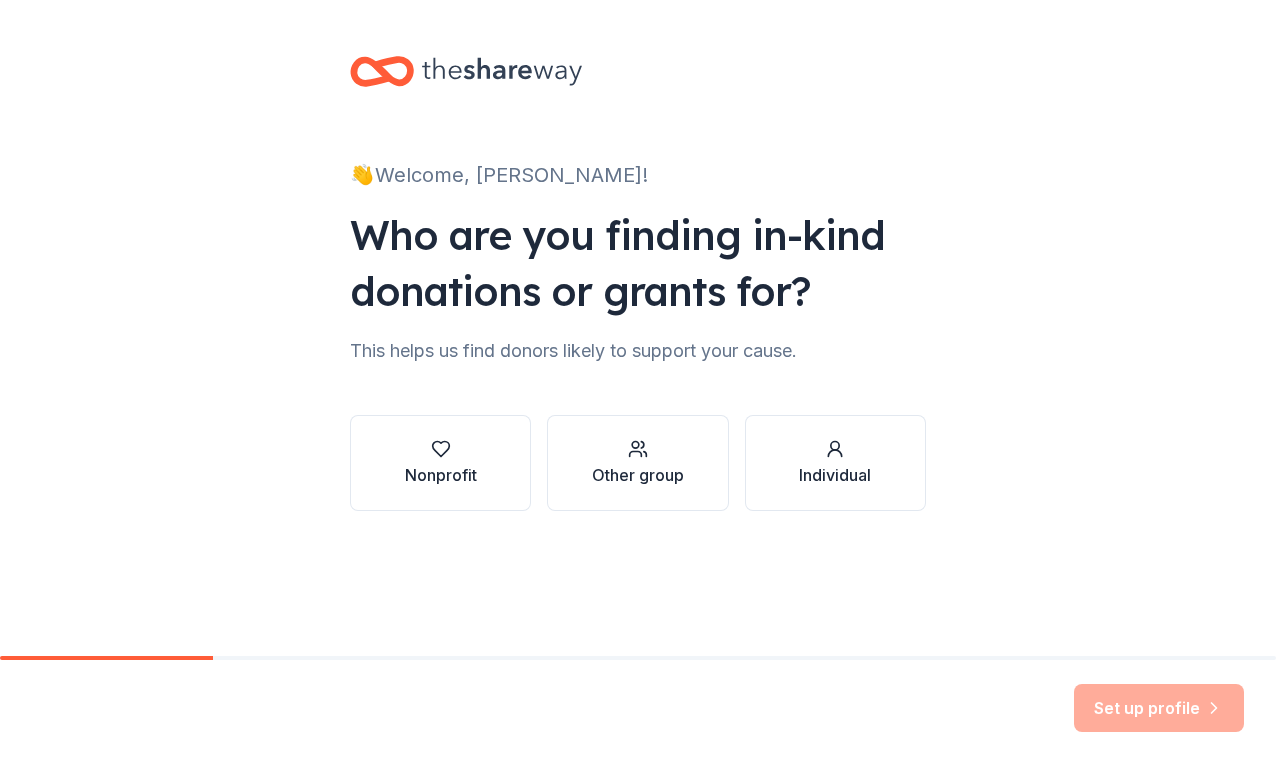 scroll, scrollTop: 0, scrollLeft: 0, axis: both 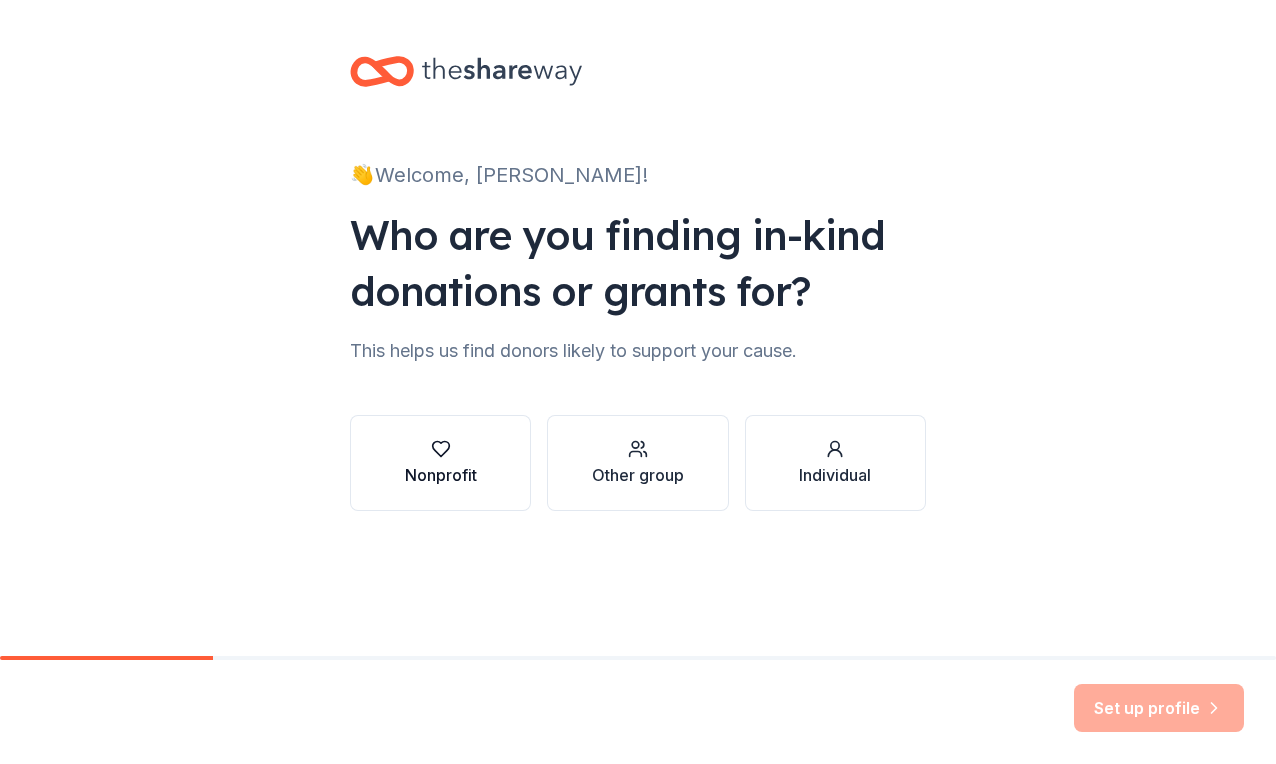 click on "Nonprofit" at bounding box center [441, 475] 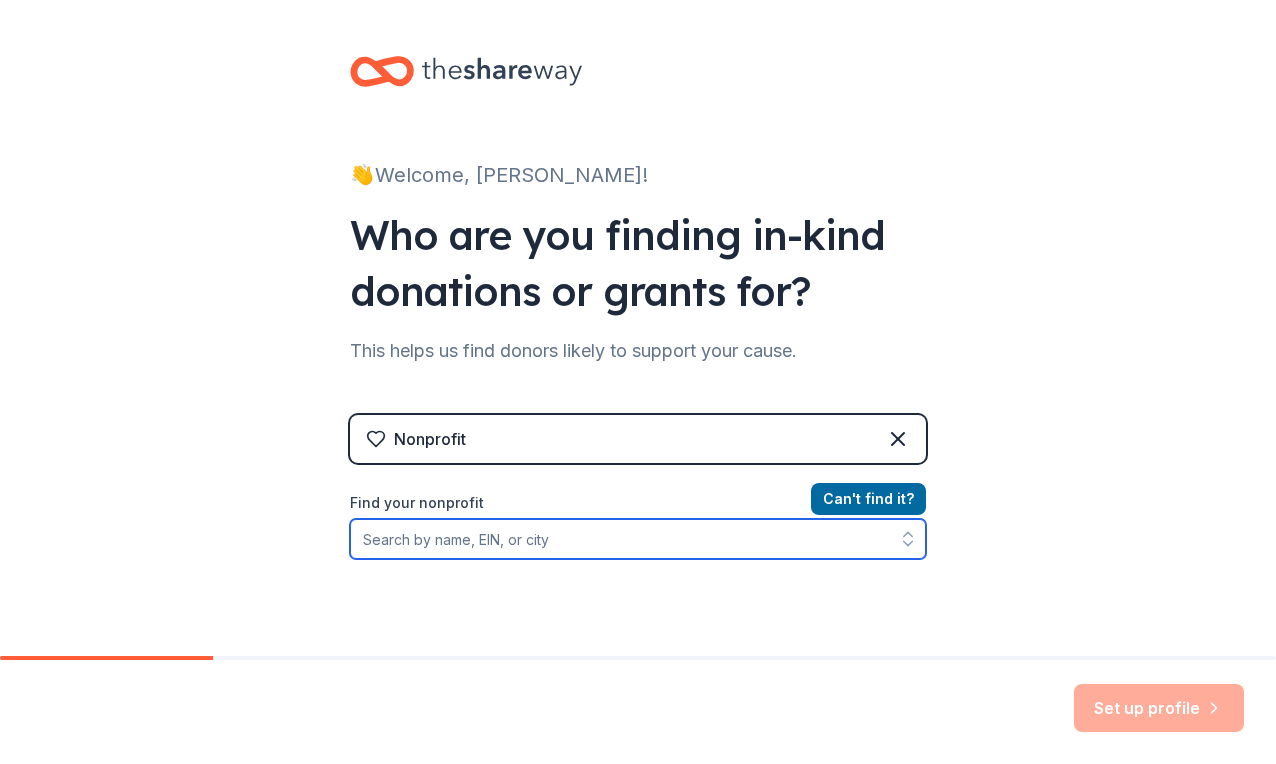 click on "Find your nonprofit" at bounding box center [638, 539] 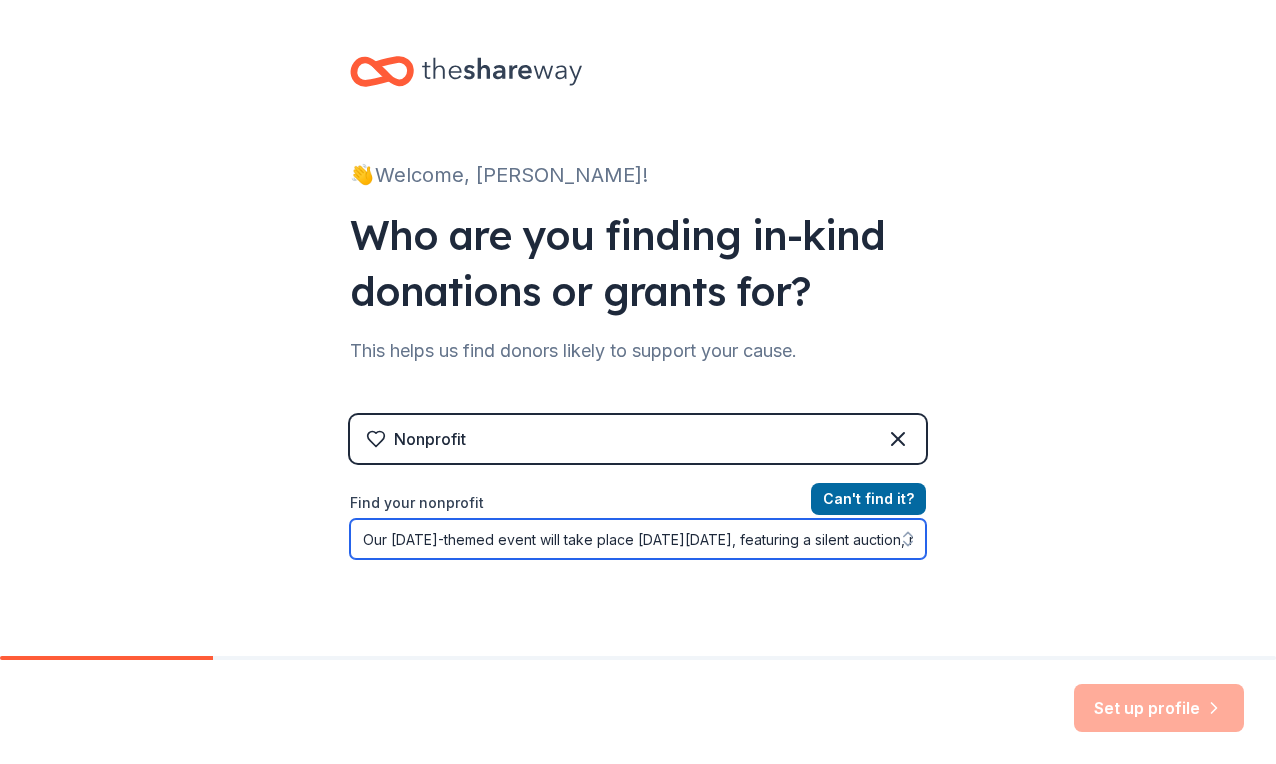 scroll, scrollTop: 0, scrollLeft: 2492, axis: horizontal 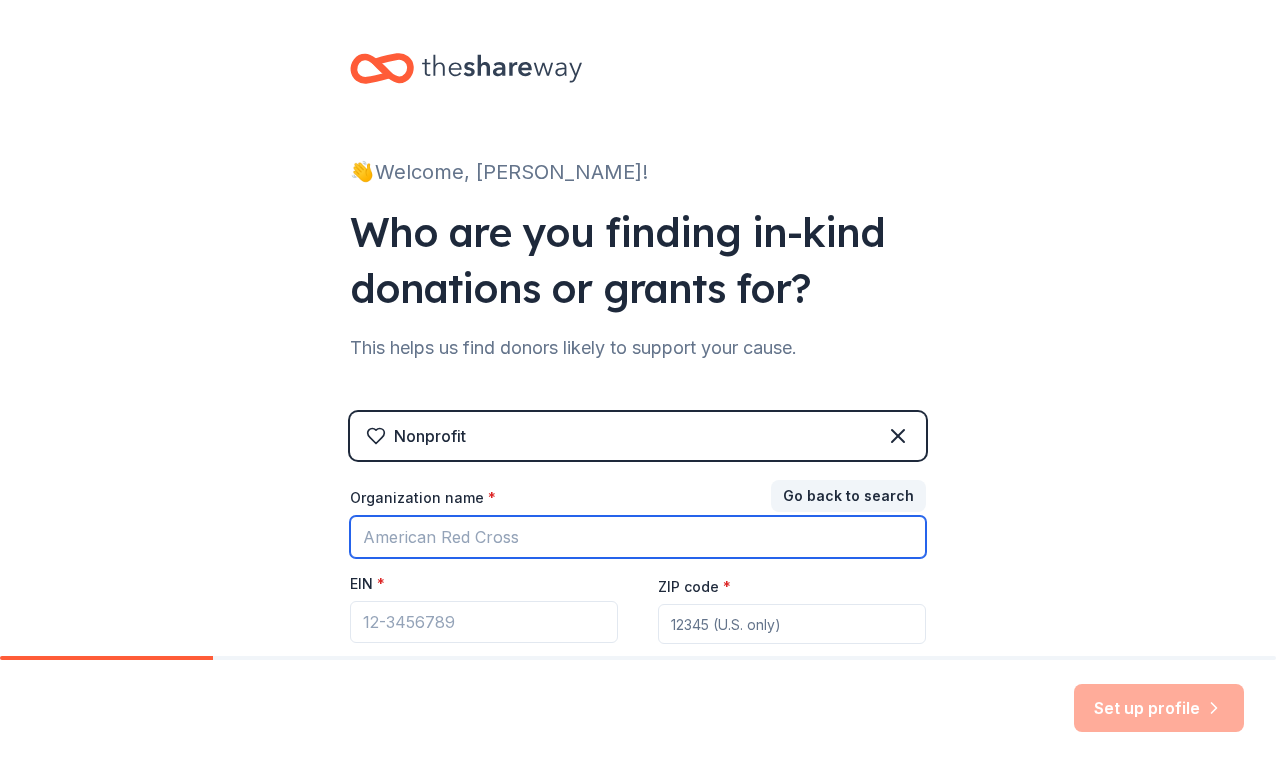 click on "Organization name *" at bounding box center (638, 537) 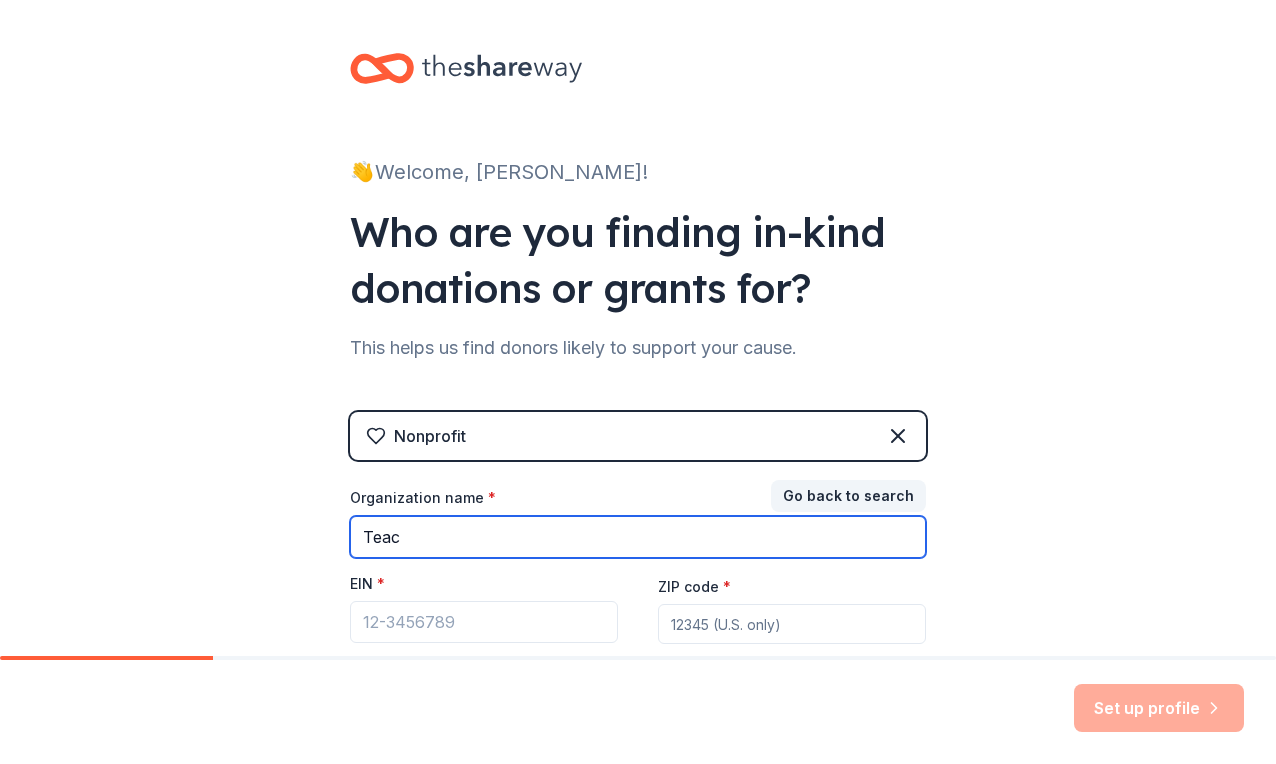 type on "Teachers & Tutus" 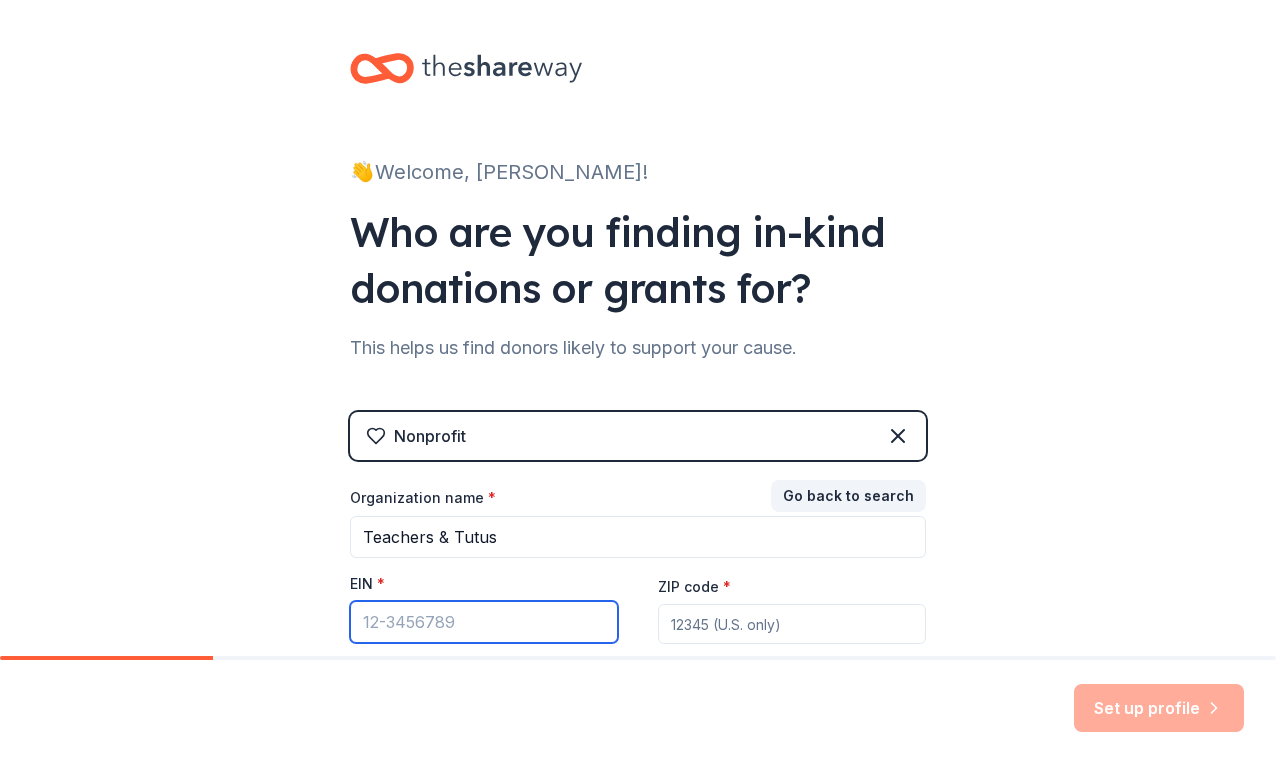 click on "EIN *" at bounding box center [484, 622] 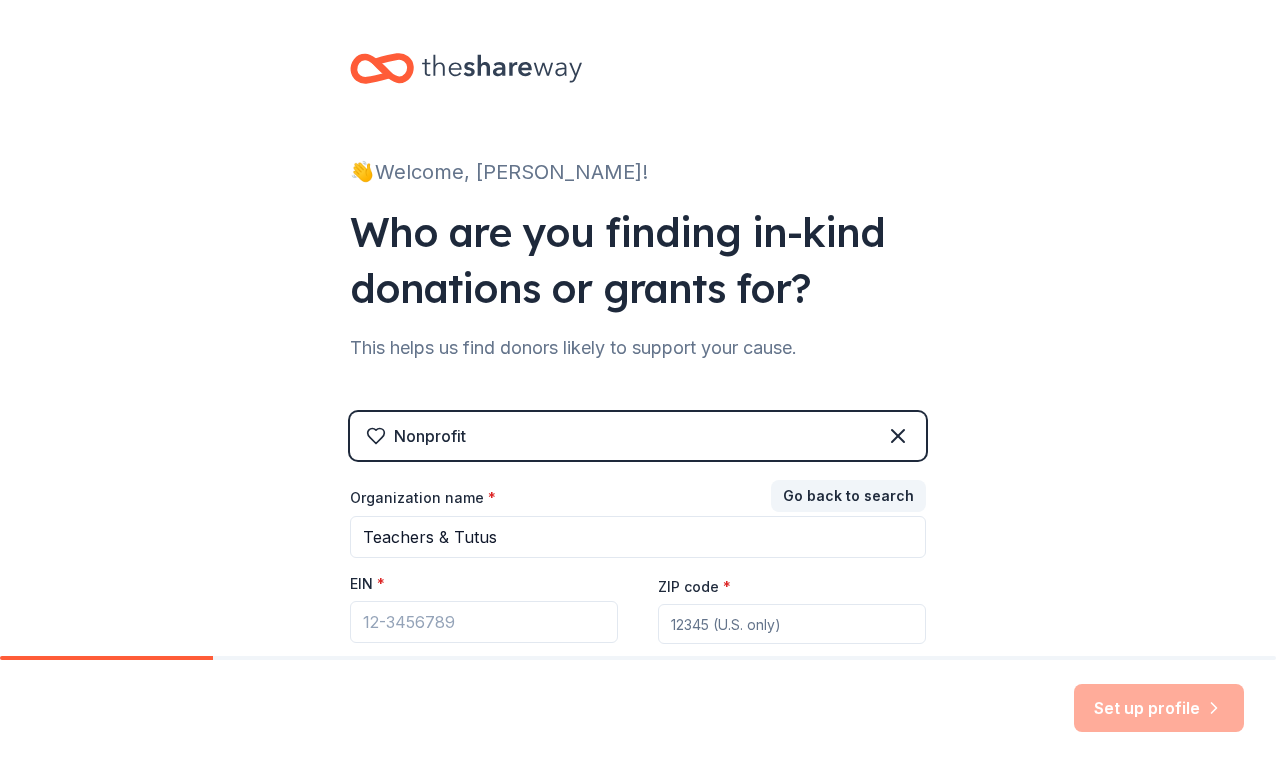 click on "ZIP code *" at bounding box center (792, 624) 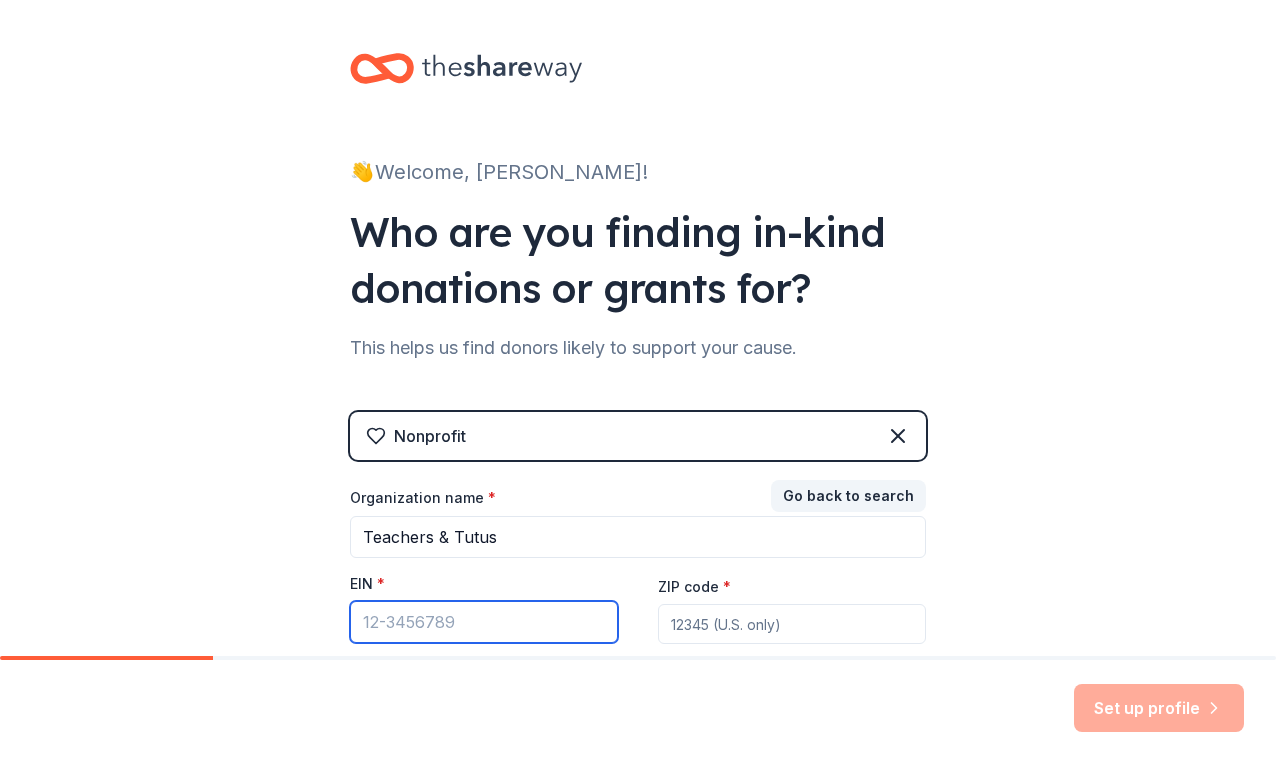 click on "EIN *" at bounding box center (484, 622) 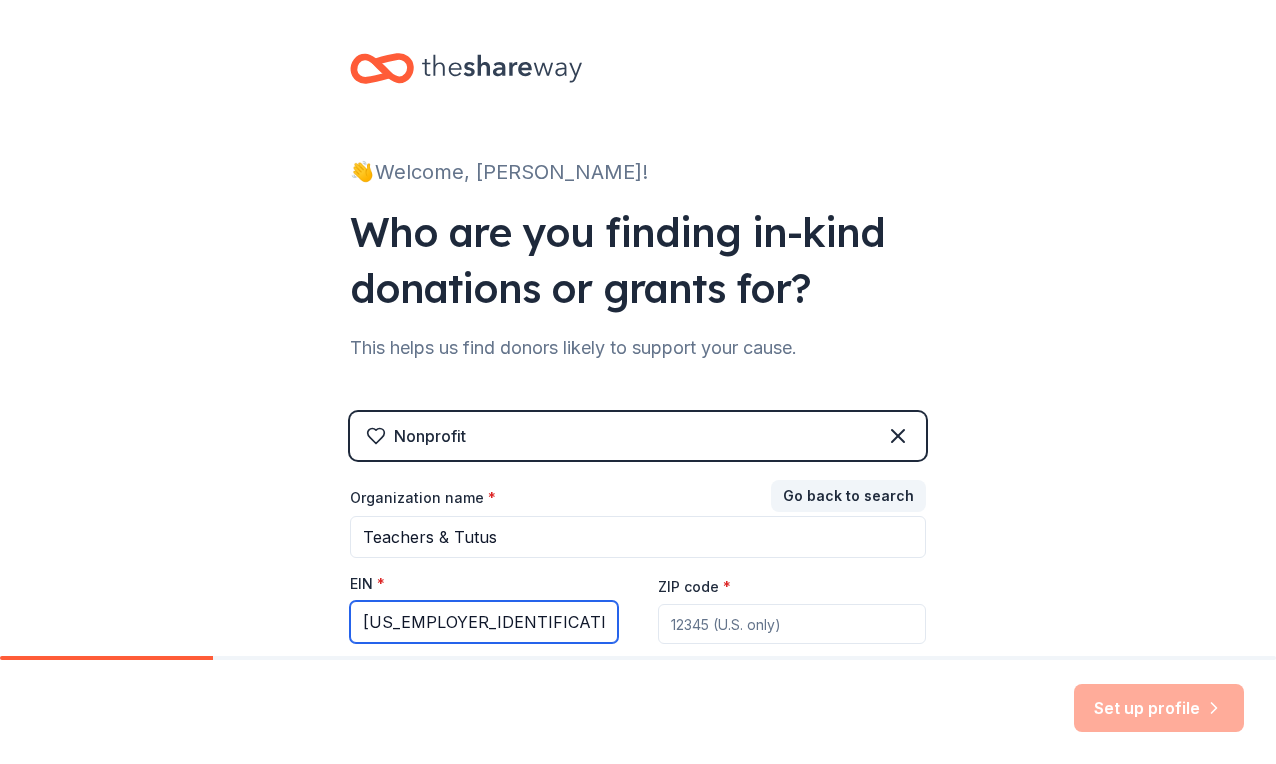 type on "[US_EMPLOYER_IDENTIFICATION_NUMBER]" 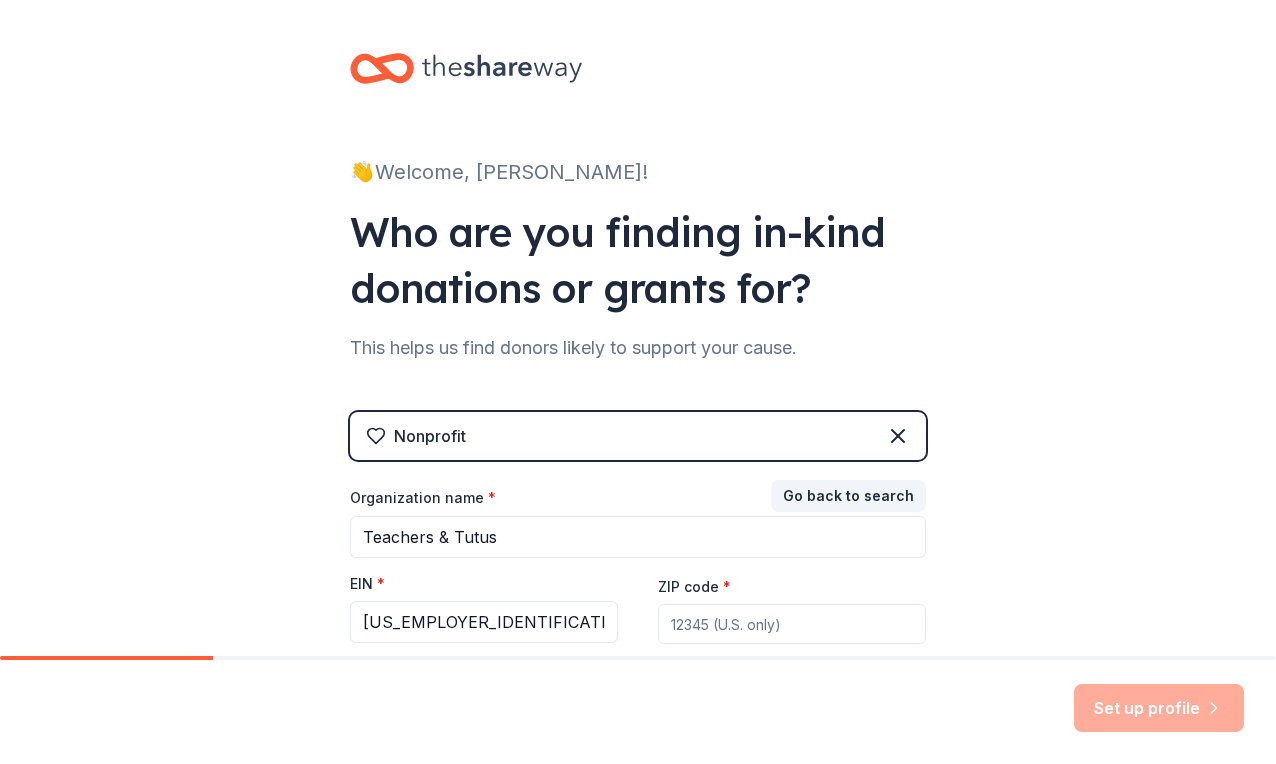 click on "👋  Welcome, Lindy! Who are you finding in-kind donations or grants for? This helps us find donors likely to support your cause. Nonprofit Go back to search Organization name * Teachers & Tutus EIN * 47-3658662 ZIP code * Don ' t have an EIN? Register under other group." at bounding box center [638, 408] 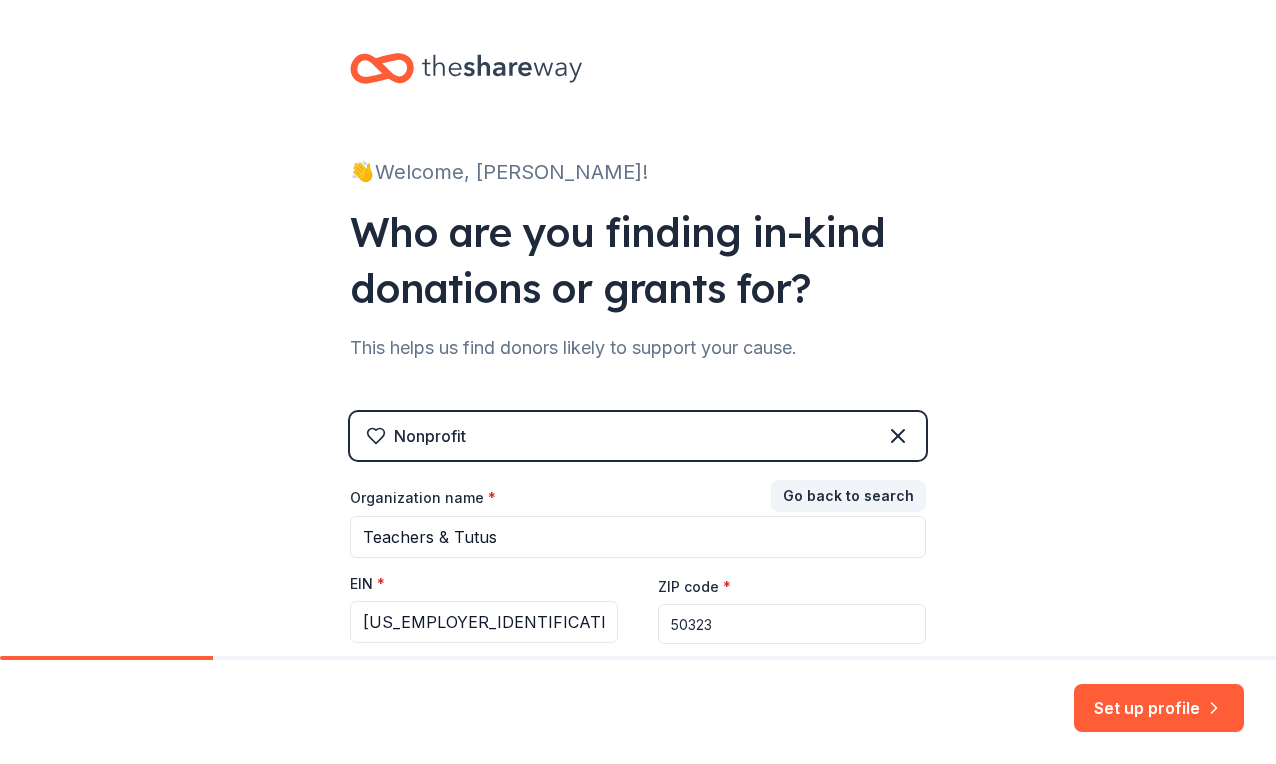 type on "50323" 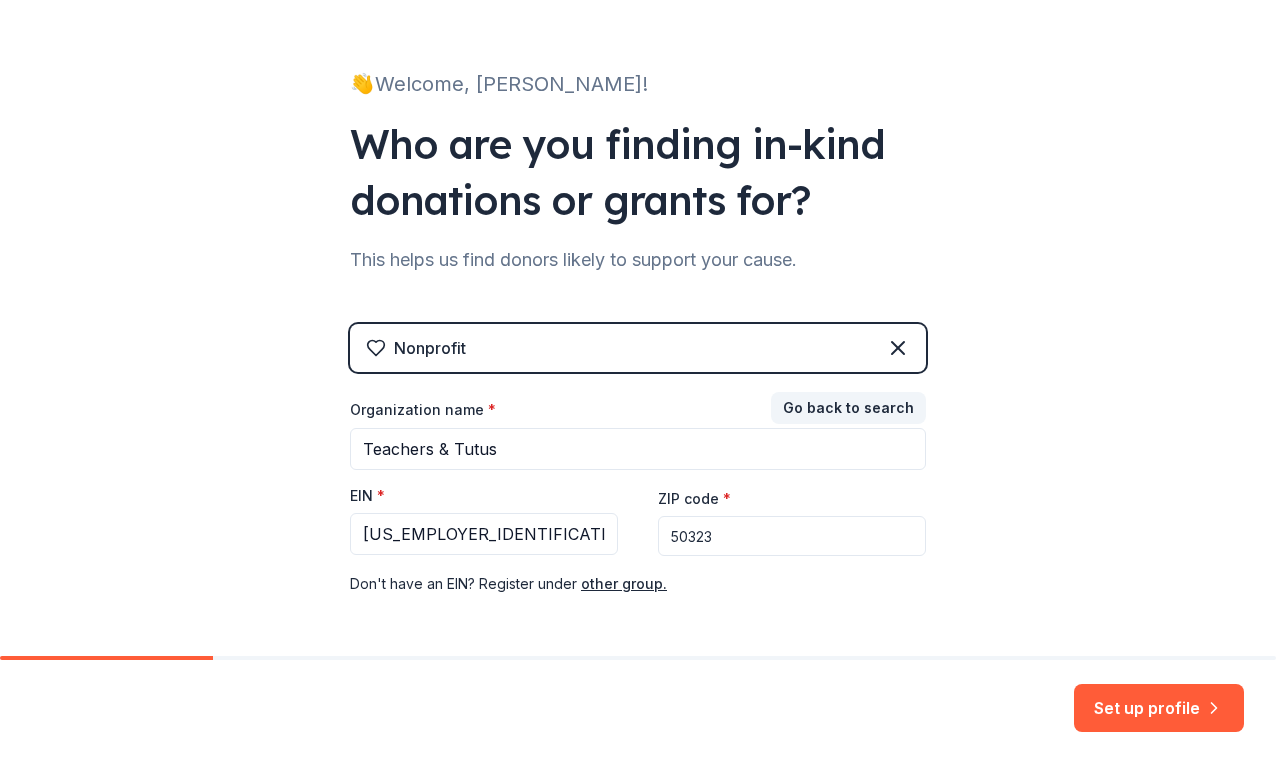 scroll, scrollTop: 167, scrollLeft: 0, axis: vertical 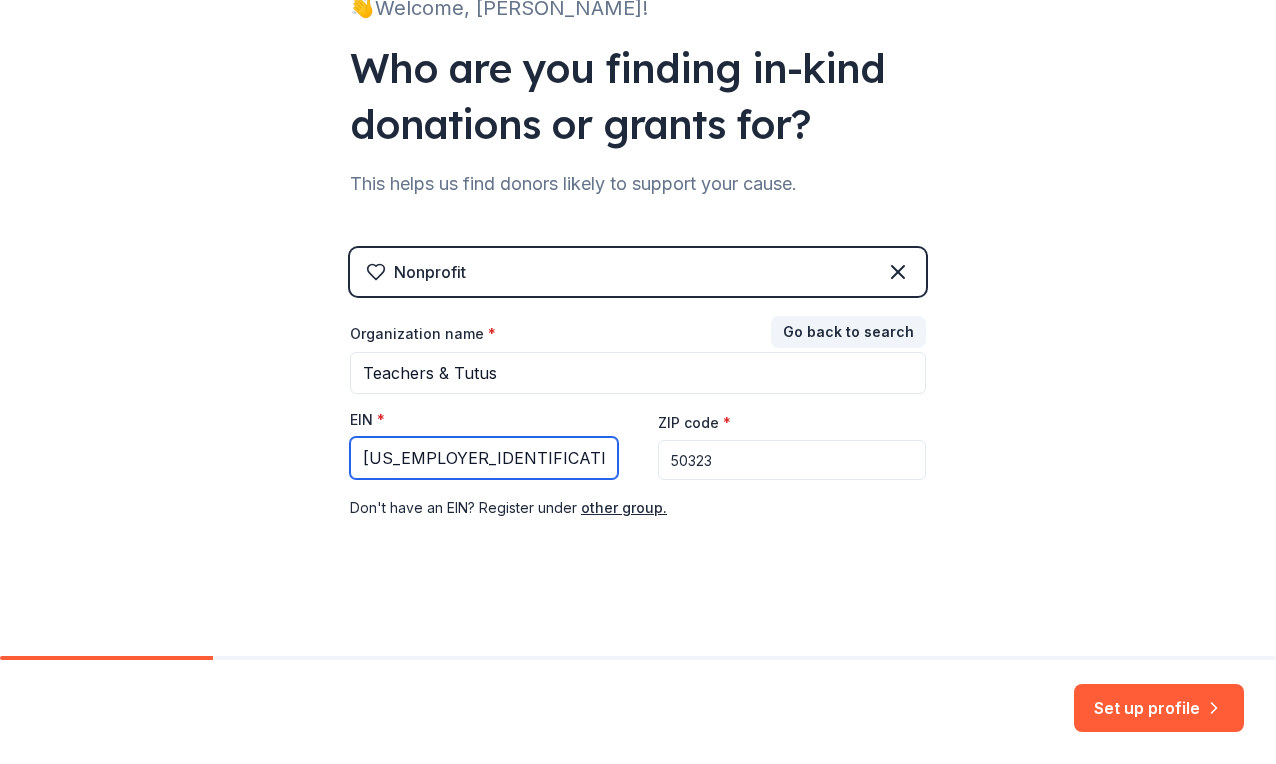 click on "[US_EMPLOYER_IDENTIFICATION_NUMBER]" at bounding box center (484, 458) 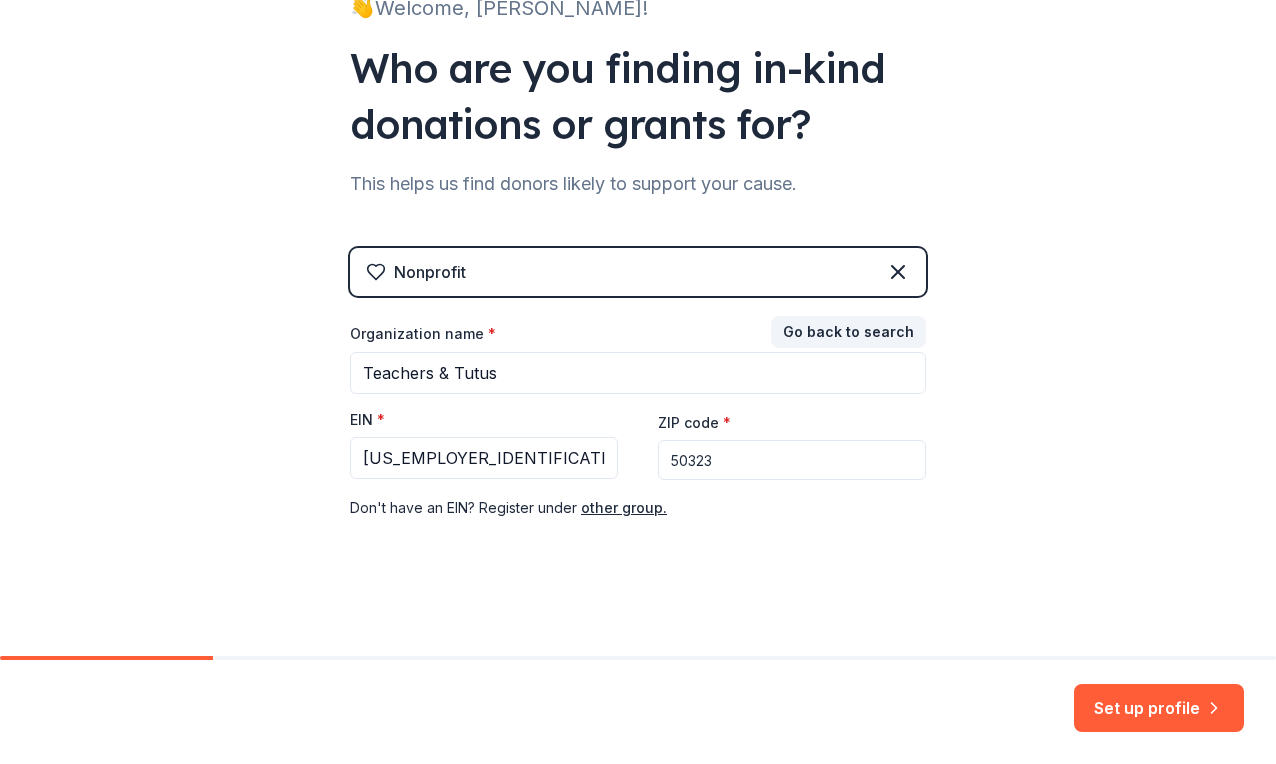 click on "Organization name *" at bounding box center (638, 338) 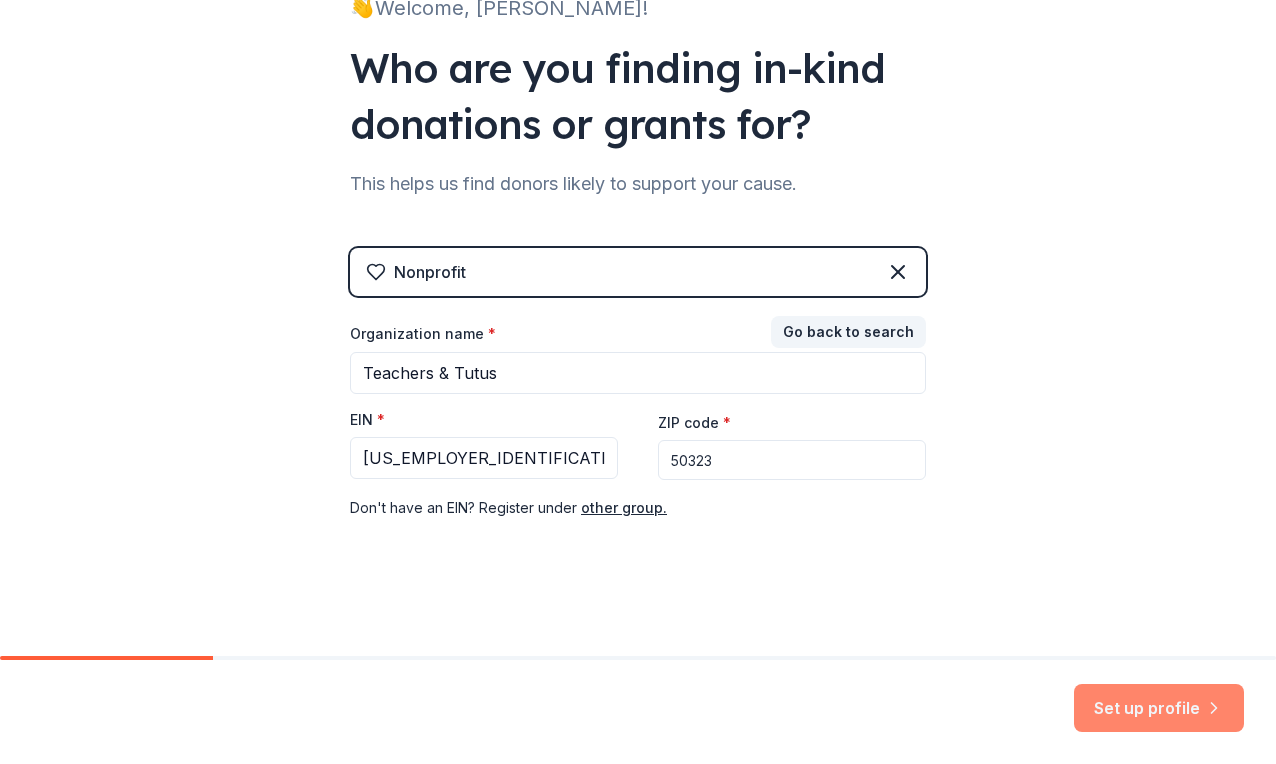 click on "Set up profile" at bounding box center [1159, 708] 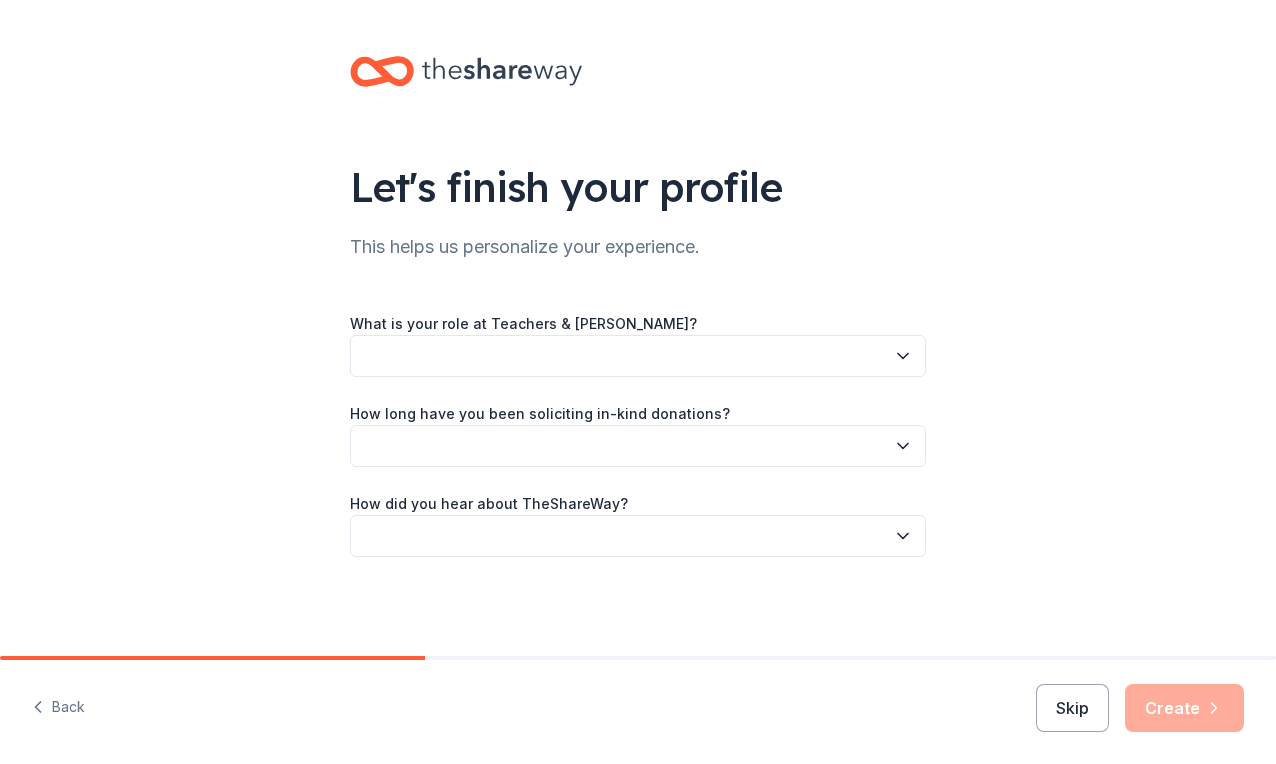 click at bounding box center [638, 356] 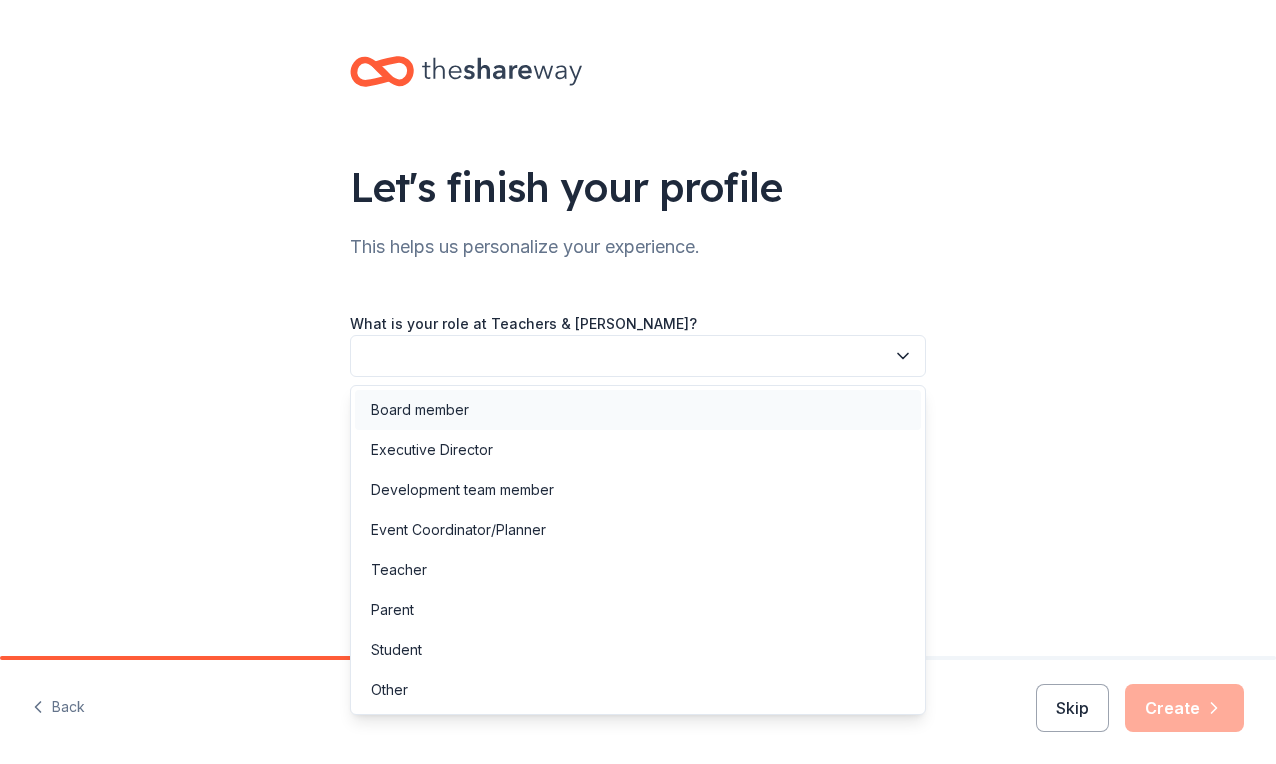 click on "Board member" at bounding box center [420, 410] 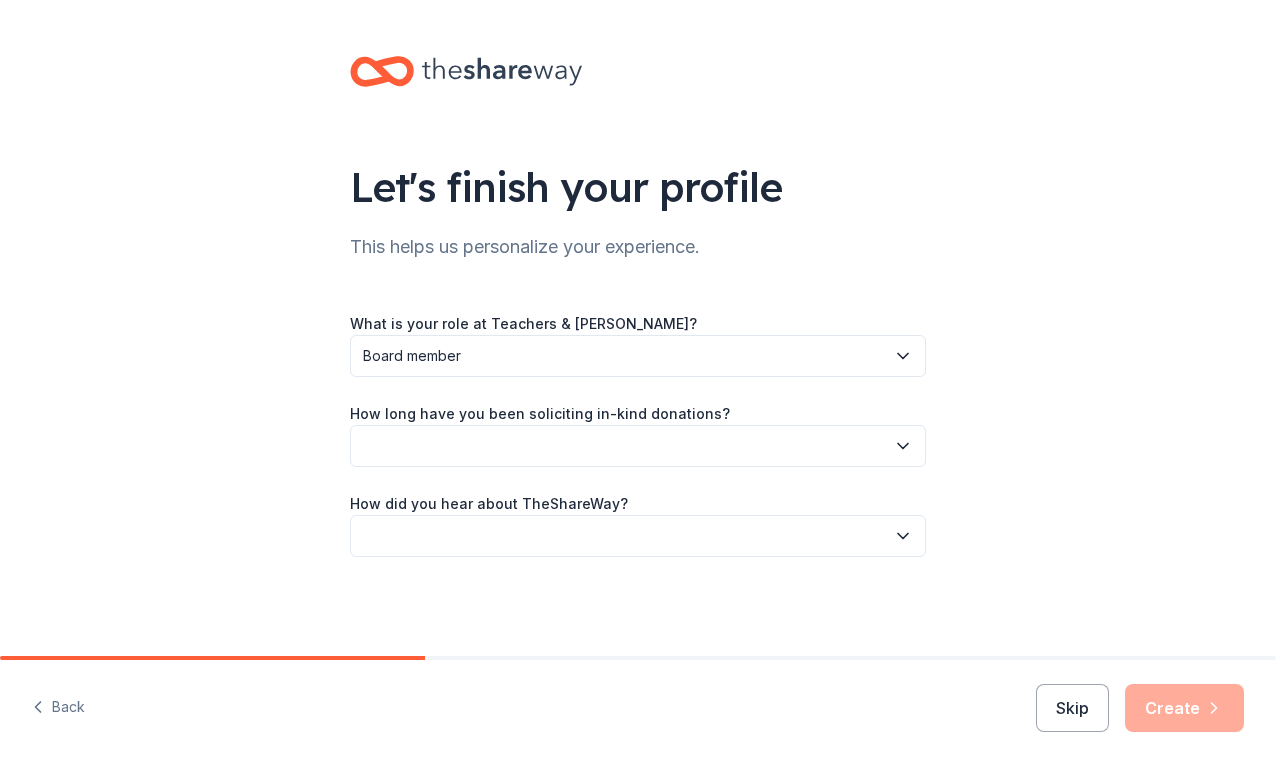 click at bounding box center [638, 446] 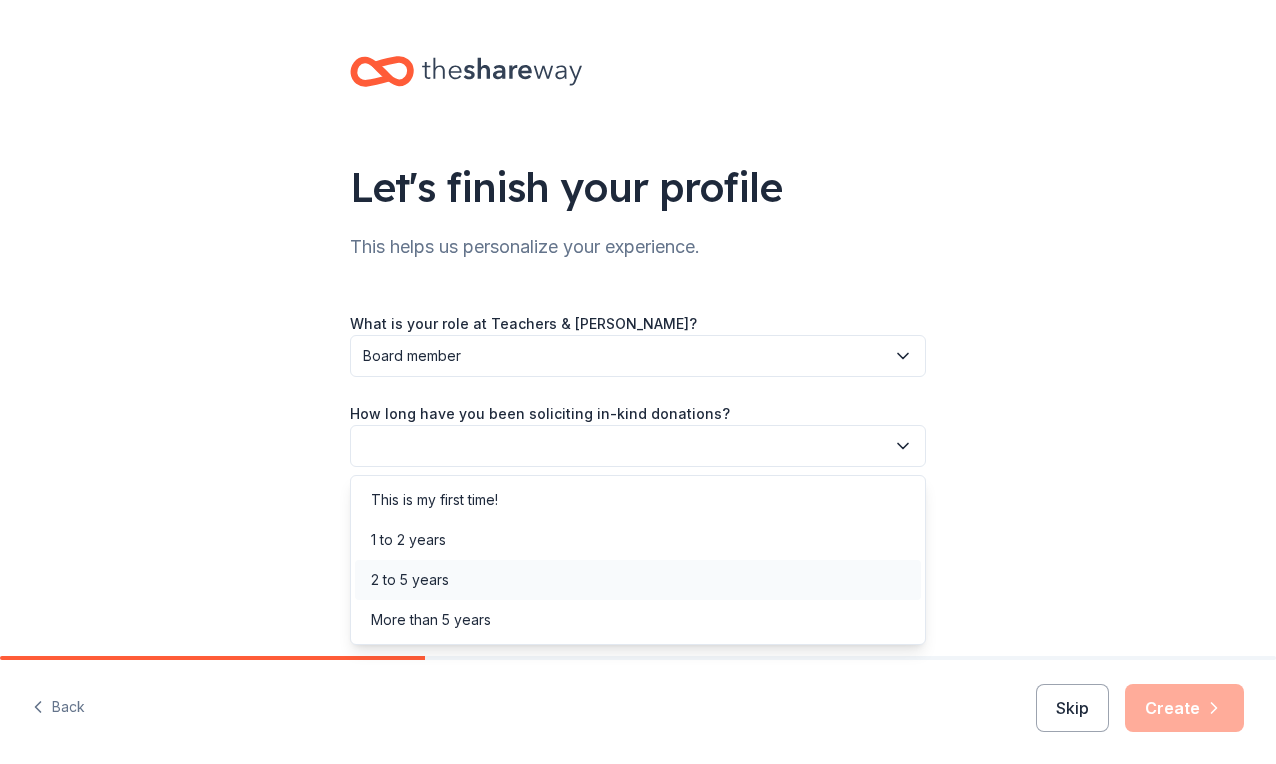 click on "2 to 5 years" at bounding box center (410, 580) 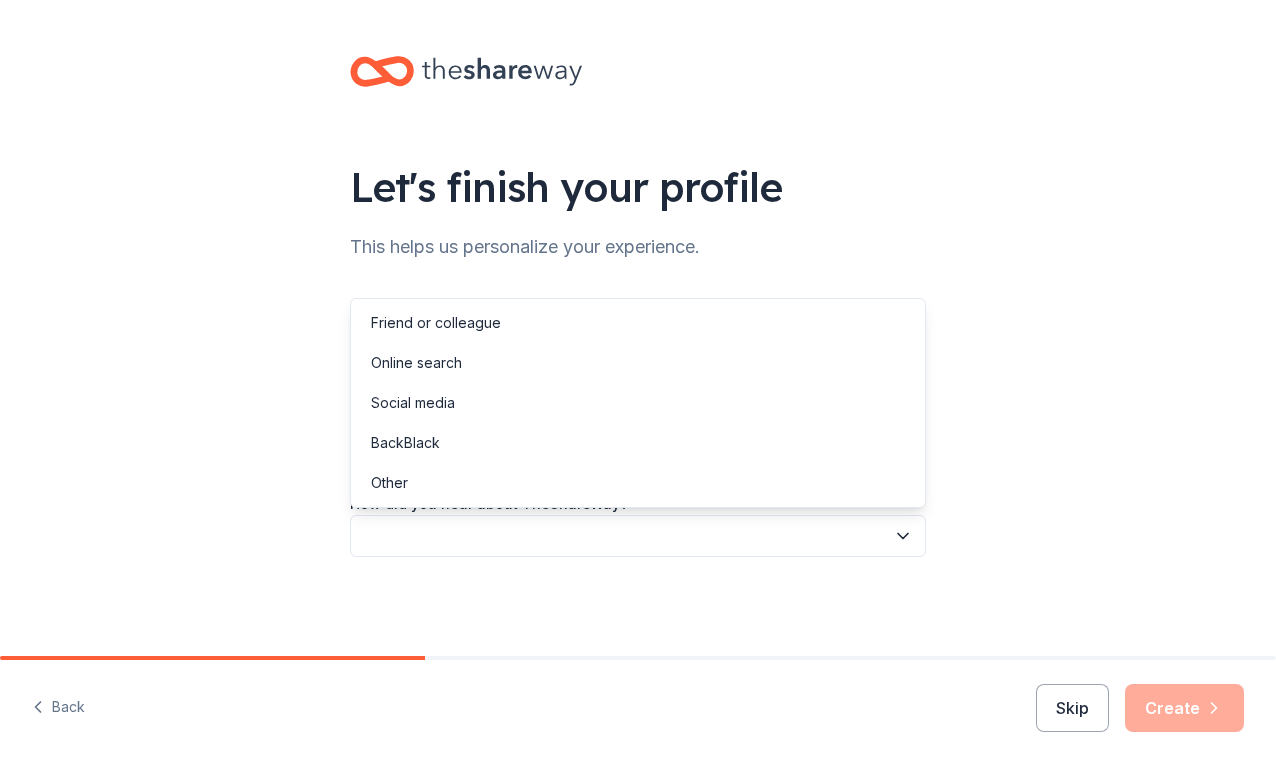 click at bounding box center [638, 536] 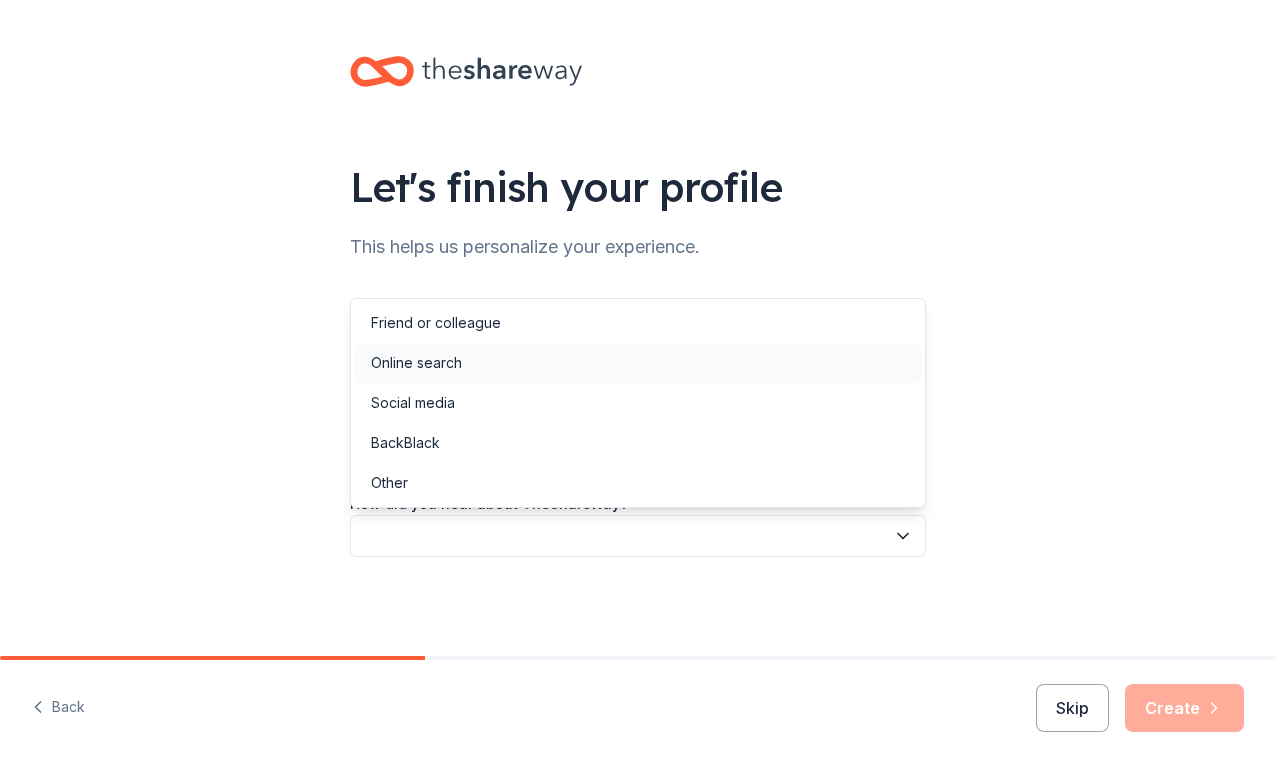 click on "Online search" at bounding box center (416, 363) 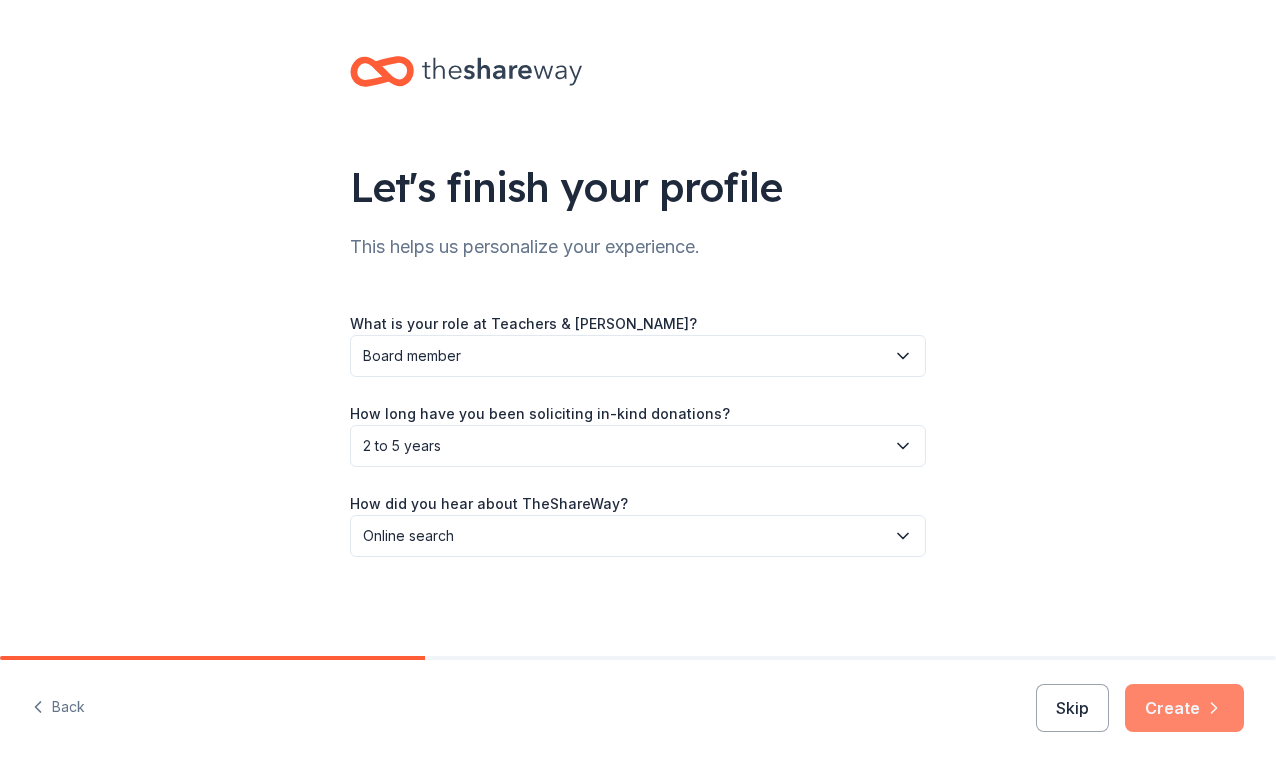 click on "Create" at bounding box center (1184, 708) 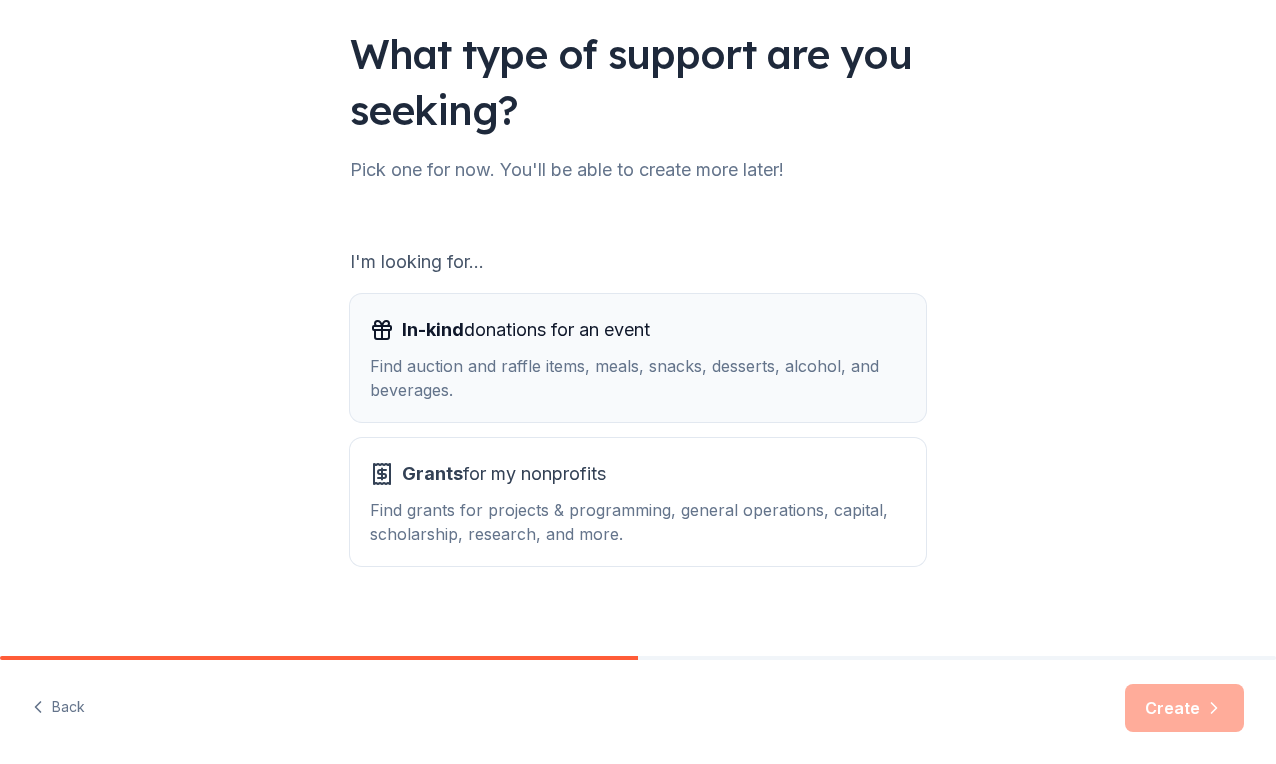 scroll, scrollTop: 151, scrollLeft: 0, axis: vertical 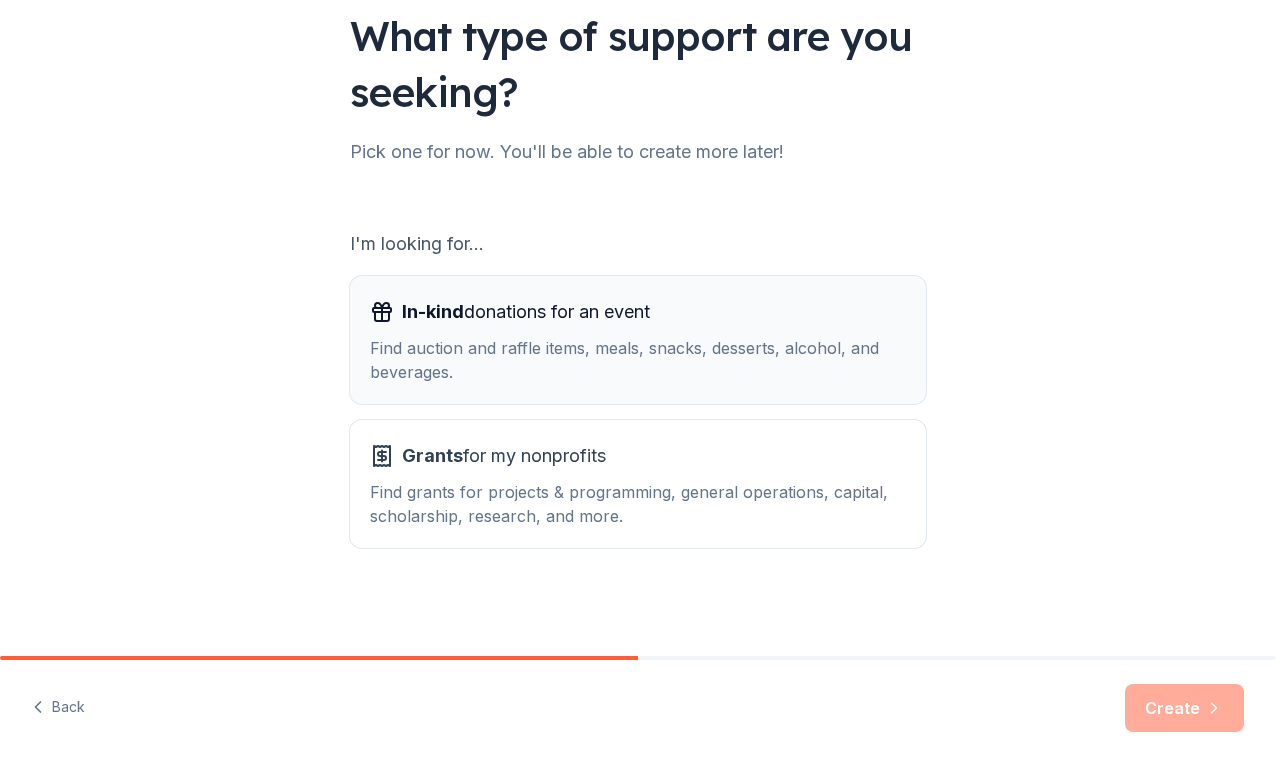 click on "Find auction and raffle items, meals, snacks, desserts, alcohol, and beverages." at bounding box center (638, 360) 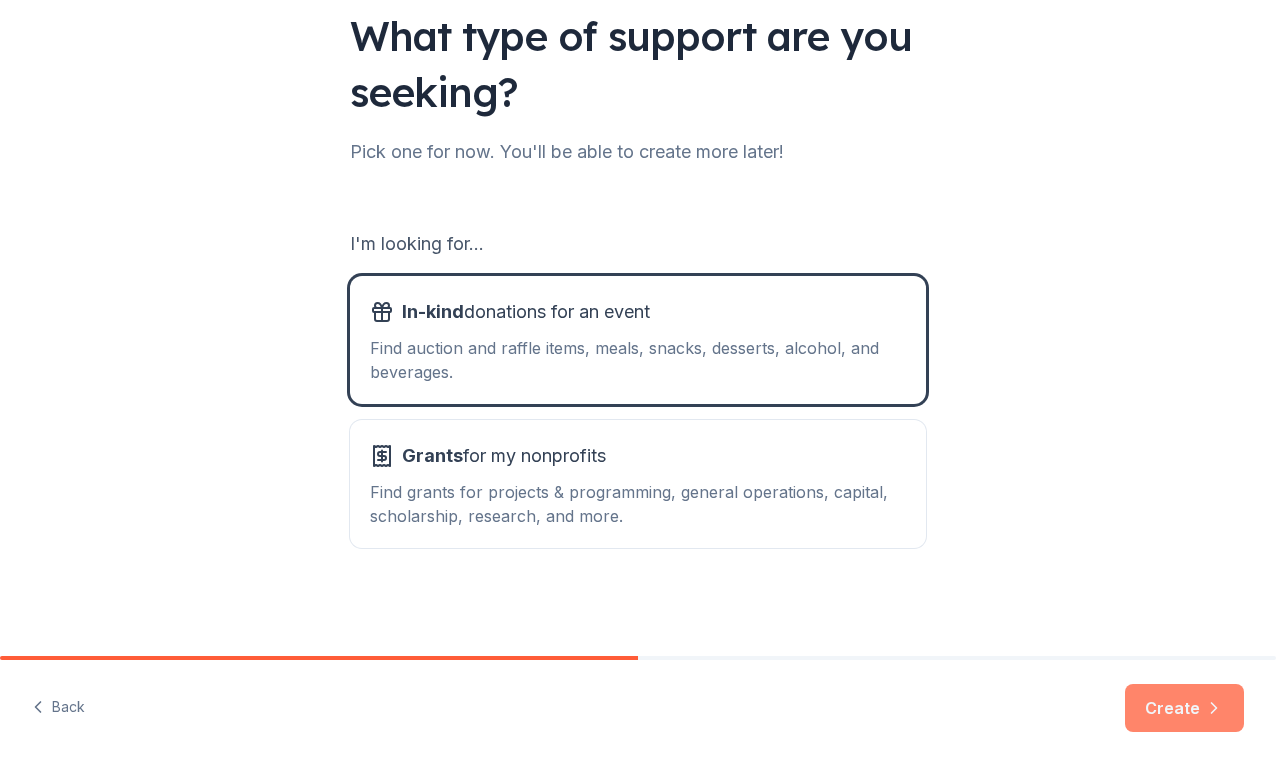 click on "Create" at bounding box center (1184, 708) 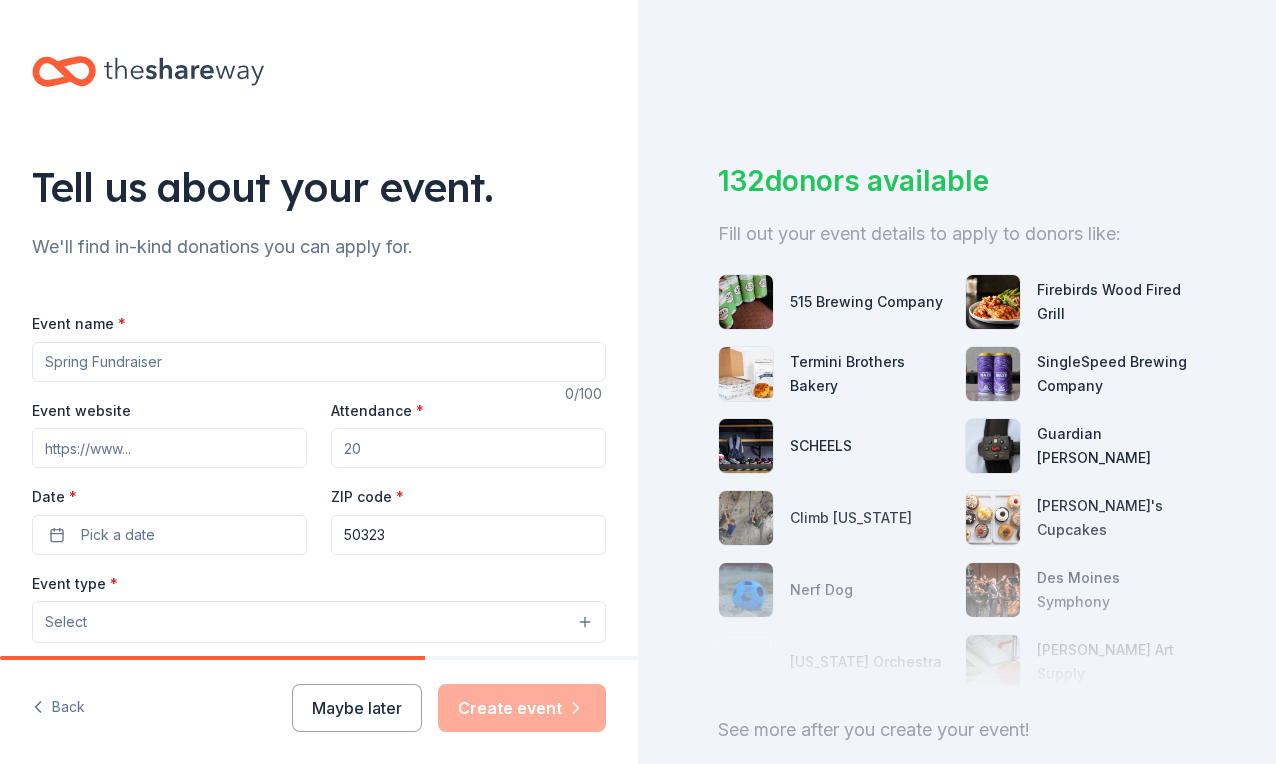 click on "Event name *" at bounding box center (319, 362) 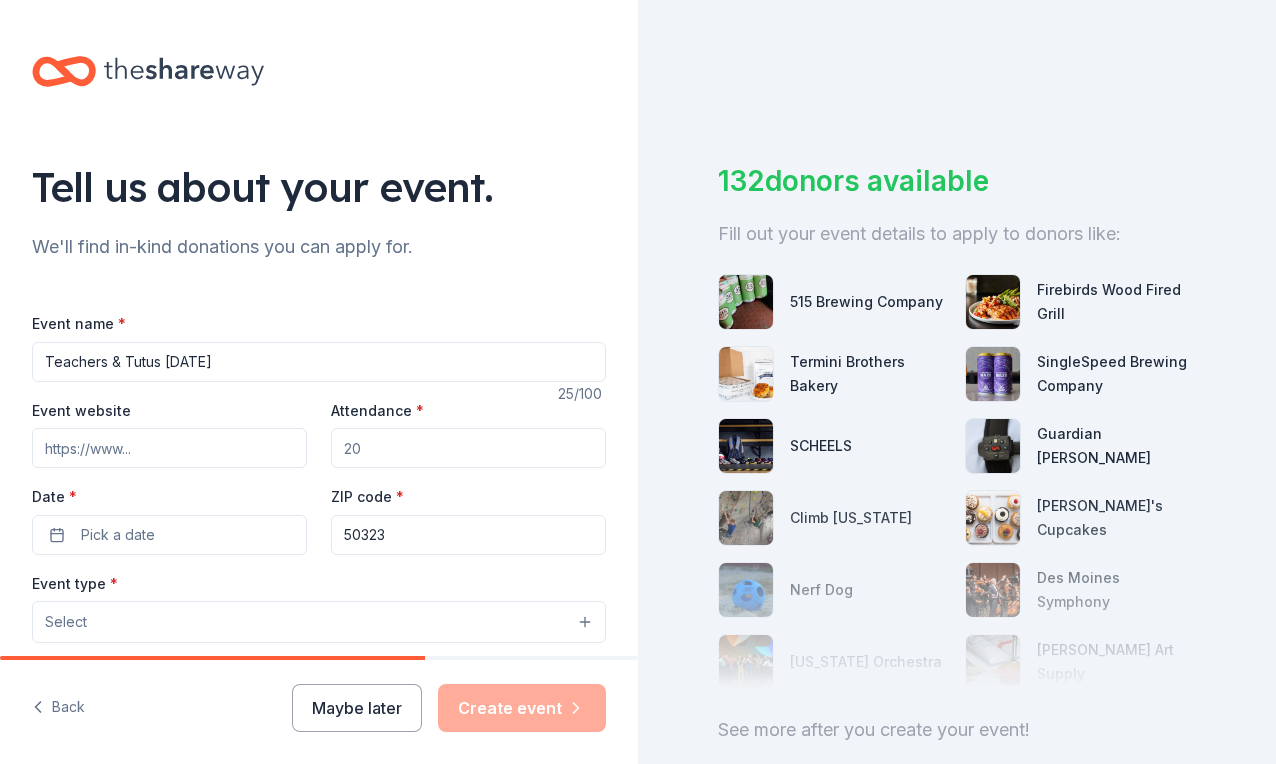 type on "Teachers & Tutus [DATE]" 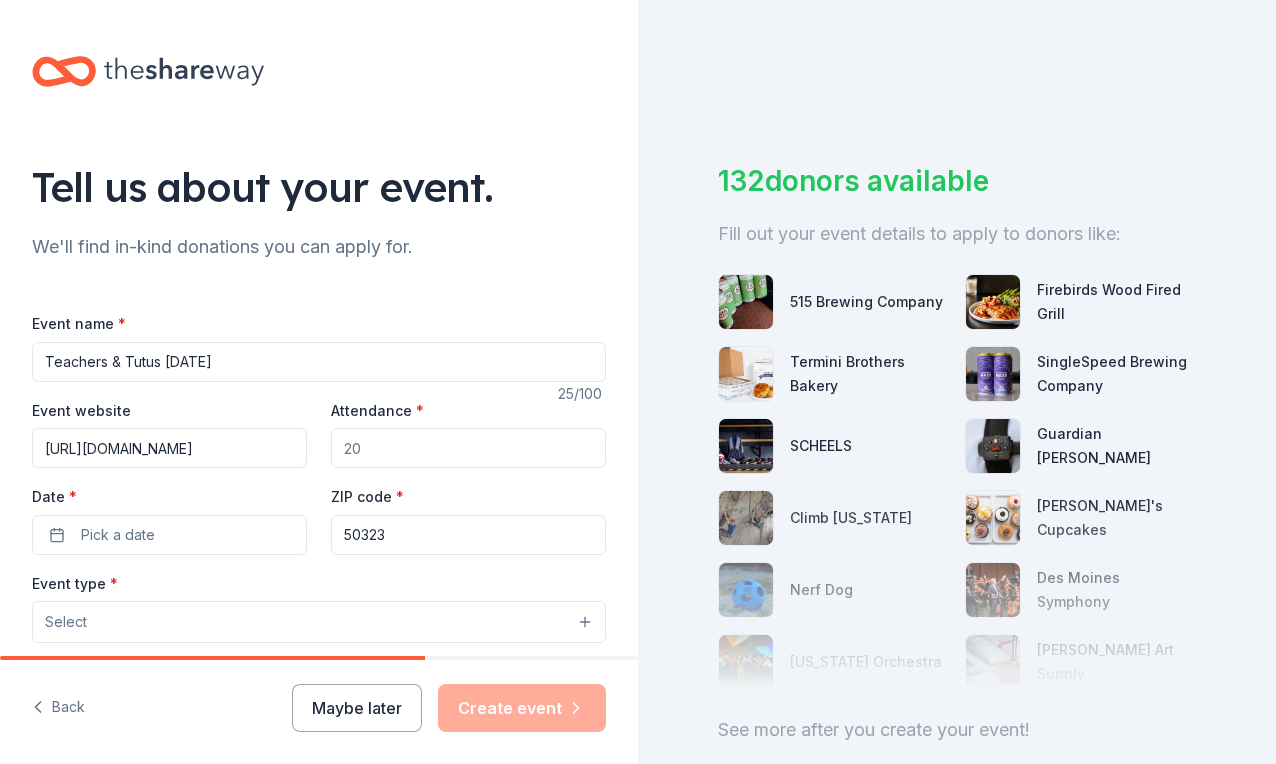 click on "Attendance *" at bounding box center [468, 448] 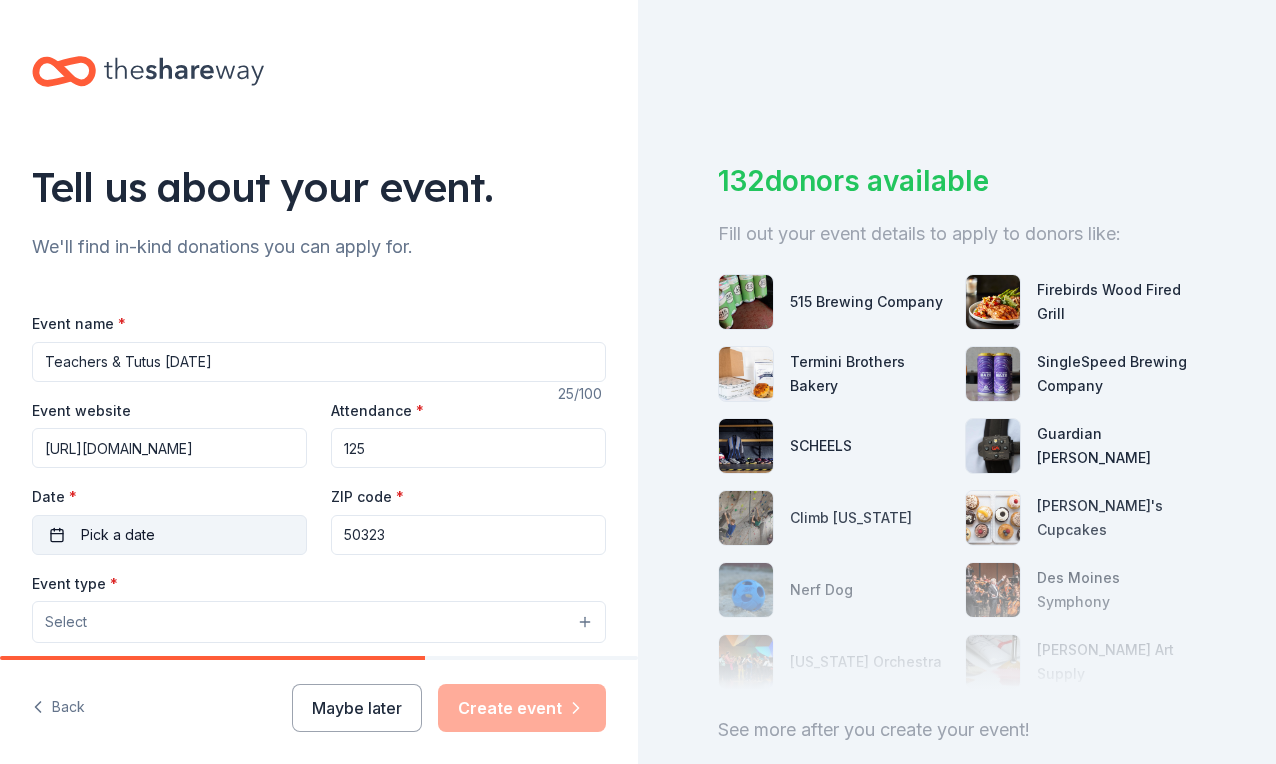 type on "125" 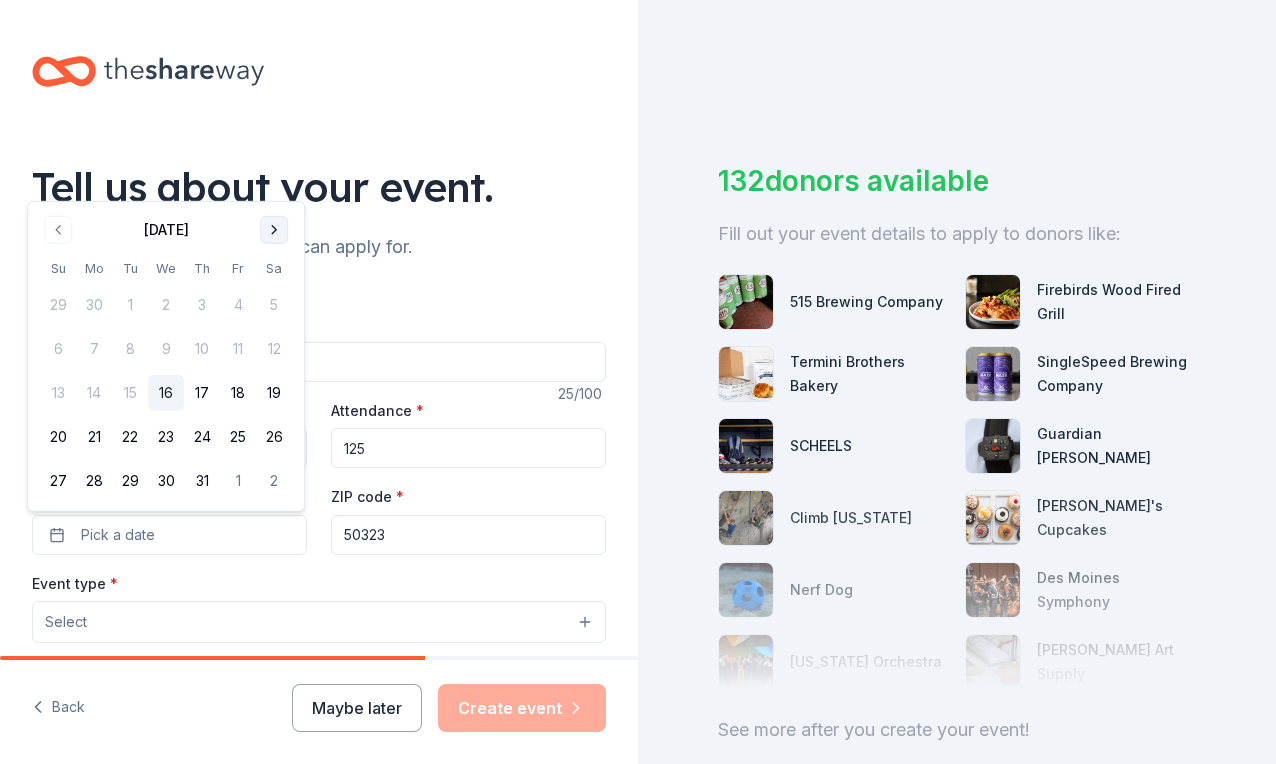 click at bounding box center (274, 230) 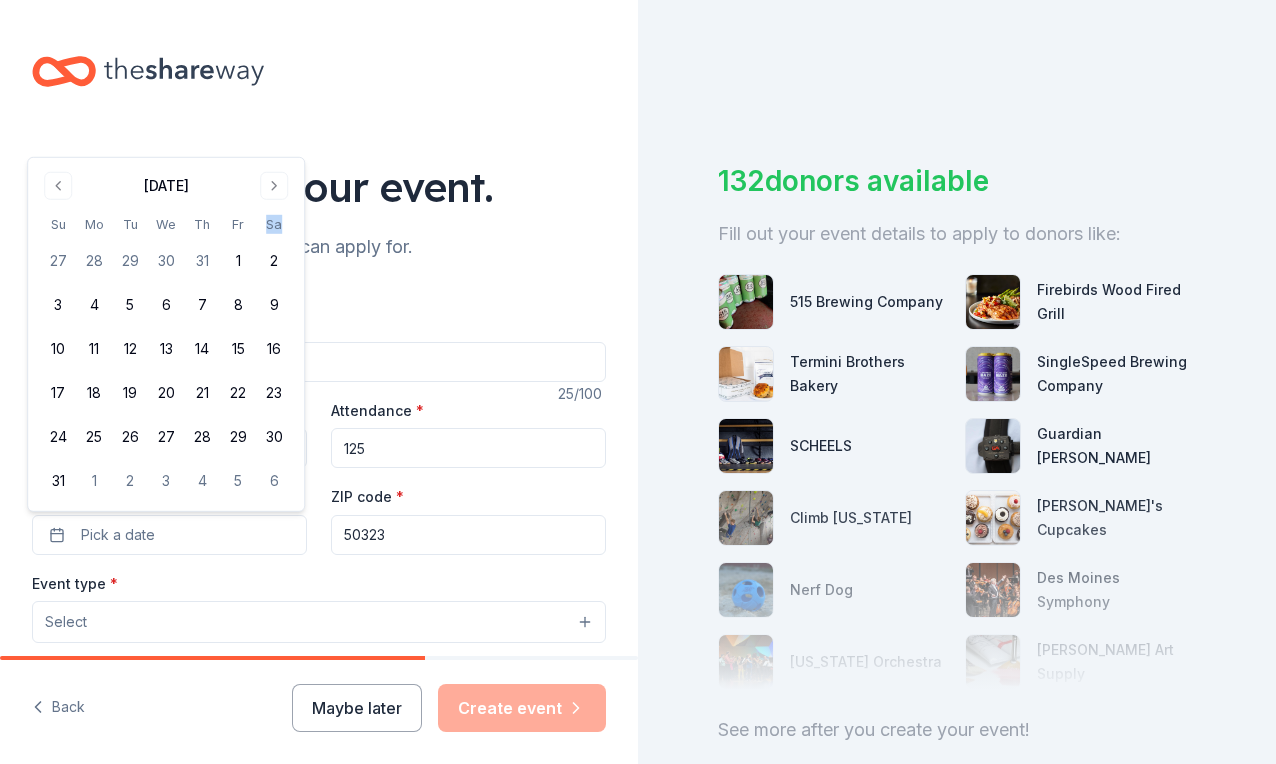 click on "Sa" at bounding box center (274, 224) 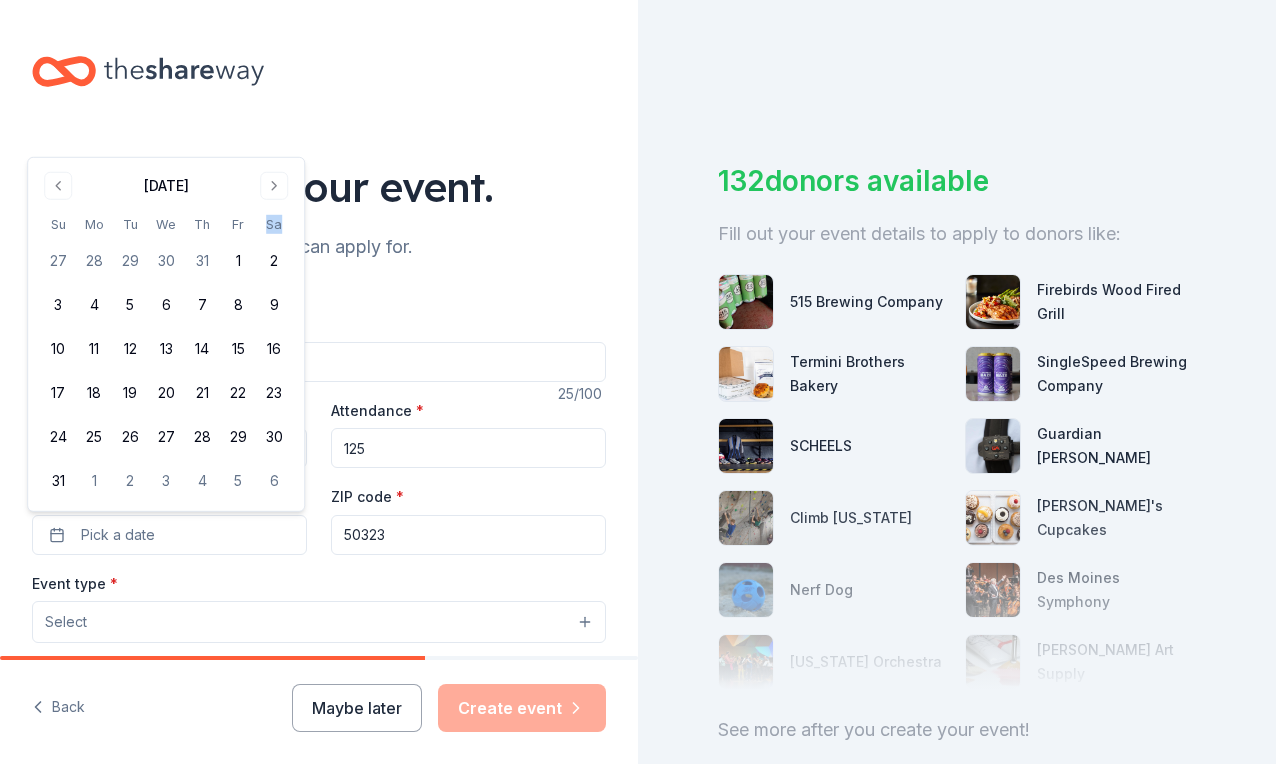 click at bounding box center (274, 186) 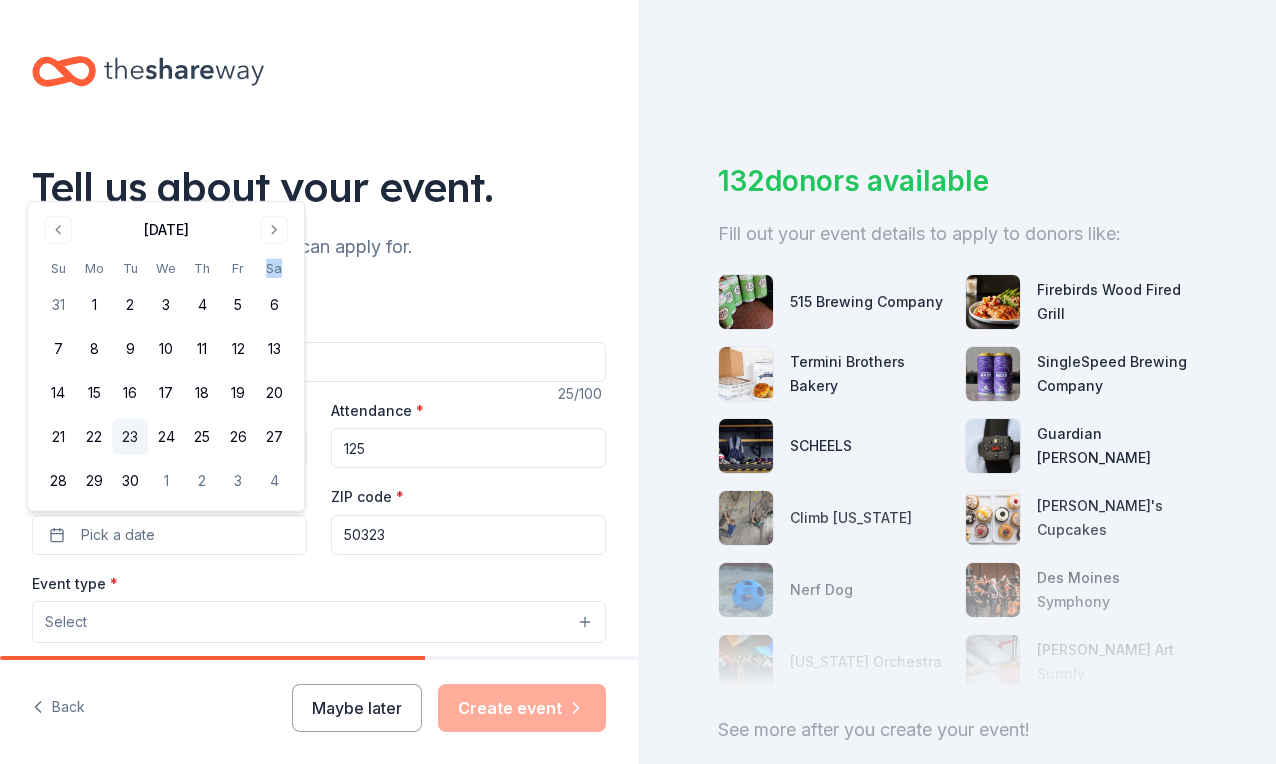 click on "23" at bounding box center (130, 437) 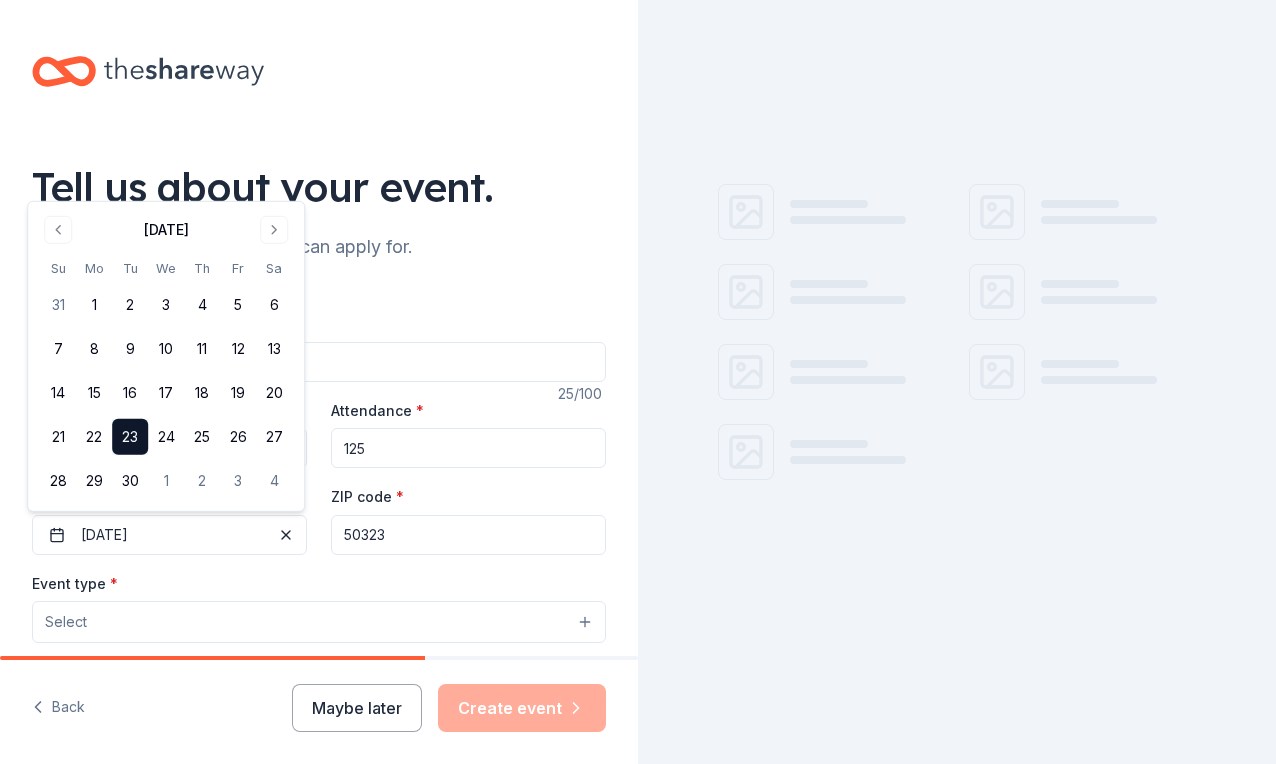 click on "50323" at bounding box center (468, 535) 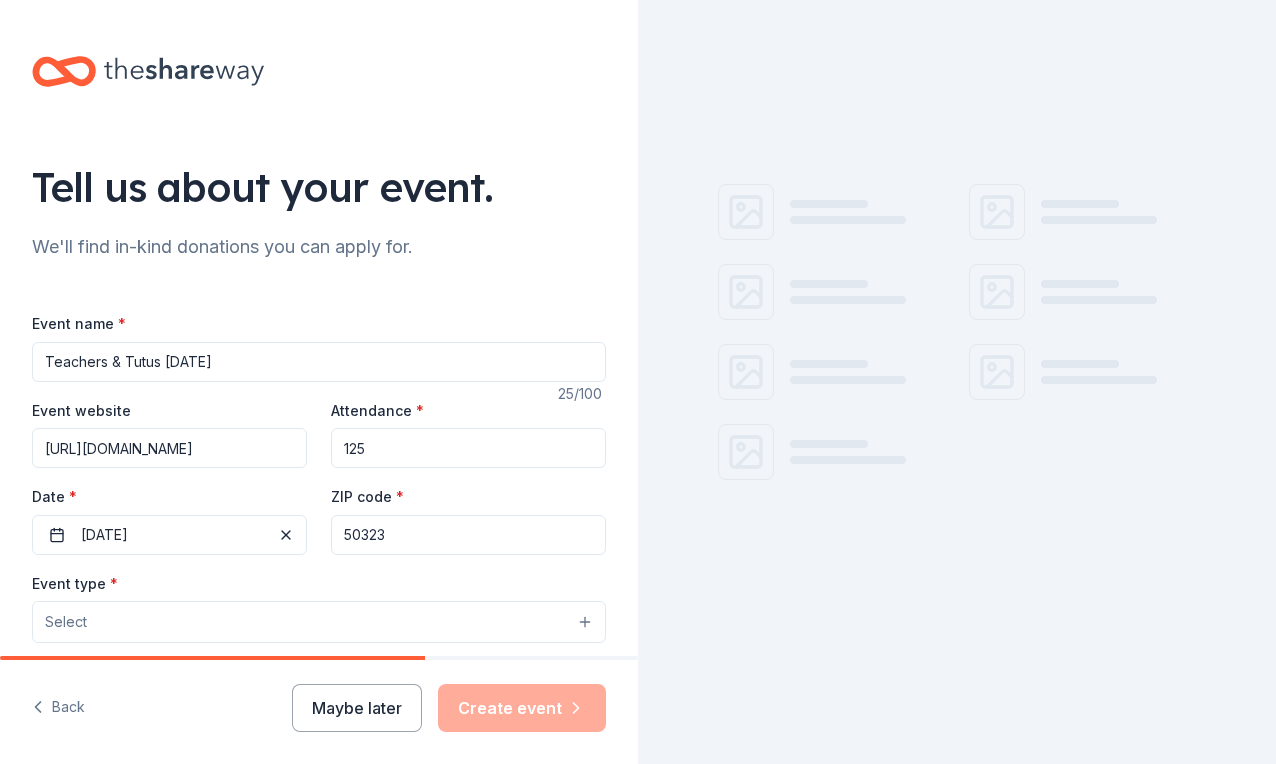 click on "50323" at bounding box center [468, 535] 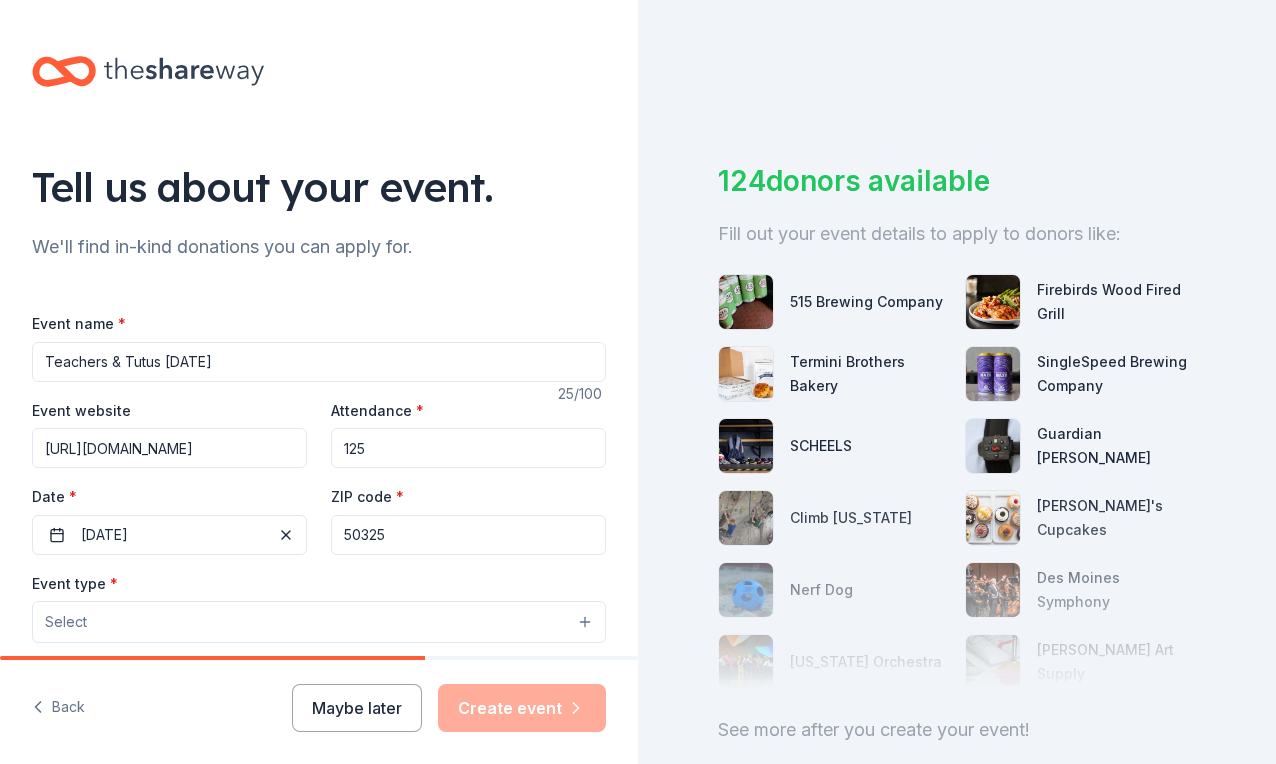 type on "50325" 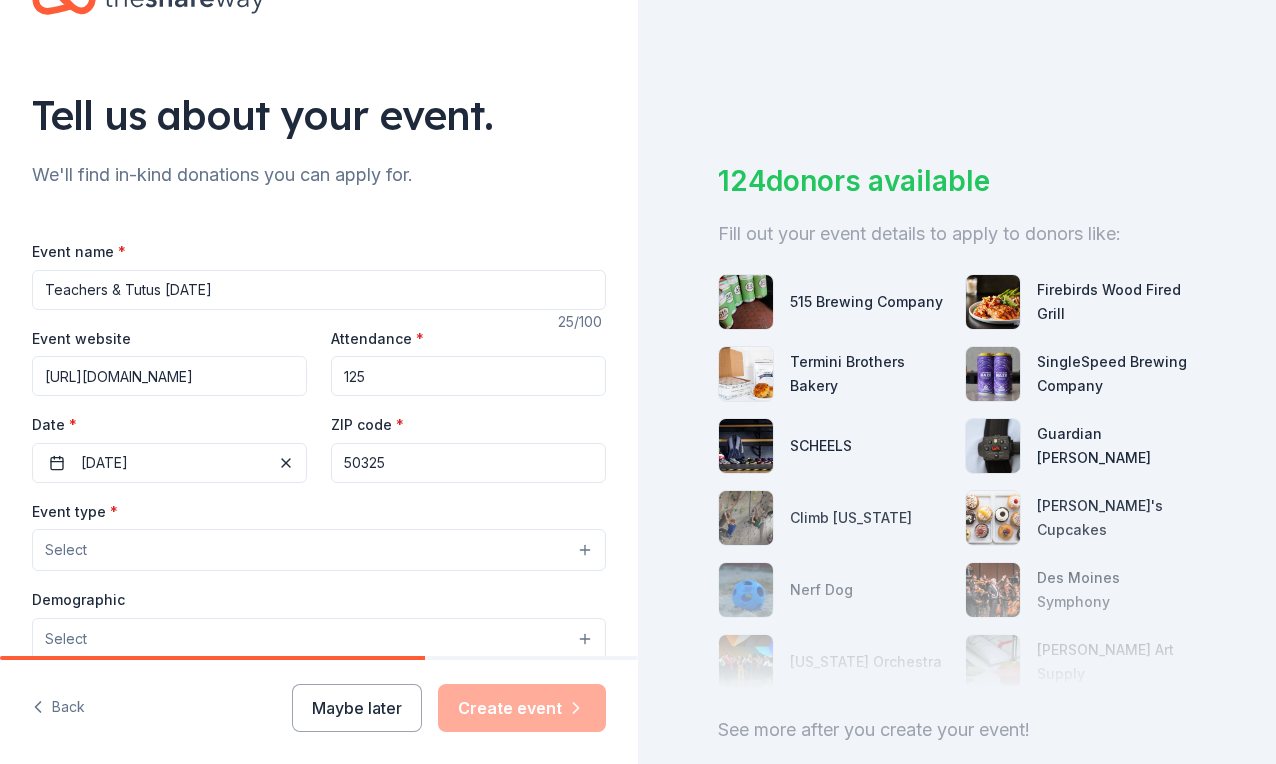 scroll, scrollTop: 300, scrollLeft: 0, axis: vertical 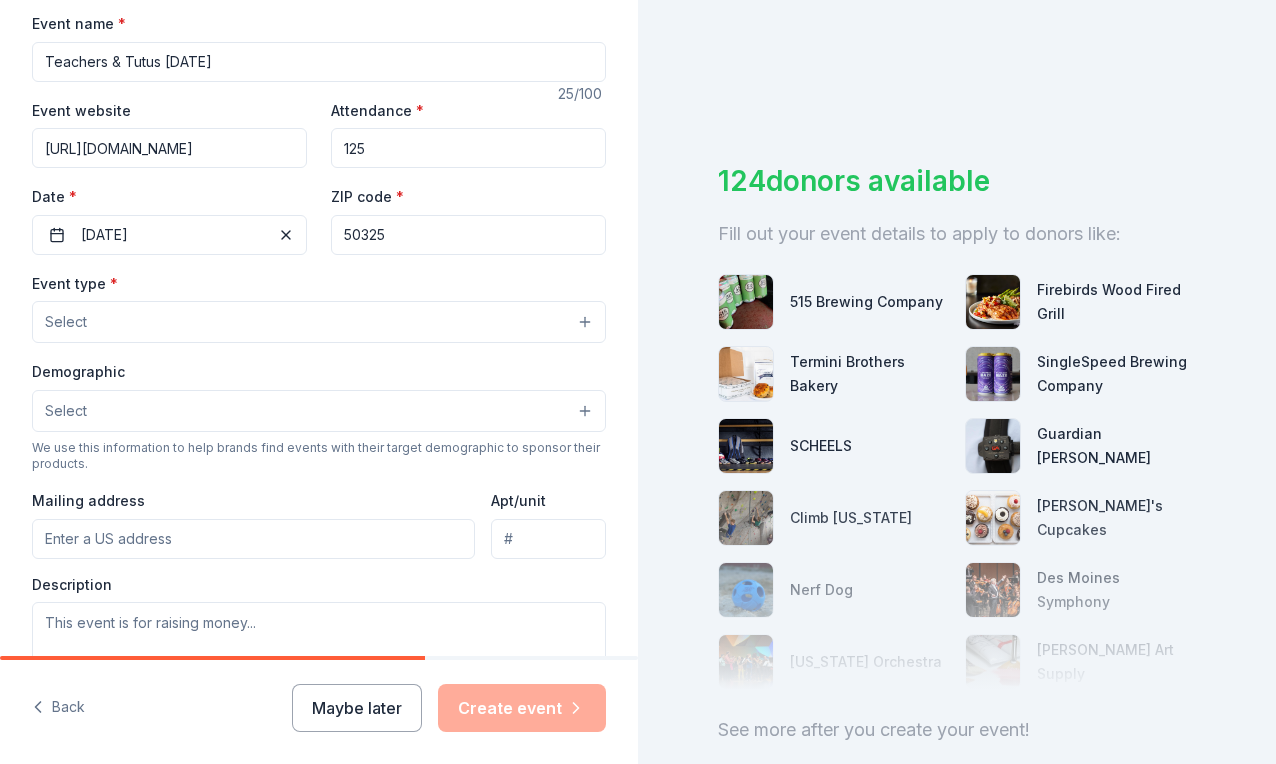 click on "Select" at bounding box center [319, 322] 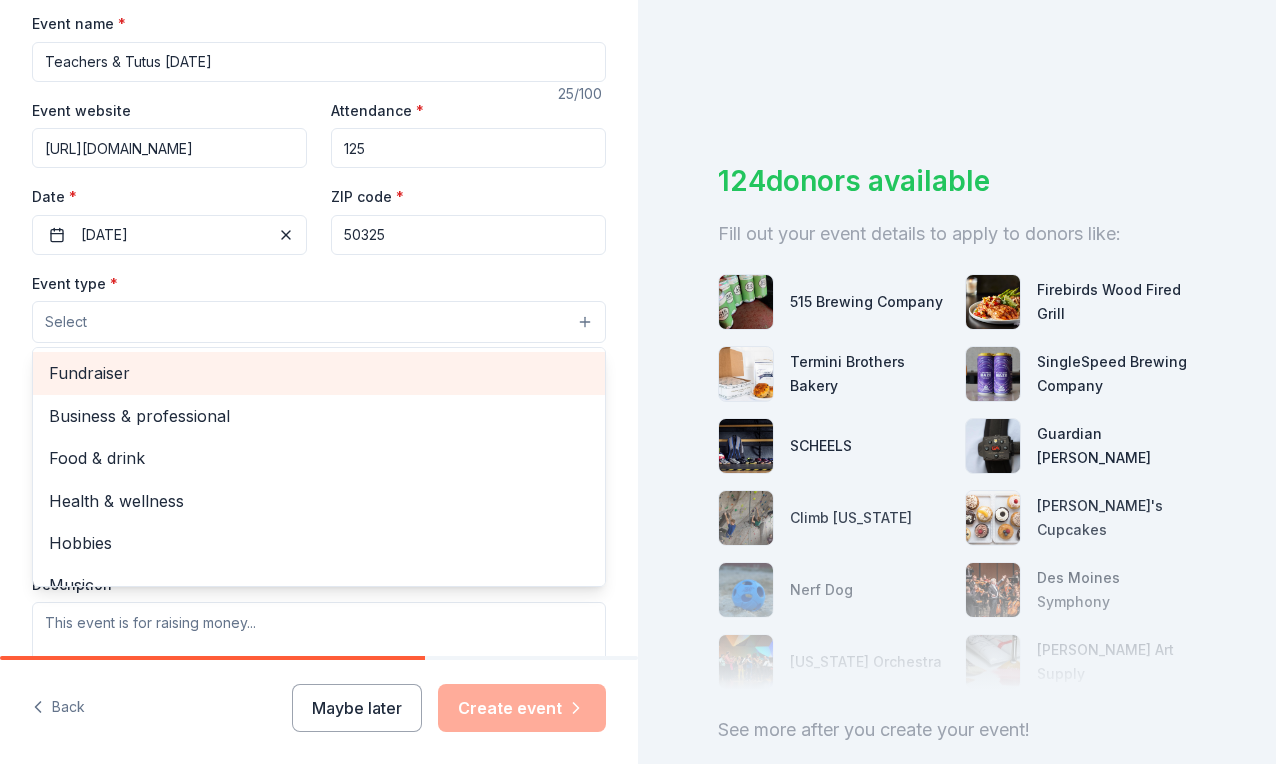 click on "Fundraiser" at bounding box center [319, 373] 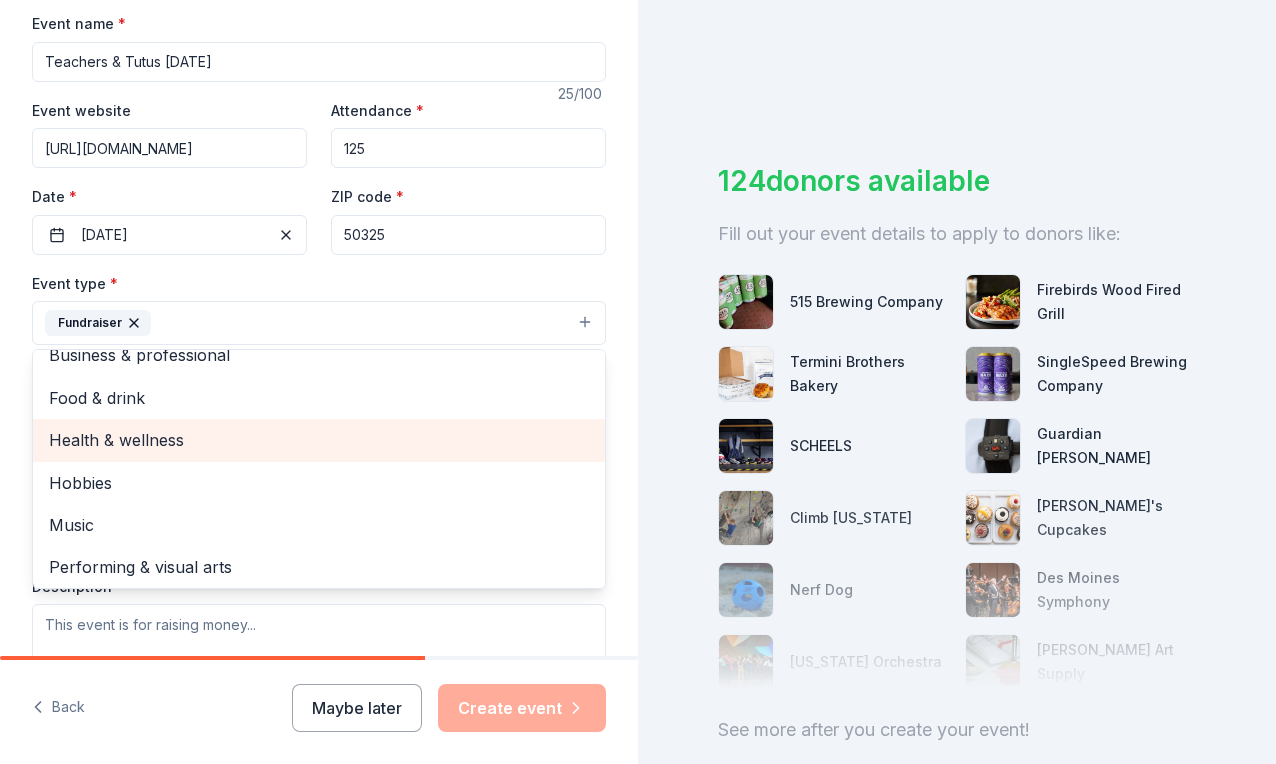 scroll, scrollTop: 24, scrollLeft: 0, axis: vertical 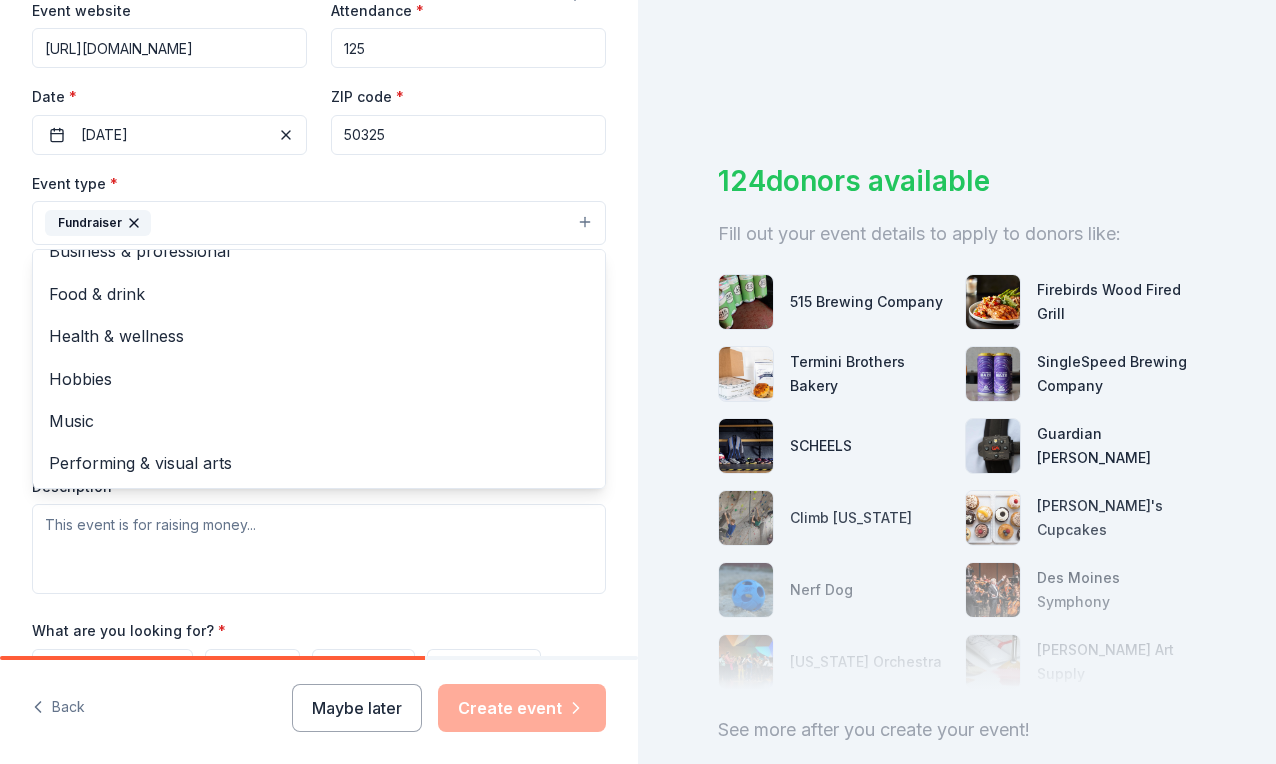 click on "Event type * Fundraiser Business & professional Food & drink Health & wellness Hobbies Music Performing & visual arts" at bounding box center [319, 208] 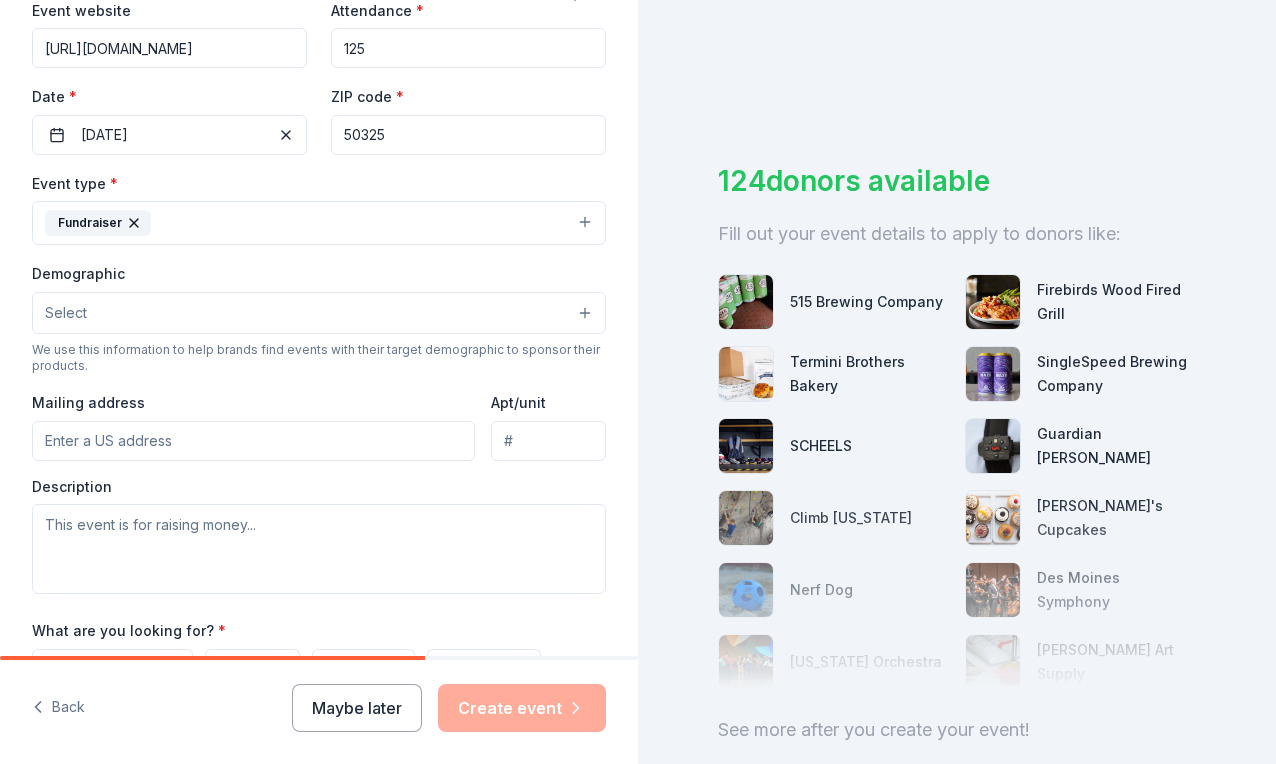 click on "Select" at bounding box center (319, 313) 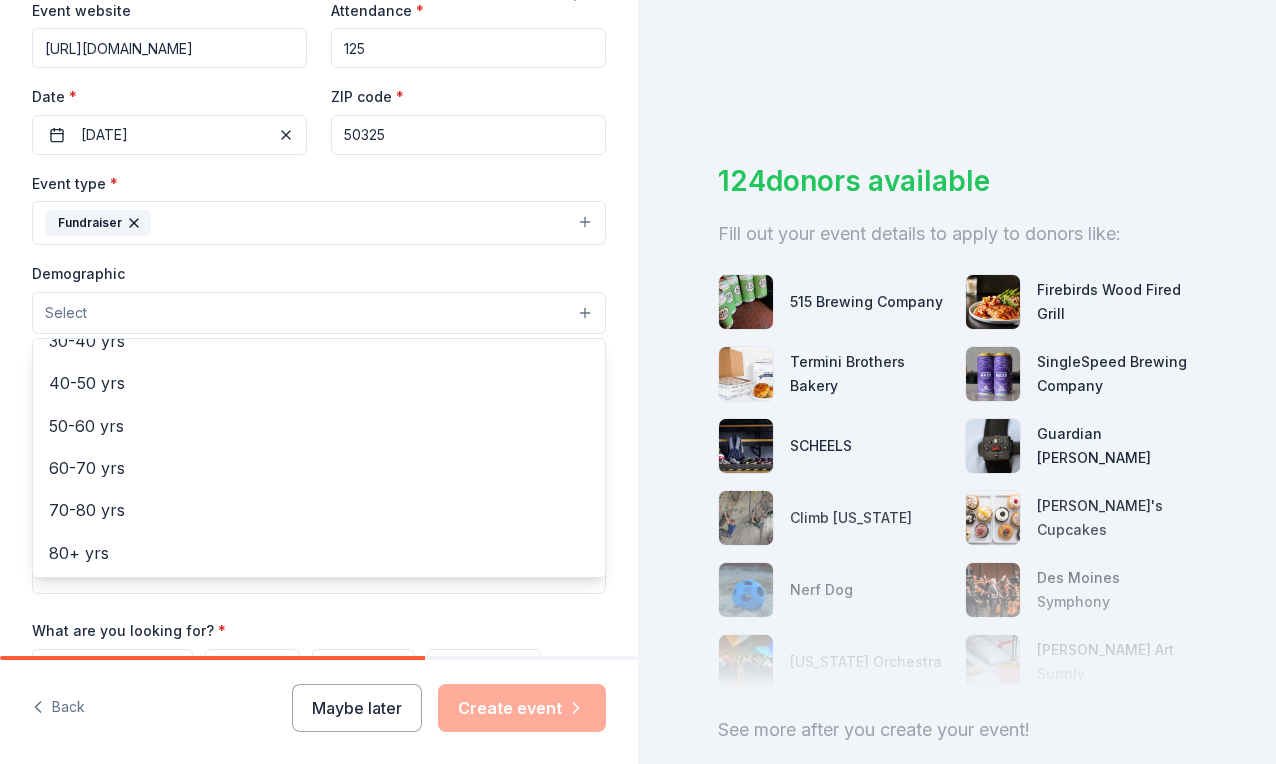 scroll, scrollTop: 0, scrollLeft: 0, axis: both 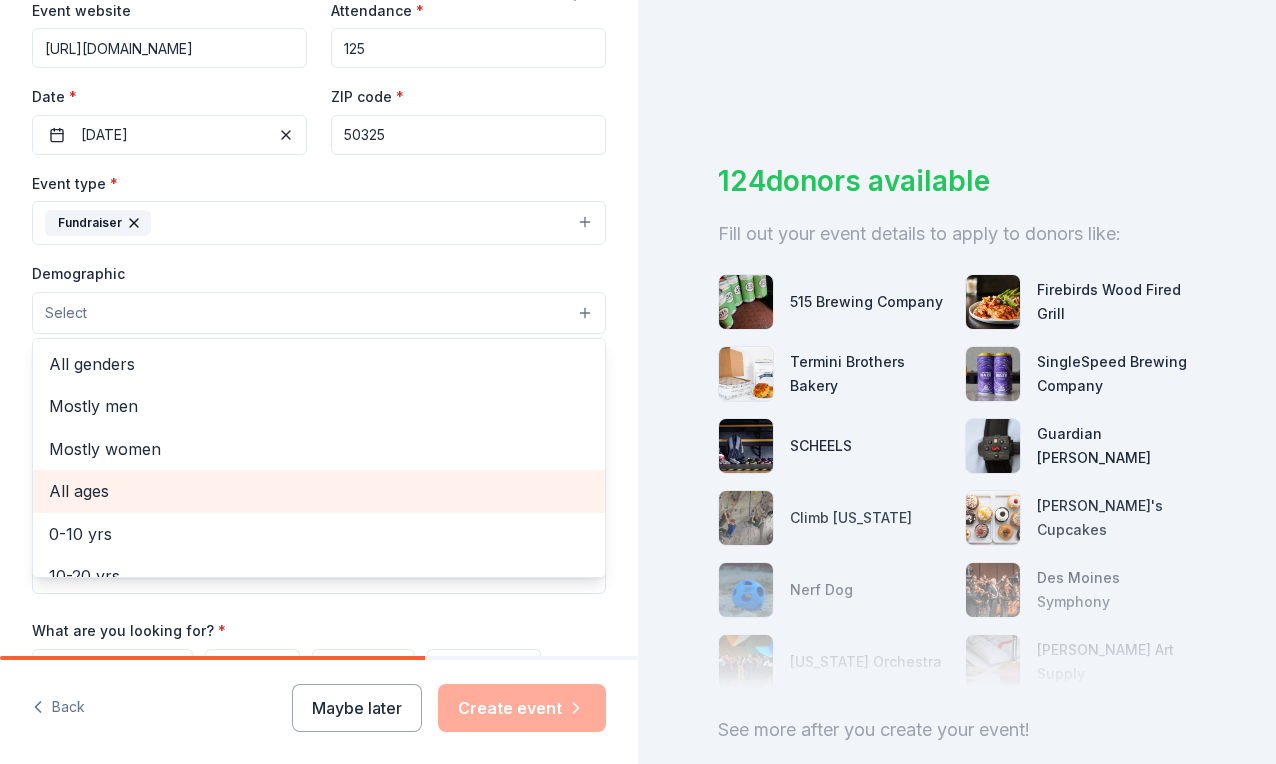 click on "All ages" at bounding box center (319, 491) 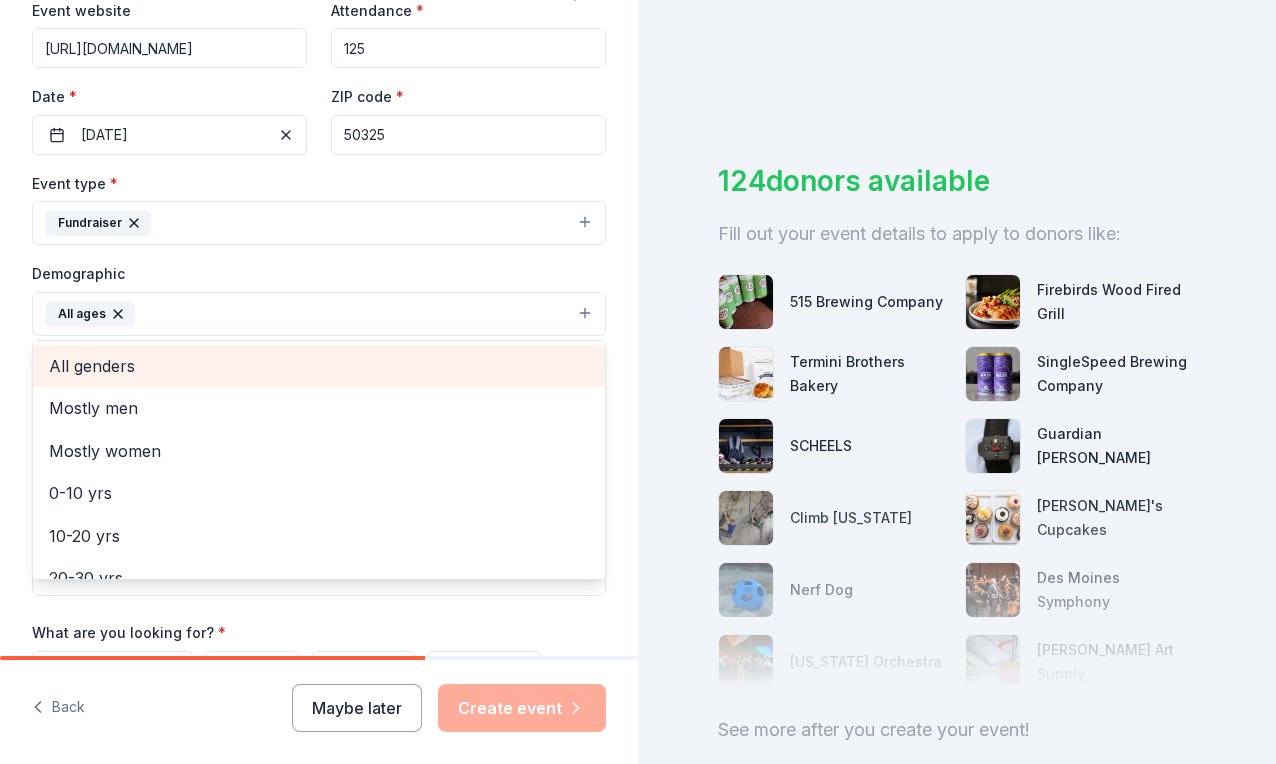 click on "All genders" at bounding box center (319, 366) 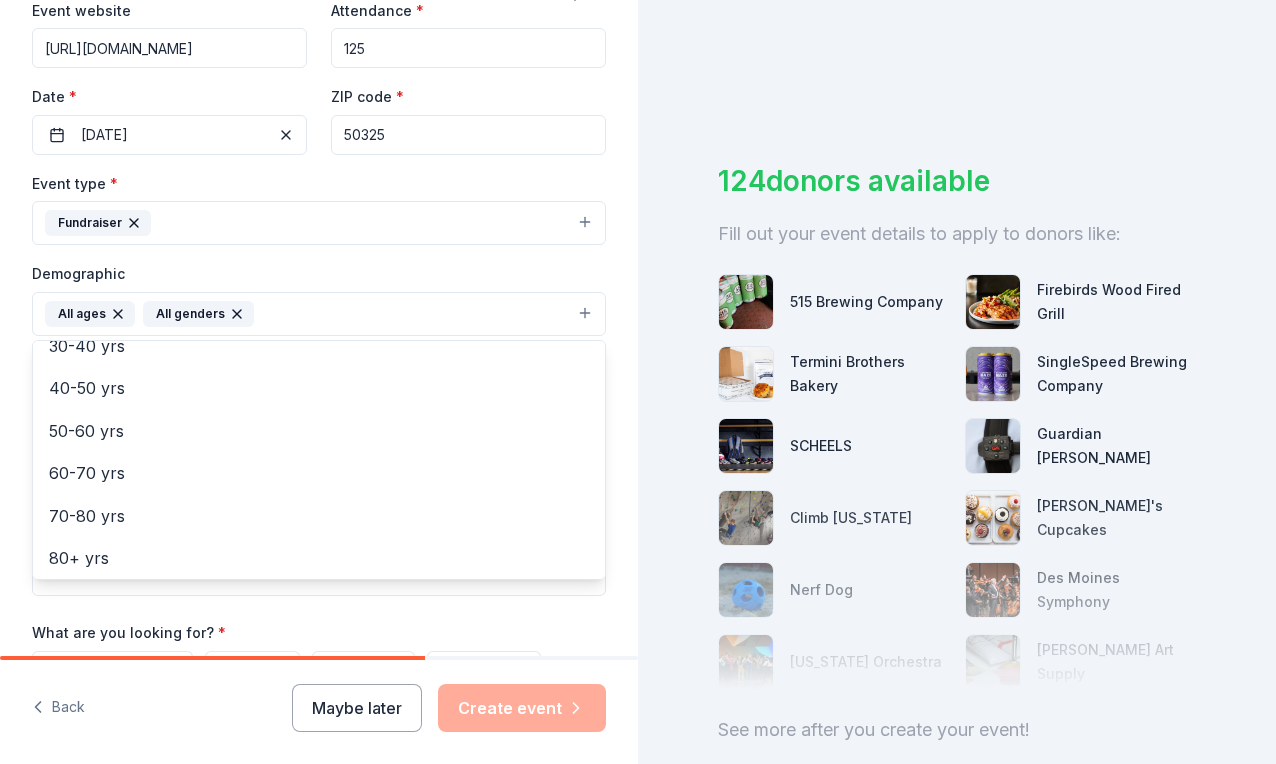 scroll, scrollTop: 236, scrollLeft: 0, axis: vertical 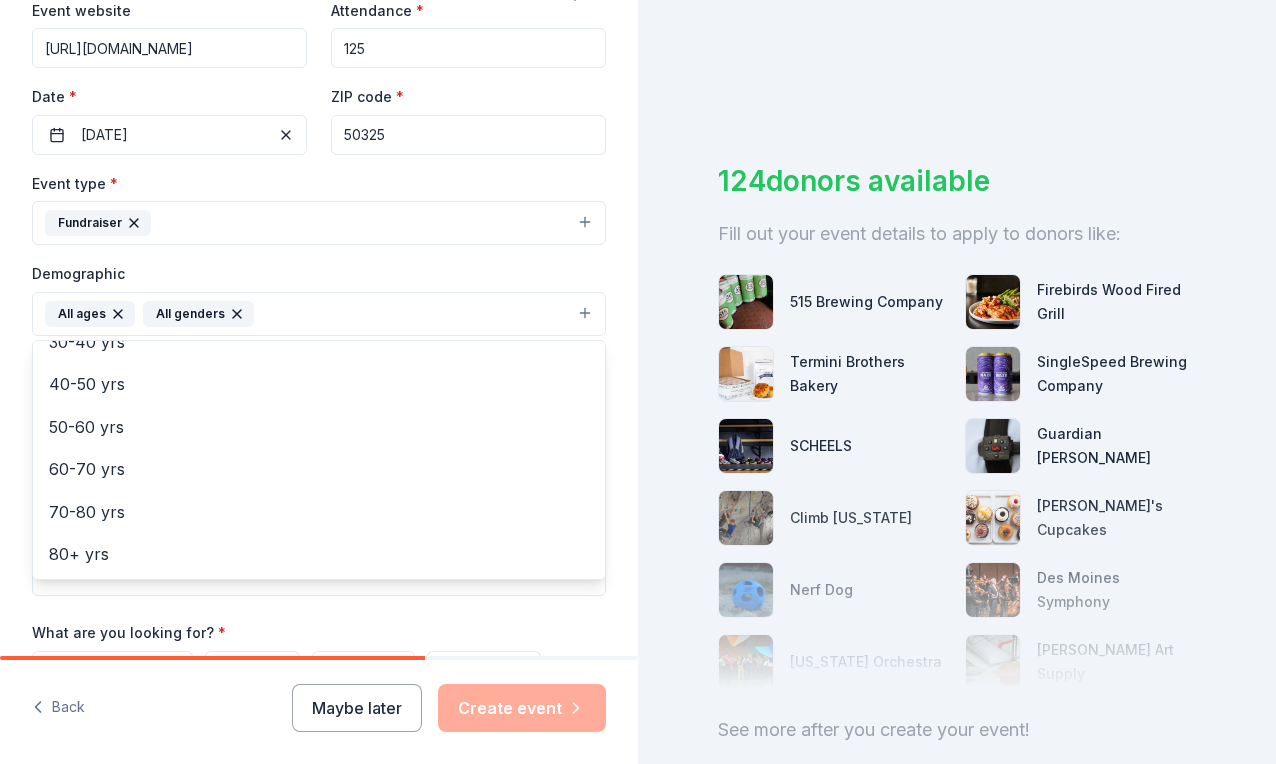 click on "Demographic All ages All genders Mostly men Mostly women 0-10 yrs 10-20 yrs 20-30 yrs 30-40 yrs 40-50 yrs 50-60 yrs 60-70 yrs 70-80 yrs 80+ yrs" at bounding box center [319, 298] 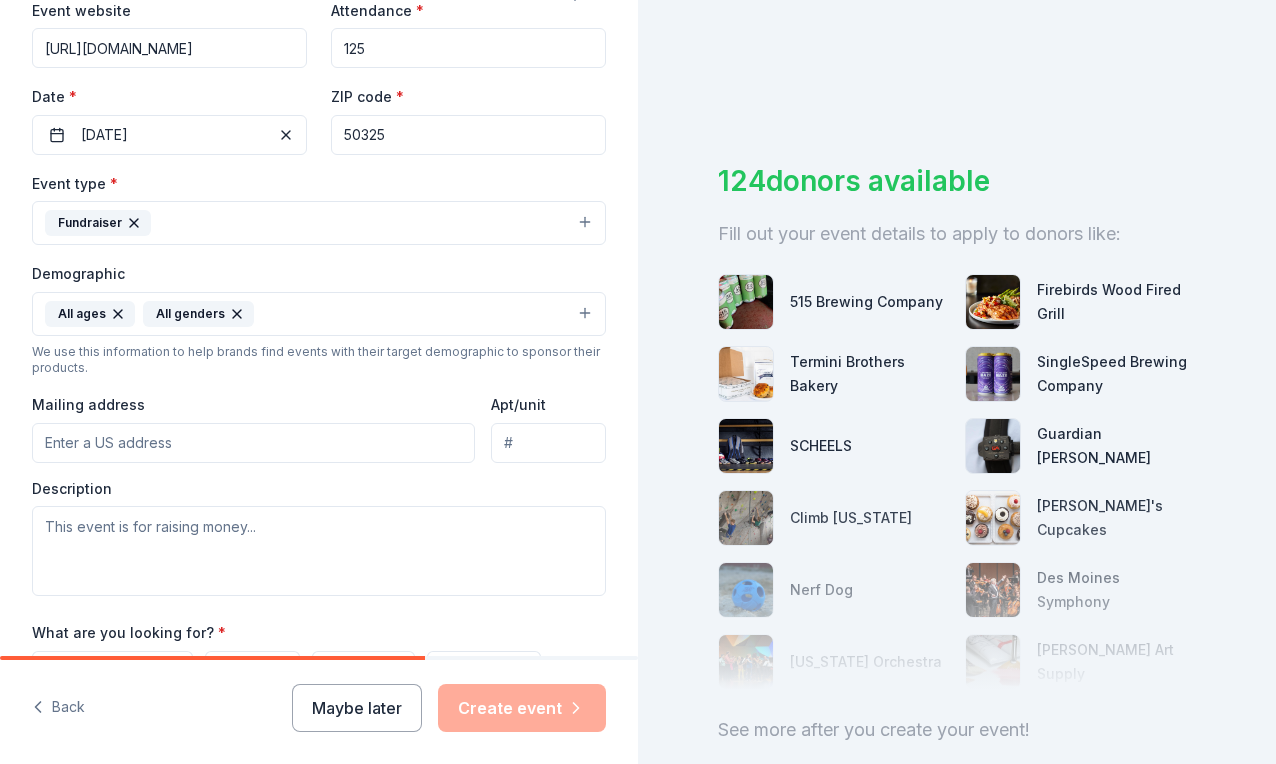 click on "Mailing address" at bounding box center (253, 443) 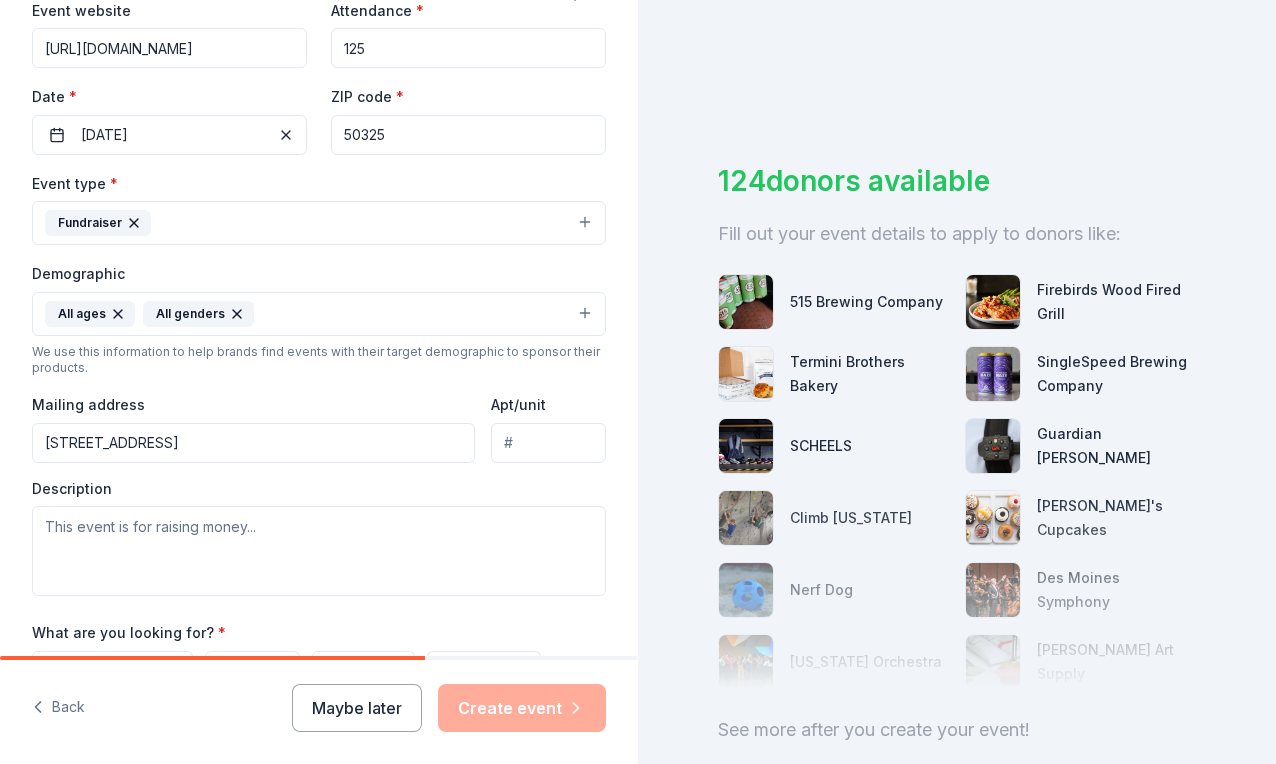 click on "Mailing address 1380 NW 92nd Street" at bounding box center [253, 427] 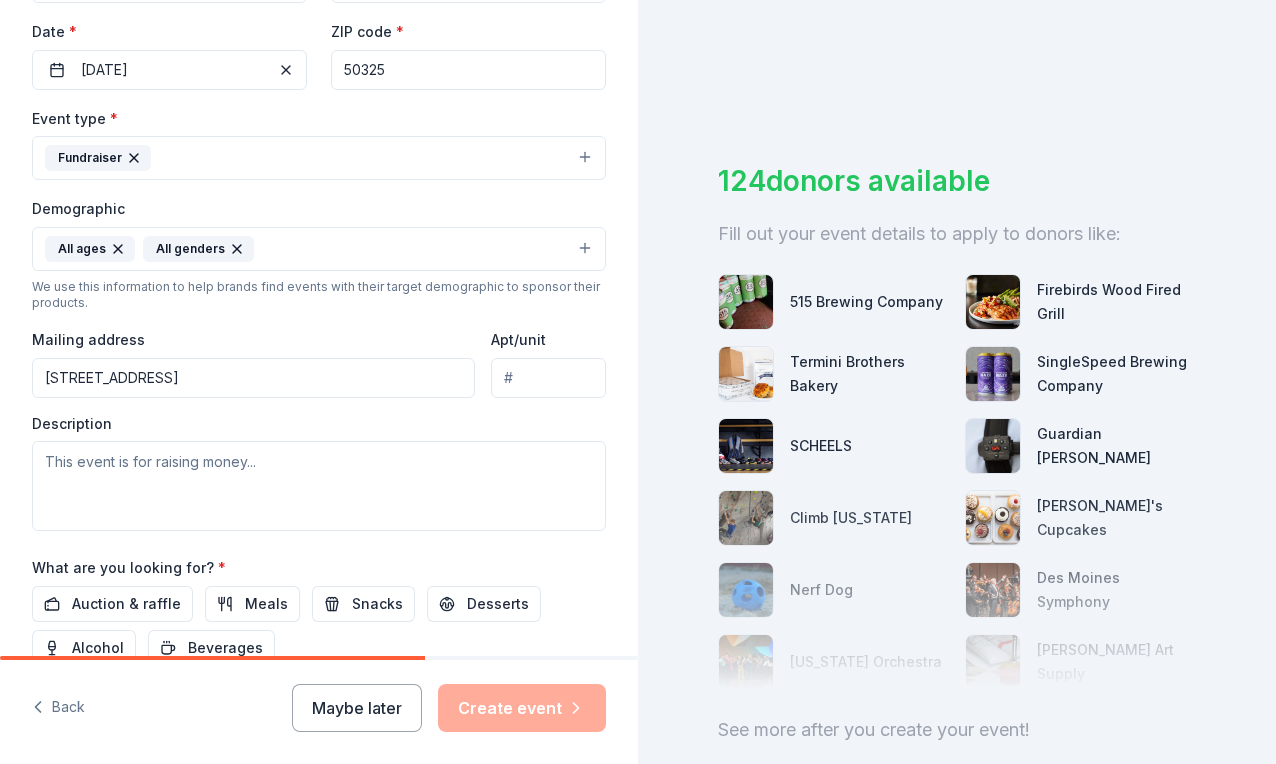 scroll, scrollTop: 500, scrollLeft: 0, axis: vertical 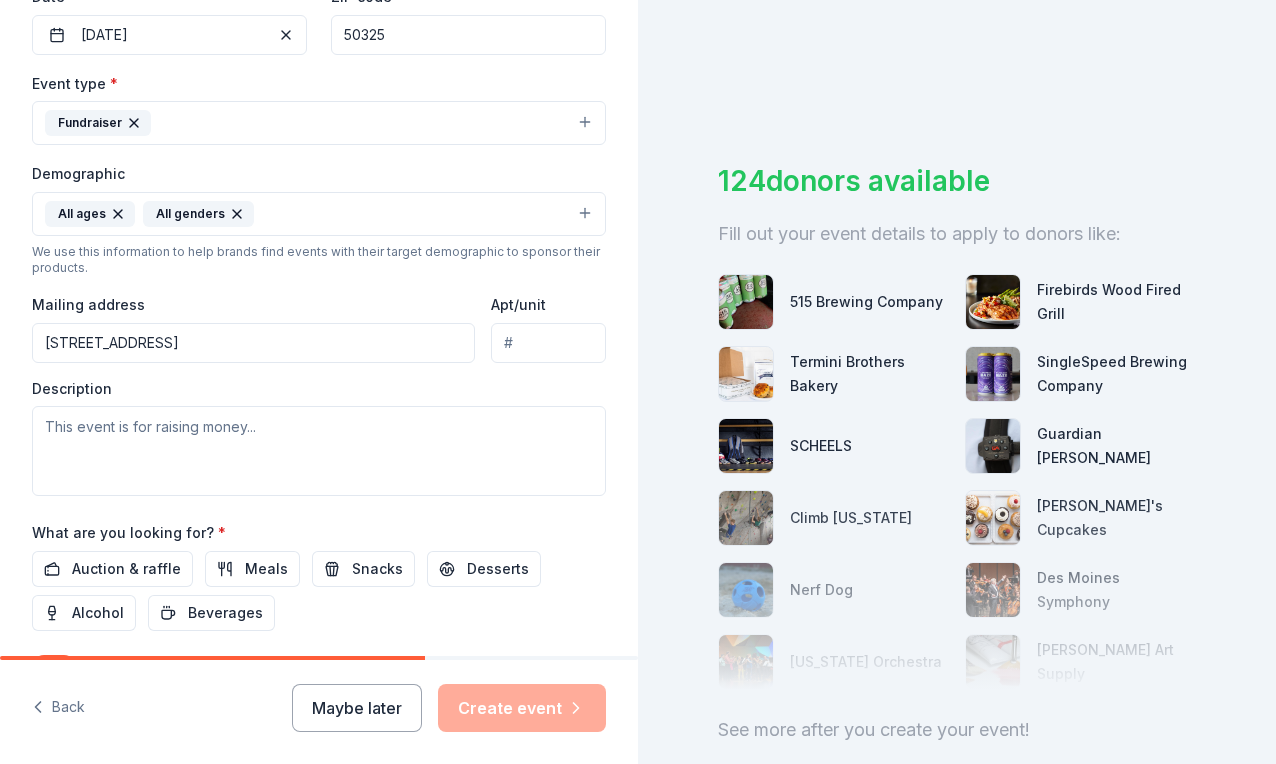 click on "1380 NW 92nd Street" at bounding box center (253, 343) 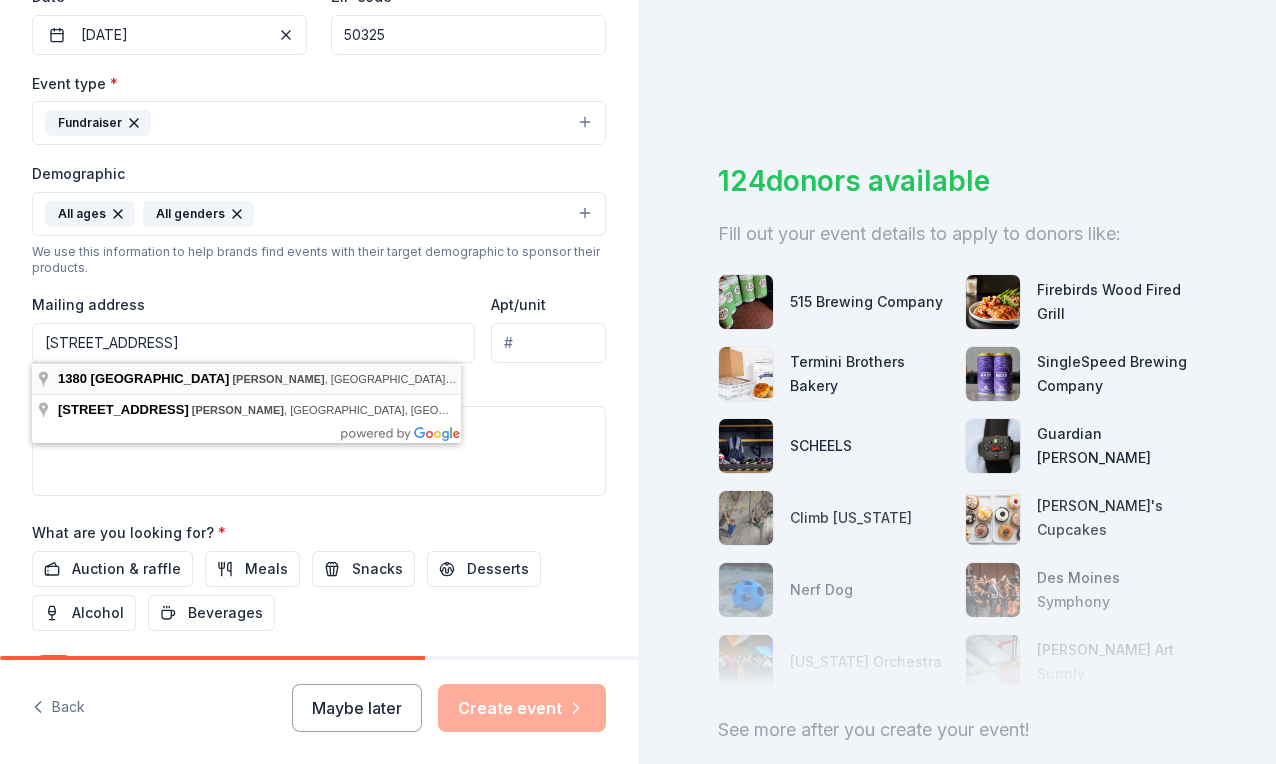 type on "1380 Northwest 92nd Street, Clive, IA, 50325" 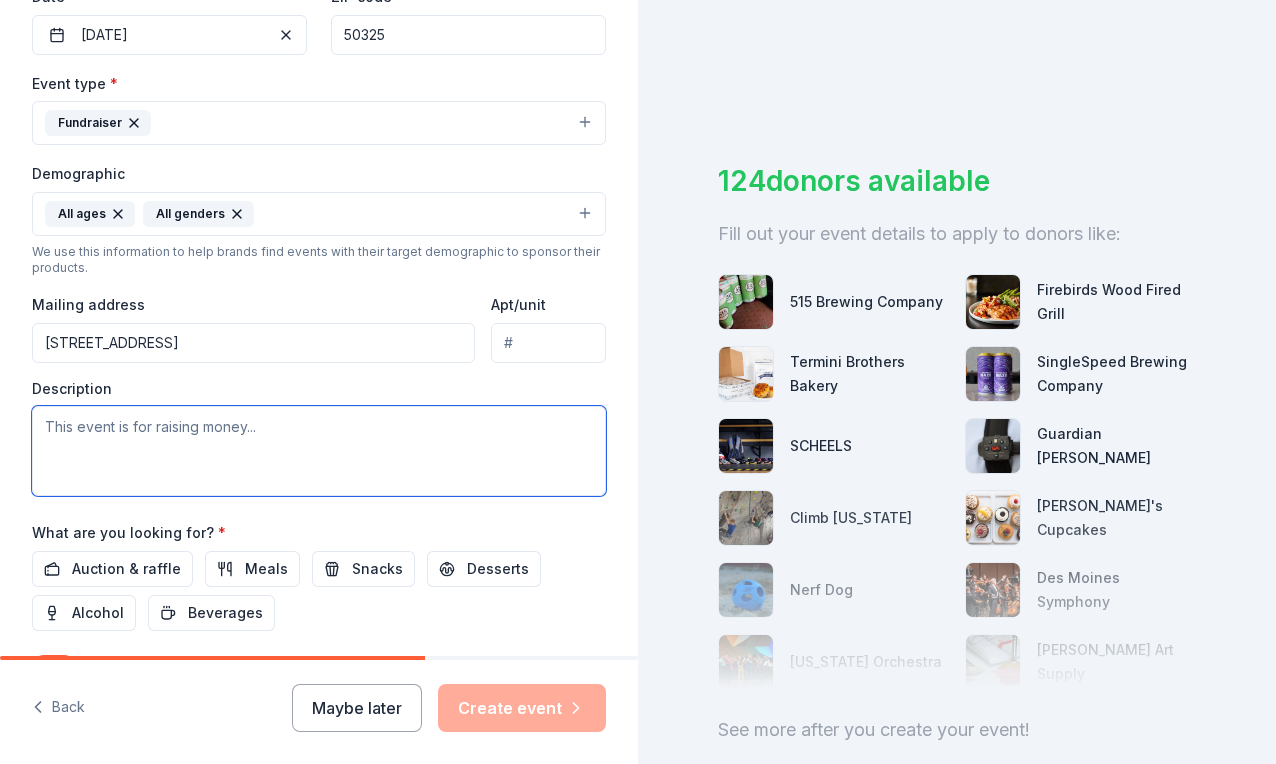 click at bounding box center (319, 451) 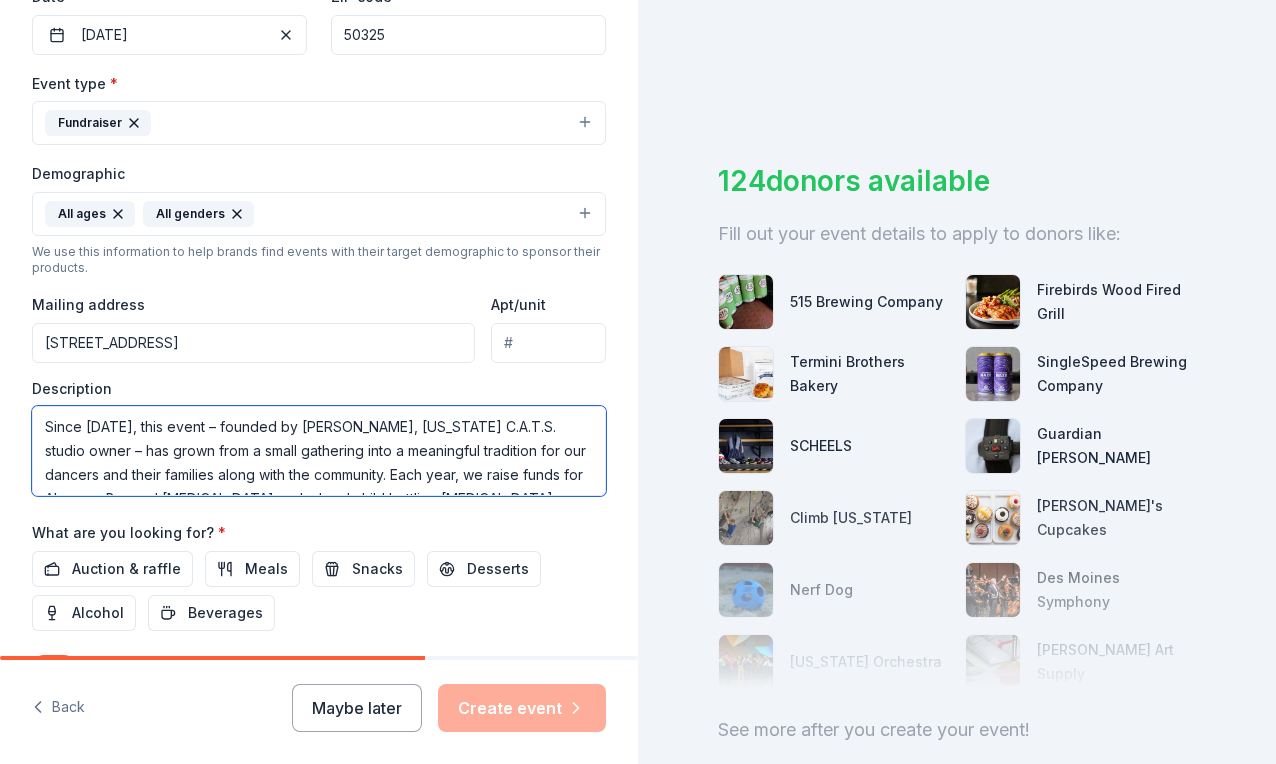 scroll, scrollTop: 204, scrollLeft: 0, axis: vertical 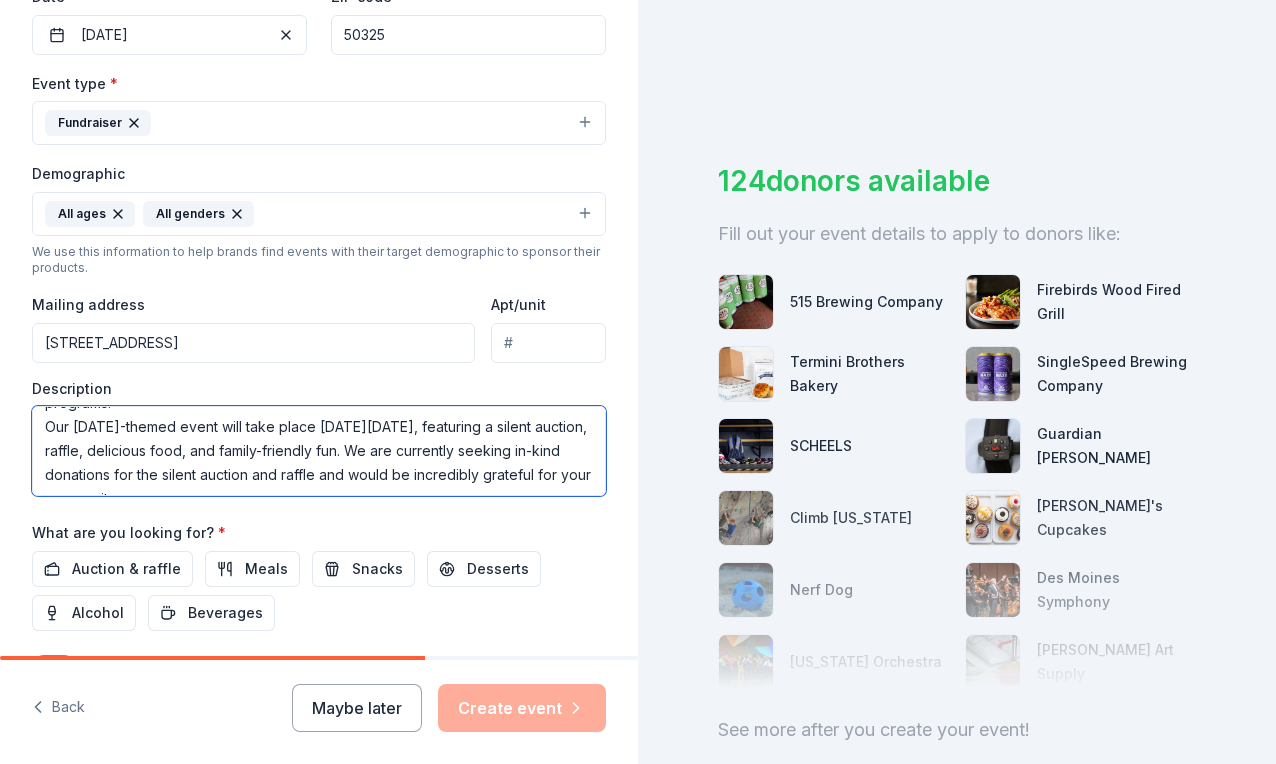 drag, startPoint x: 522, startPoint y: 439, endPoint x: 539, endPoint y: 483, distance: 47.169907 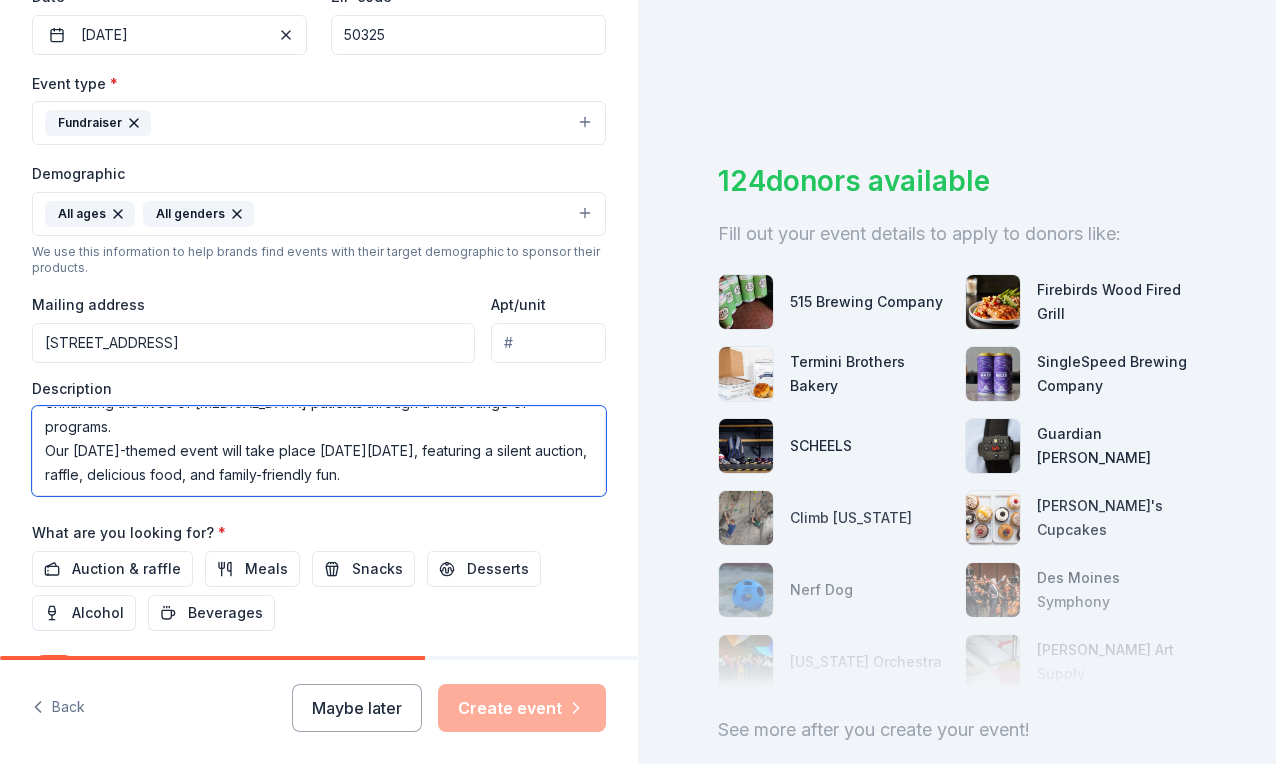 scroll, scrollTop: 168, scrollLeft: 0, axis: vertical 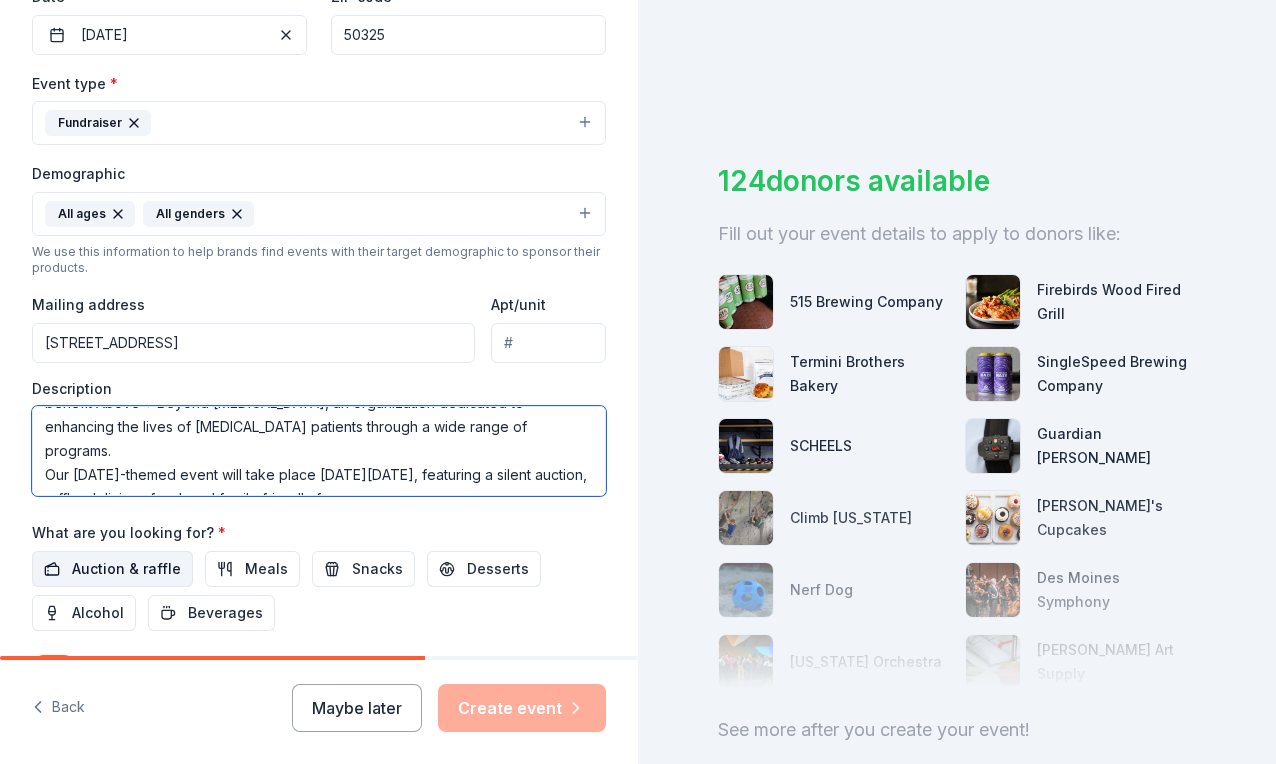 type on "Since [DATE], this event – founded by [PERSON_NAME], [US_STATE] C.A.T.S. studio owner – has grown from a small gathering into a meaningful tradition for our dancers and their families along with the community. Each year, we raise funds for Above + Beyond [MEDICAL_DATA] and a local child battling [MEDICAL_DATA], whom we proudly honor as our “Dancer of the Year.” Part of the event’s proceeds will go toward our Dancer of the Year’s care and support, while the remainder will benefit Above + Beyond [MEDICAL_DATA], an organization dedicated to enhancing the lives of [MEDICAL_DATA] patients through a wide range of programs.
Our [DATE]-themed event will take place [DATE][DATE], featuring a silent auction, raffle, delicious food, and family-friendly fun." 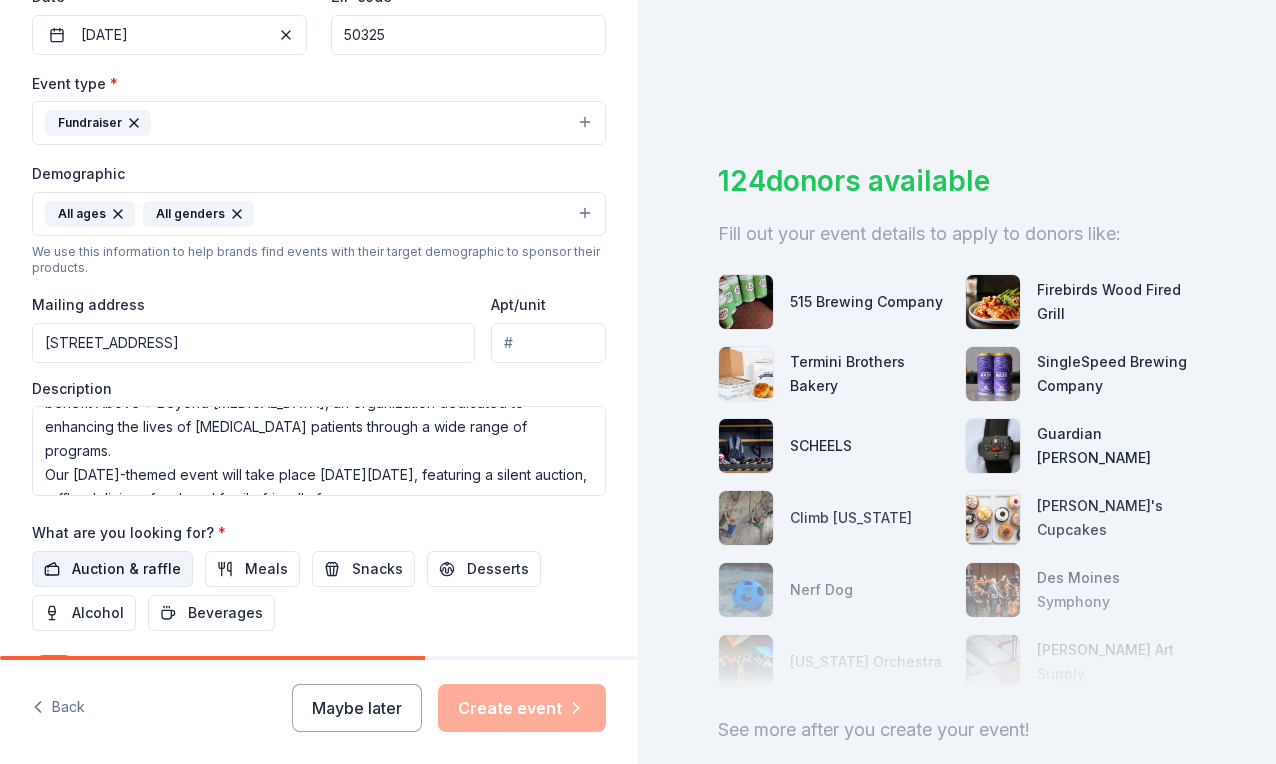 click on "Auction & raffle" at bounding box center (126, 569) 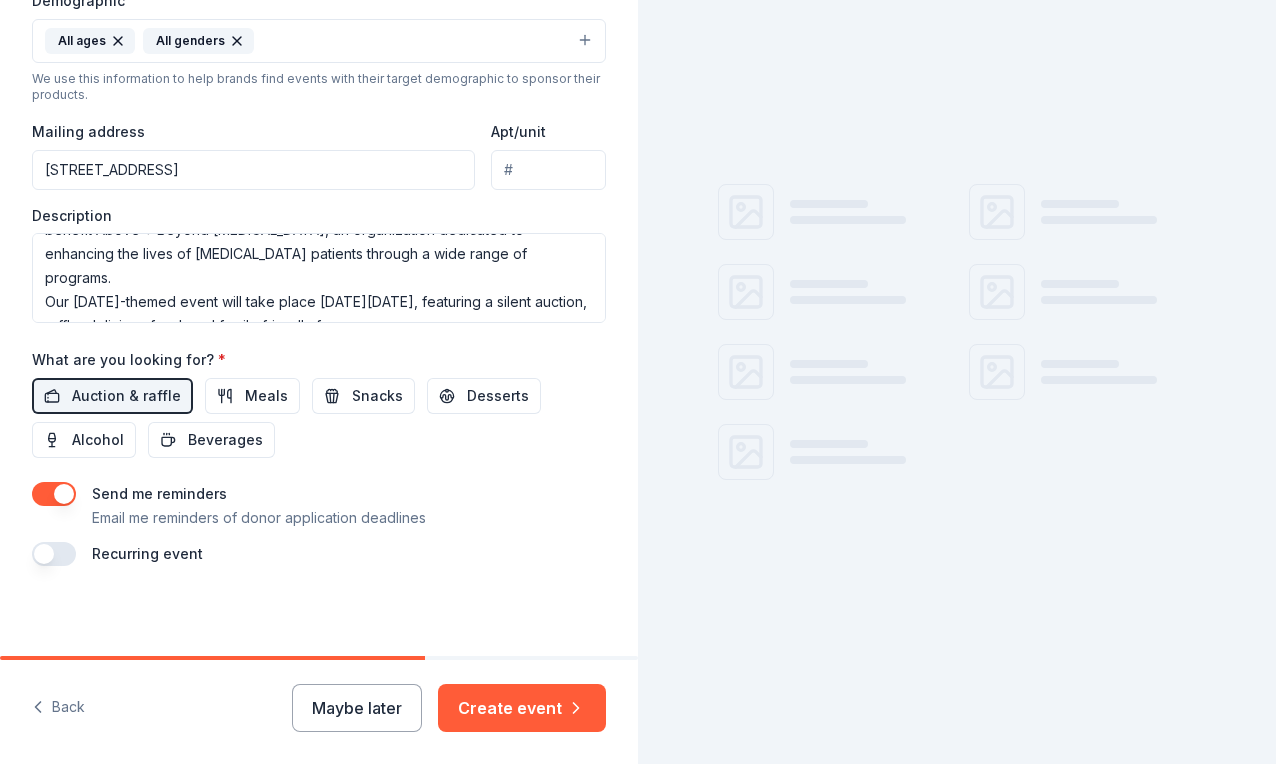 scroll, scrollTop: 678, scrollLeft: 0, axis: vertical 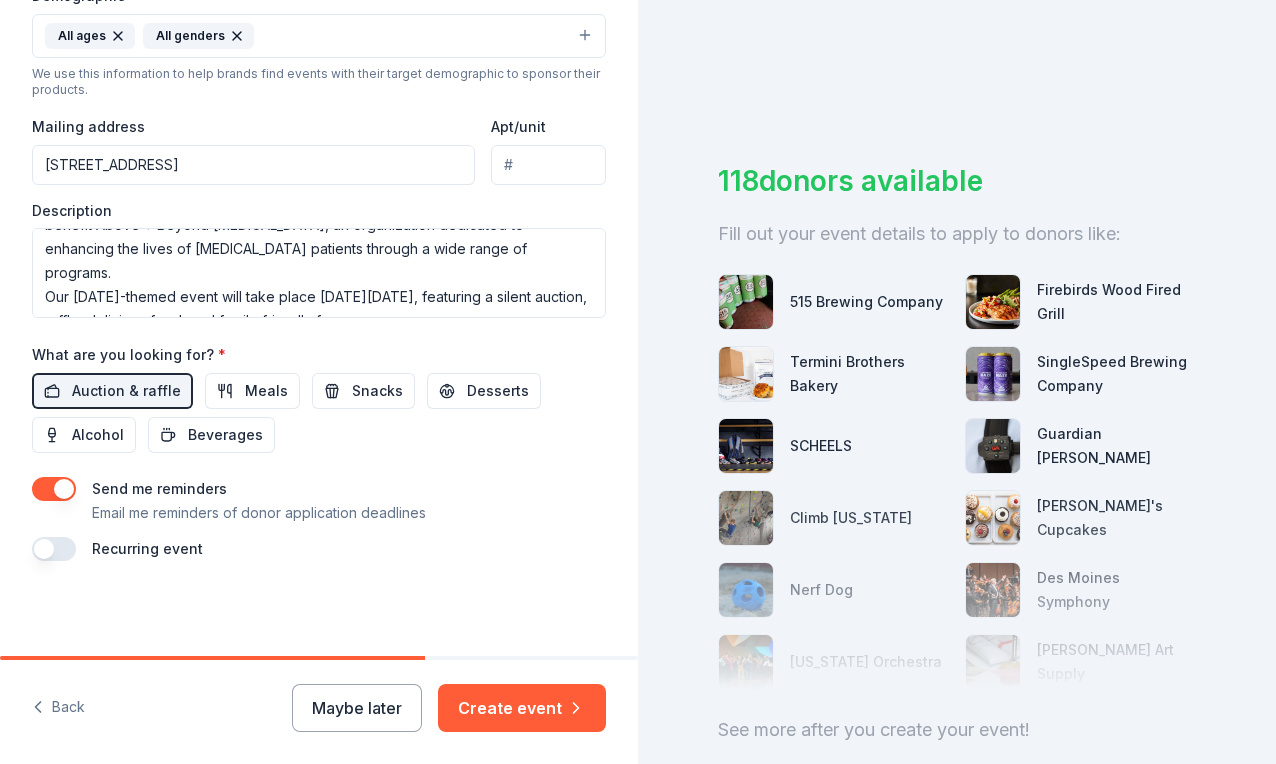click at bounding box center [54, 489] 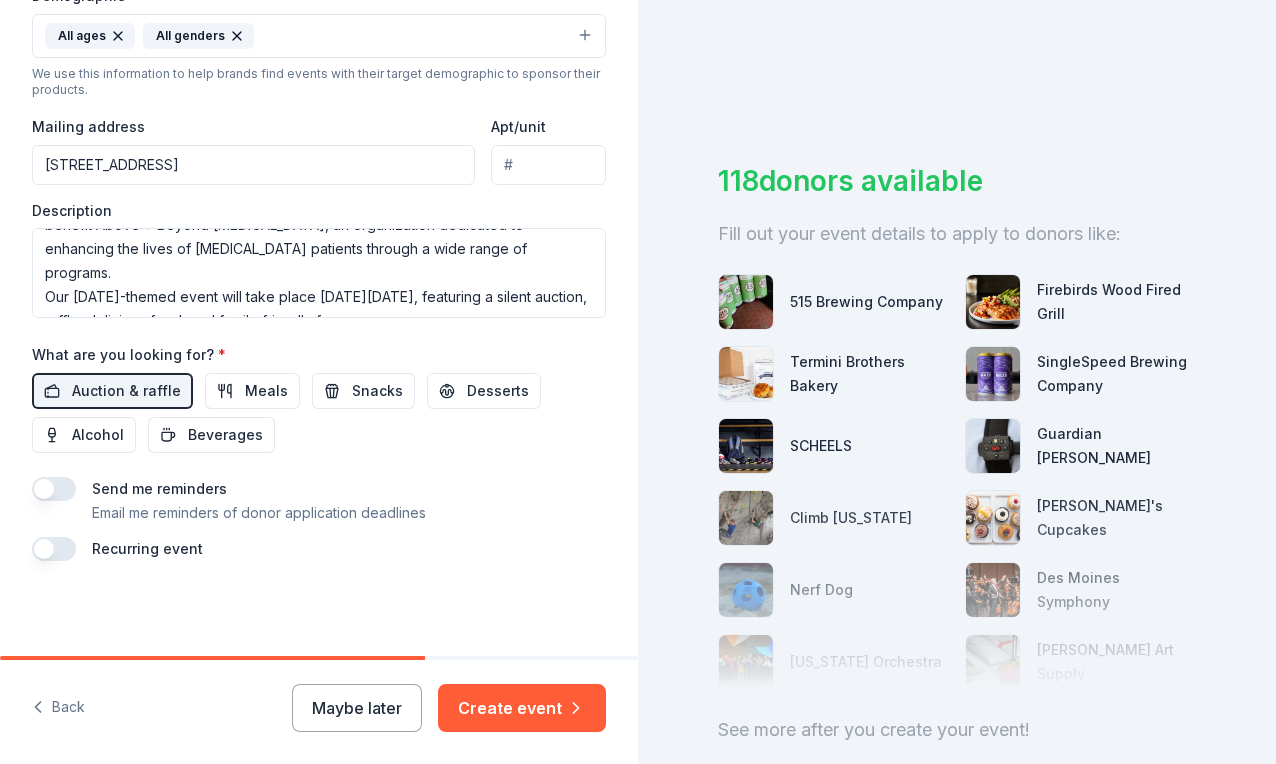 click at bounding box center [54, 549] 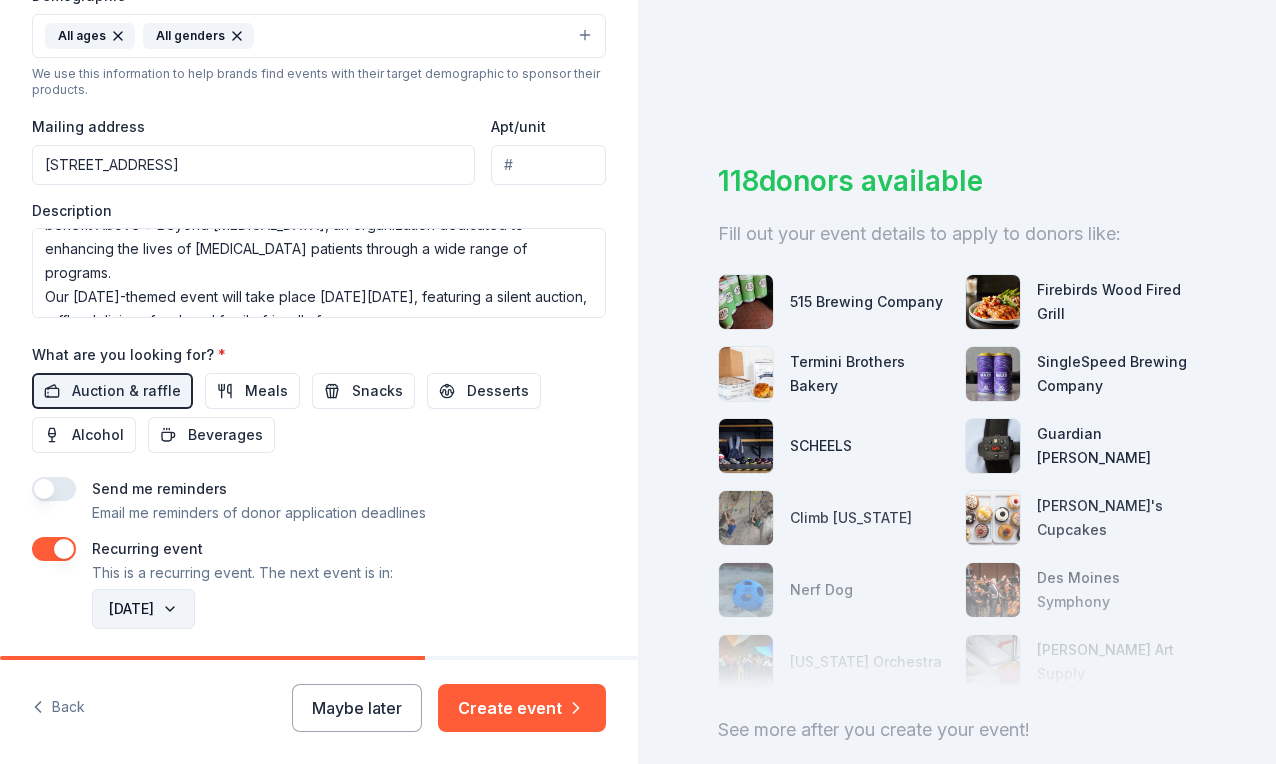 click on "September 2026" at bounding box center [143, 609] 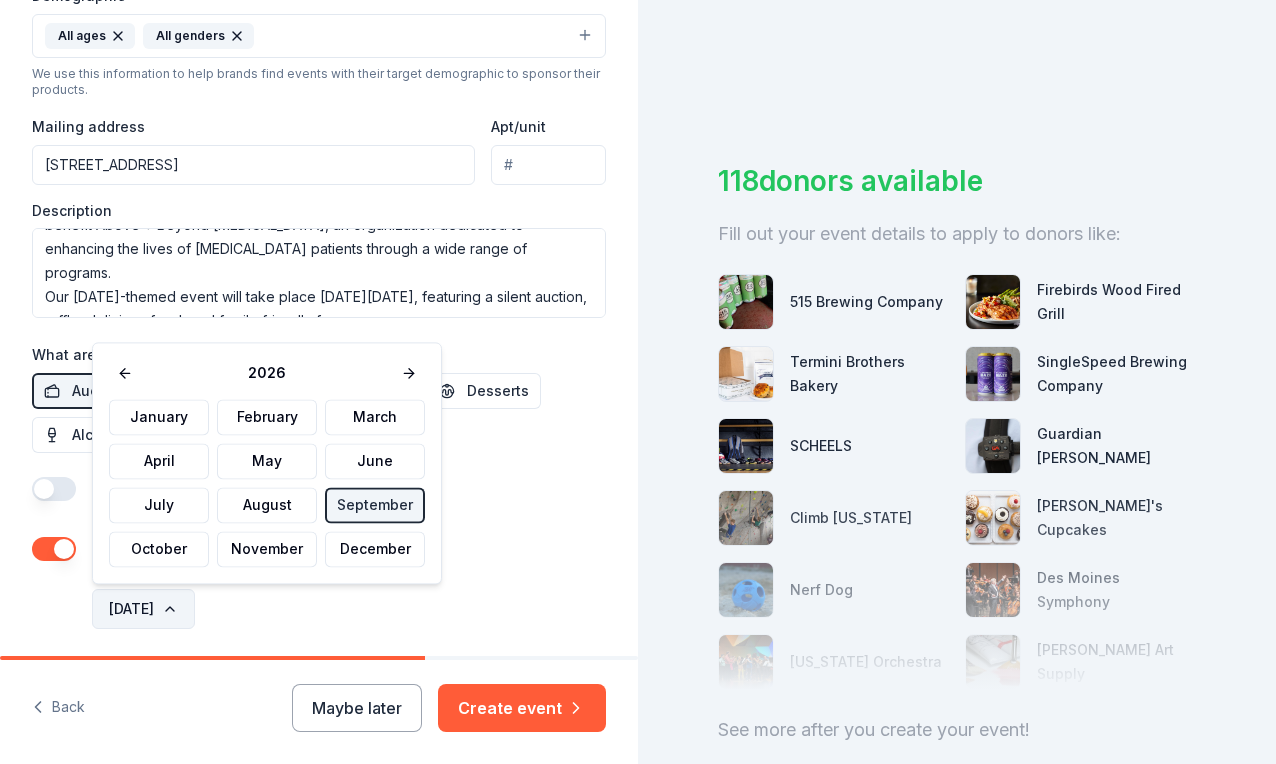click on "September 2026" at bounding box center (143, 609) 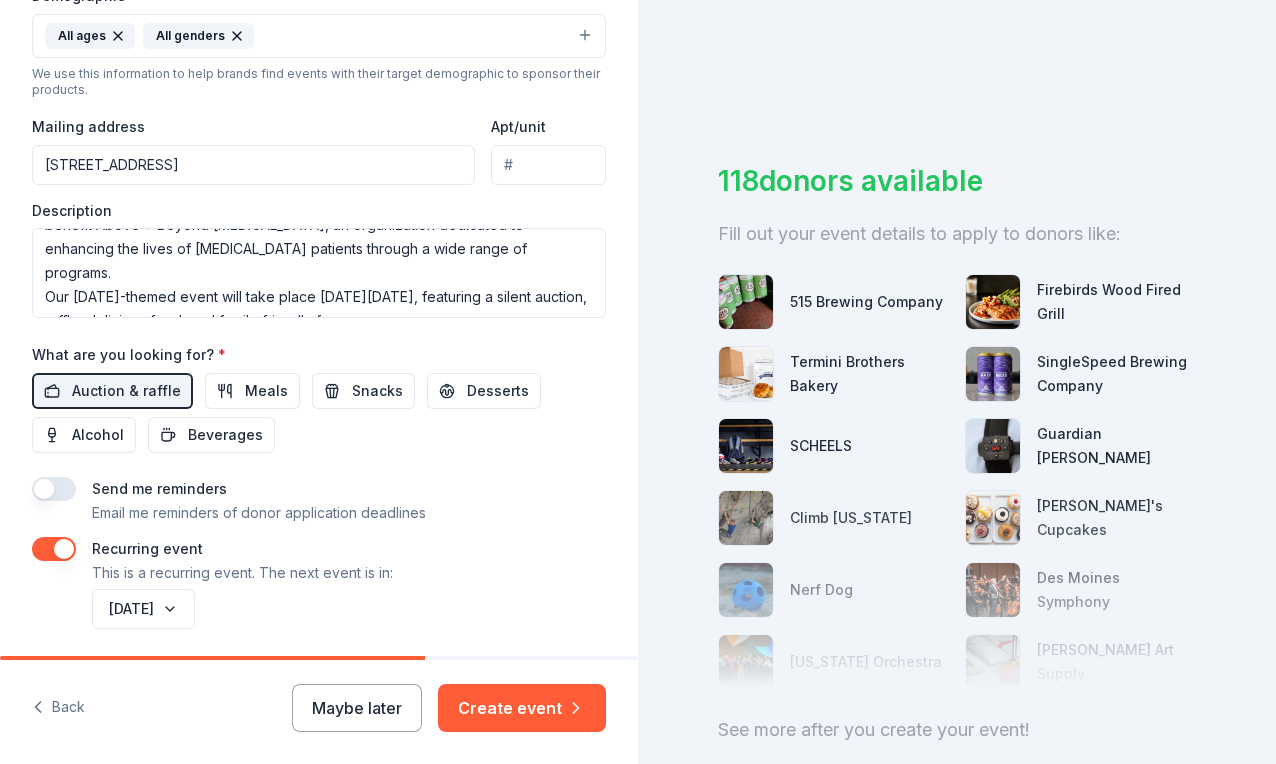 click on "Recurring event This is a recurring event. The next event is in:" at bounding box center [319, 561] 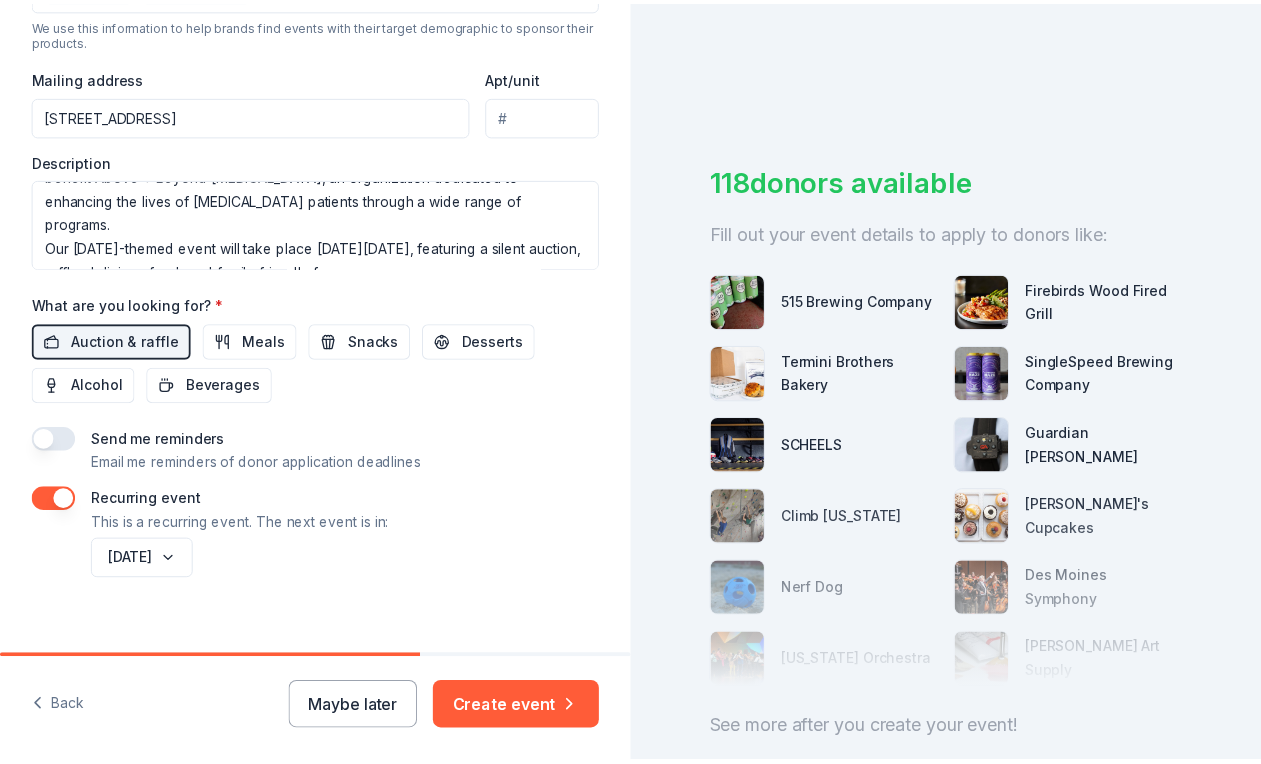 scroll, scrollTop: 750, scrollLeft: 0, axis: vertical 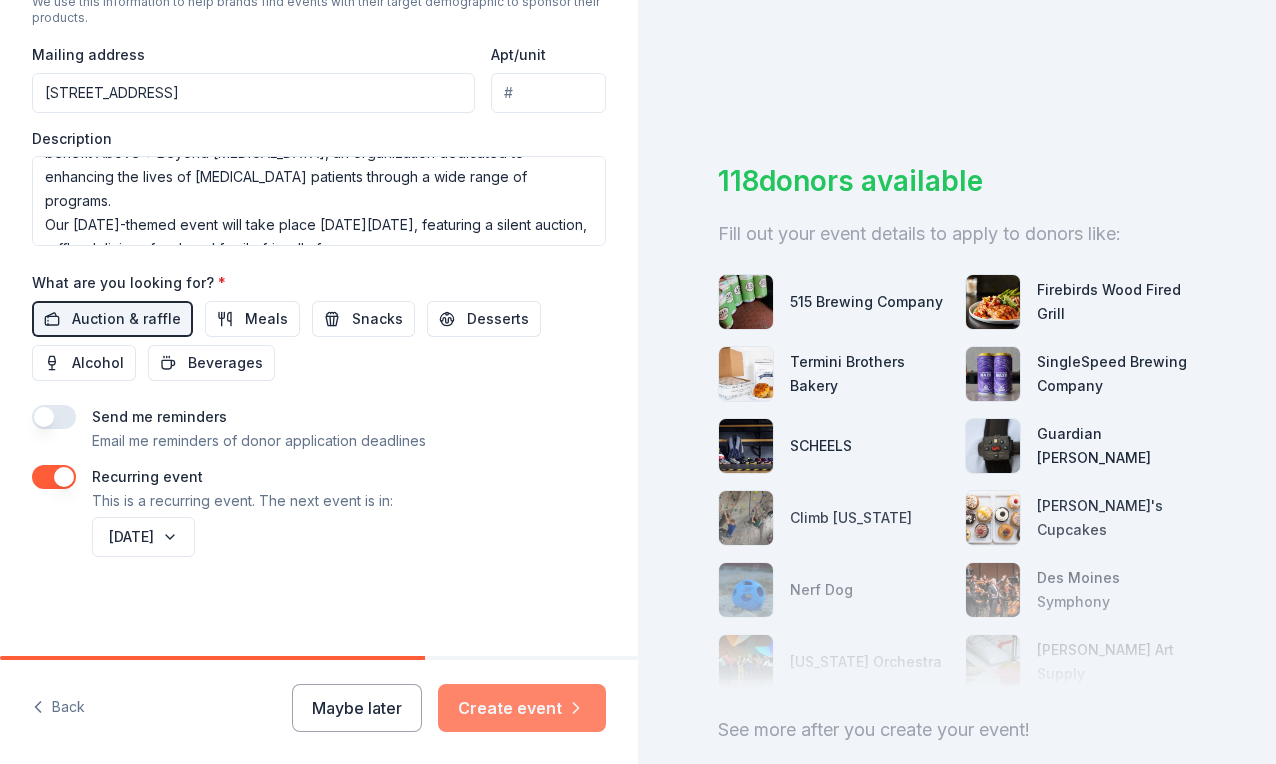 click on "Create event" at bounding box center [522, 708] 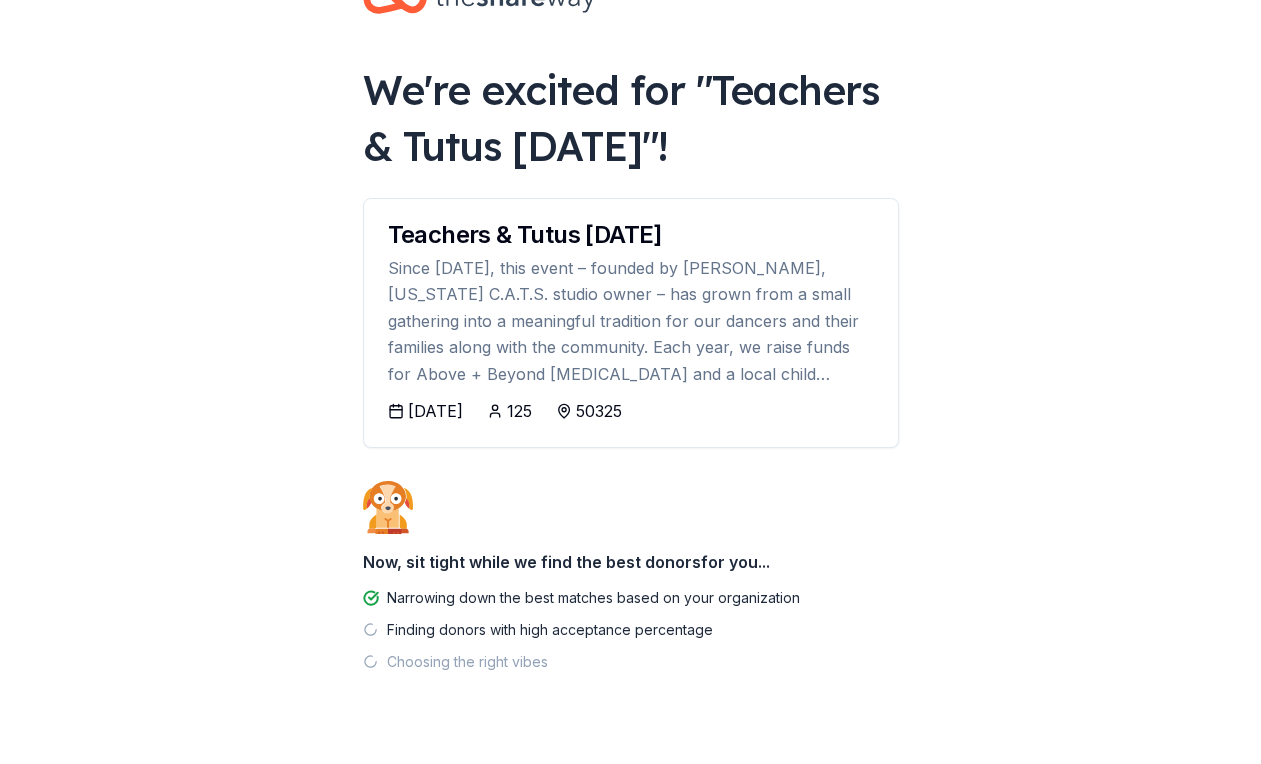 scroll, scrollTop: 107, scrollLeft: 0, axis: vertical 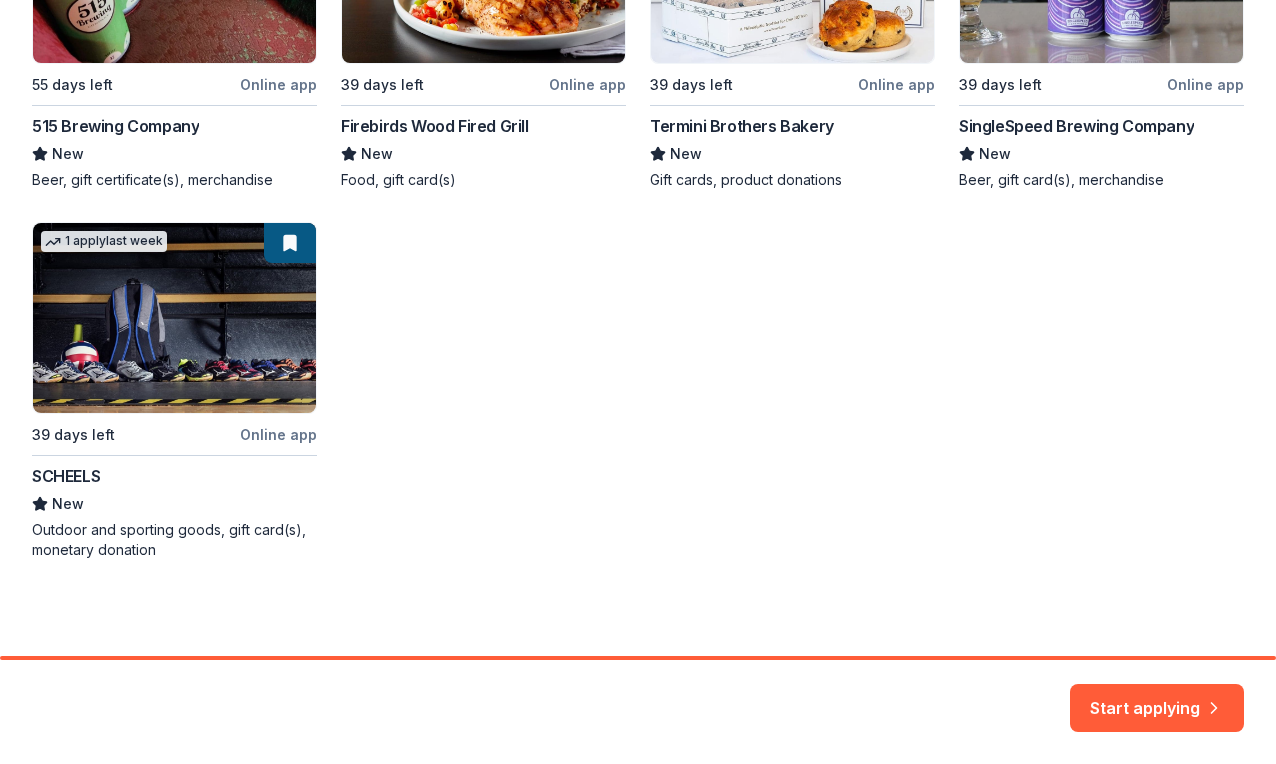 click on "Local 55 days left Online app 515 Brewing Company New Beer, gift certificate(s), merchandise 2   applies  last week 39 days left Online app Firebirds Wood Fired Grill New Food, gift card(s) 11   applies  last week 39 days left Online app Termini Brothers Bakery New Gift cards, product donations Local 39 days left Online app SingleSpeed Brewing Company New Beer, gift card(s), merchandise 1   apply  last week 39 days left Online app SCHEELS New Outdoor and sporting goods, gift card(s), monetary donation" at bounding box center [638, 216] 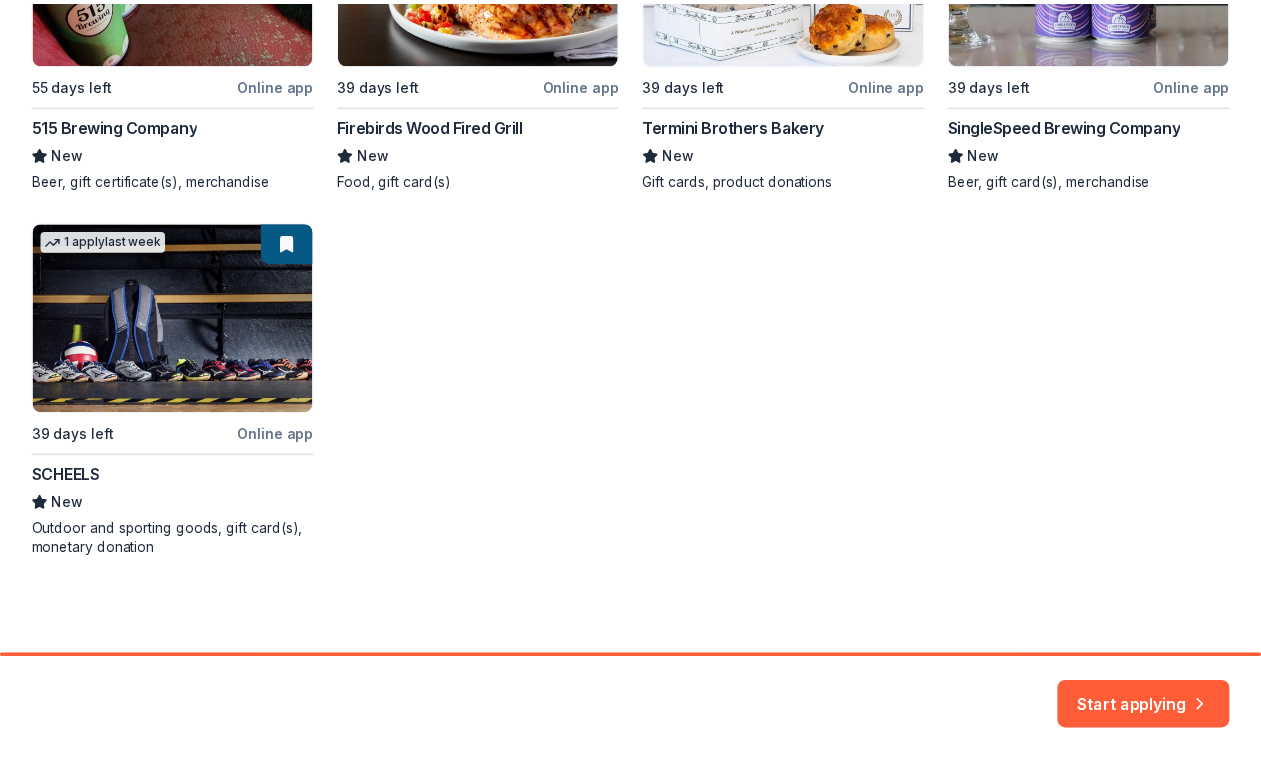 scroll, scrollTop: 0, scrollLeft: 0, axis: both 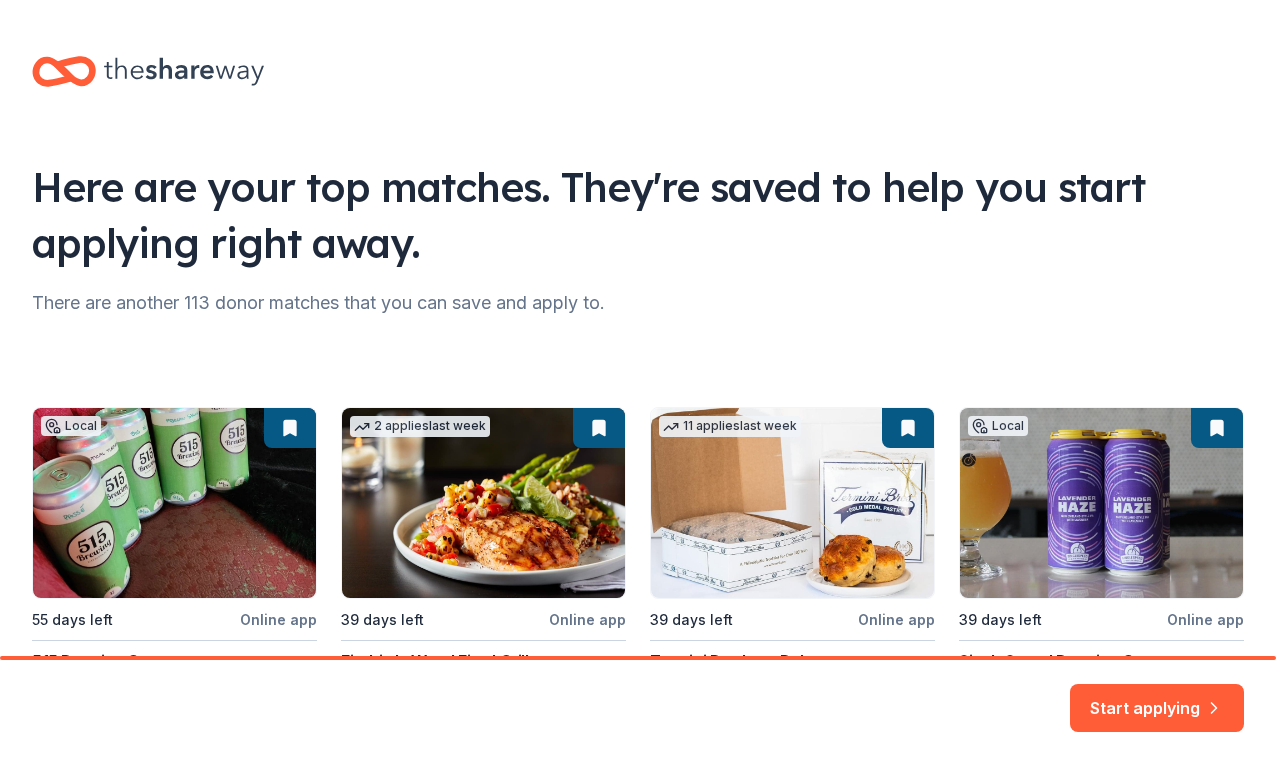 click on "Local 55 days left Online app 515 Brewing Company New Beer, gift certificate(s), merchandise 2   applies  last week 39 days left Online app Firebirds Wood Fired Grill New Food, gift card(s) 11   applies  last week 39 days left Online app Termini Brothers Bakery New Gift cards, product donations Local 39 days left Online app SingleSpeed Brewing Company New Beer, gift card(s), merchandise 1   apply  last week 39 days left Online app SCHEELS New Outdoor and sporting goods, gift card(s), monetary donation" at bounding box center (638, 751) 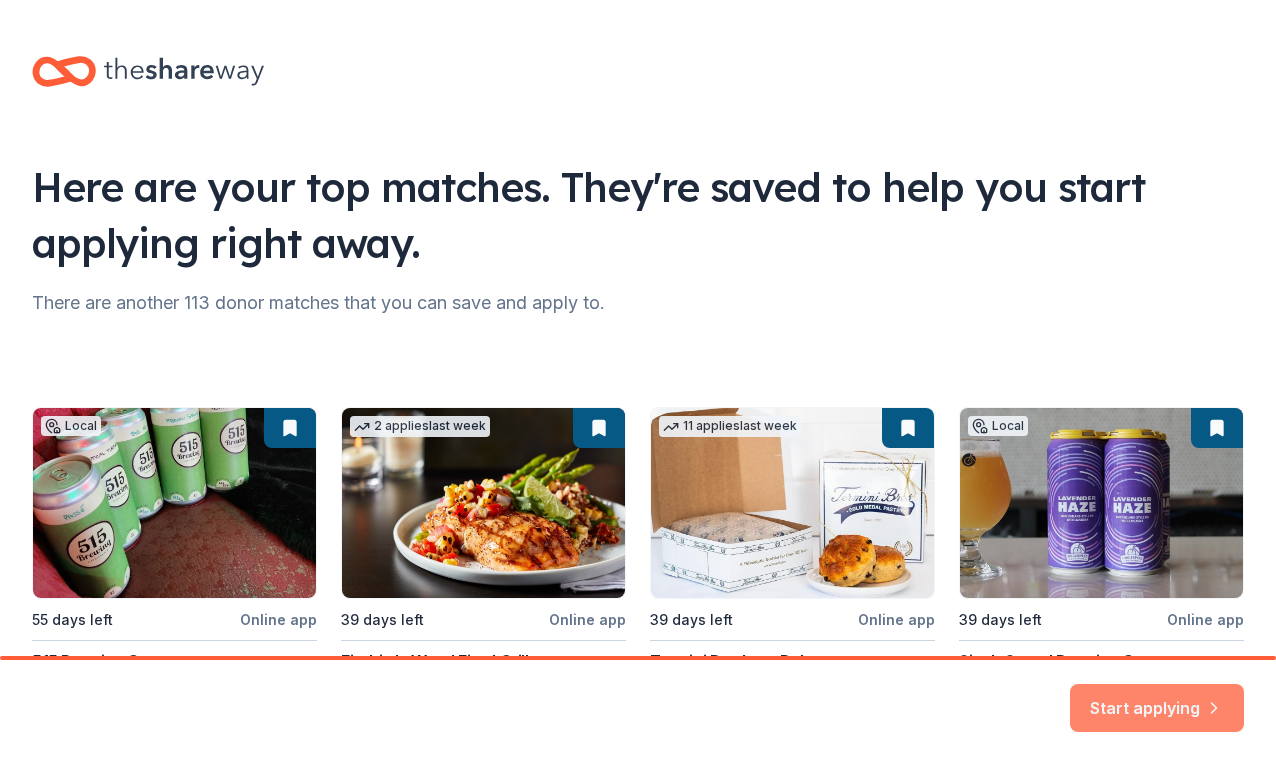 click on "Start applying" at bounding box center [1157, 697] 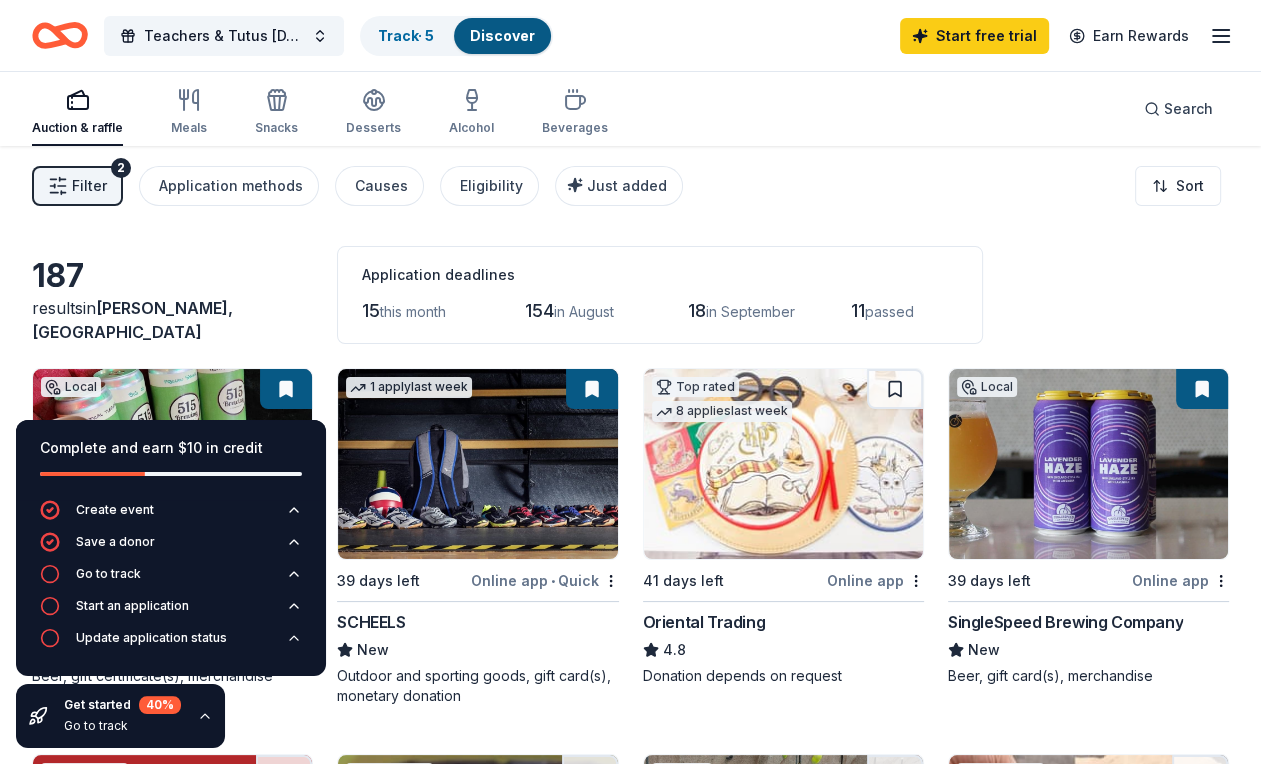 scroll, scrollTop: 100, scrollLeft: 0, axis: vertical 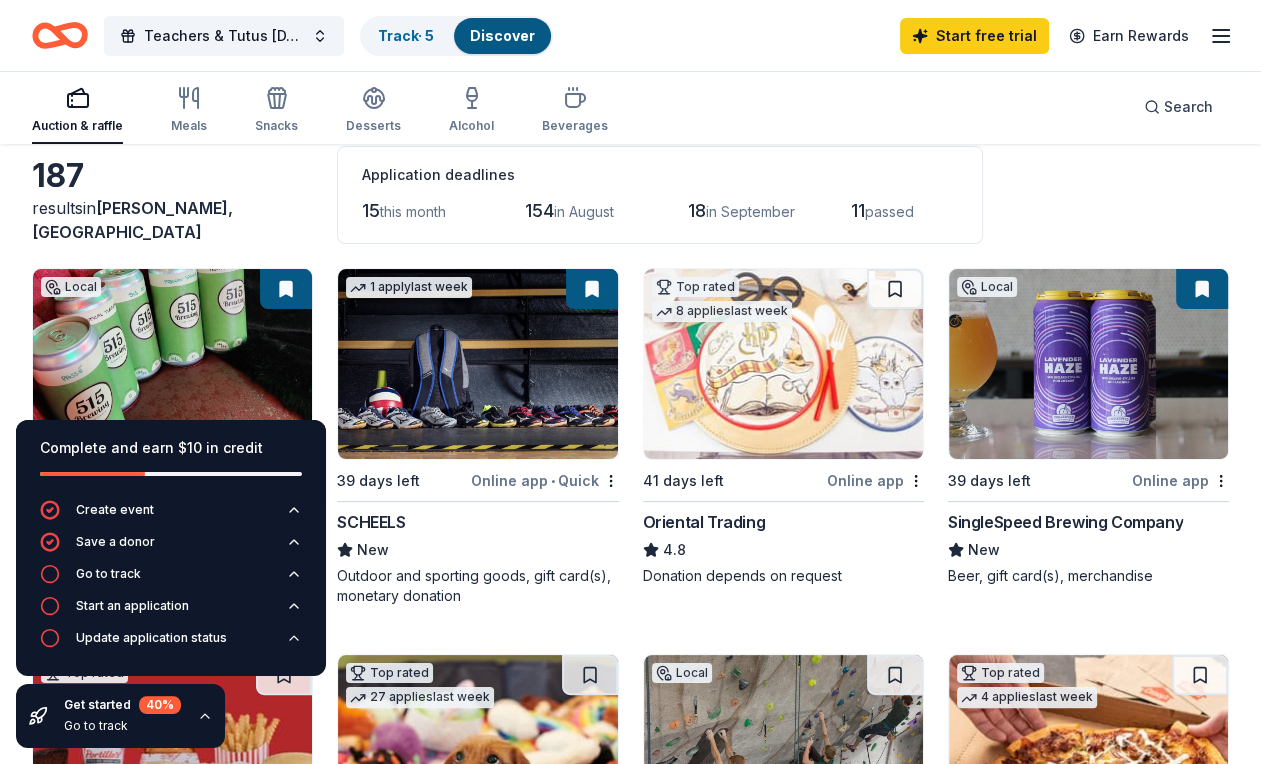 click 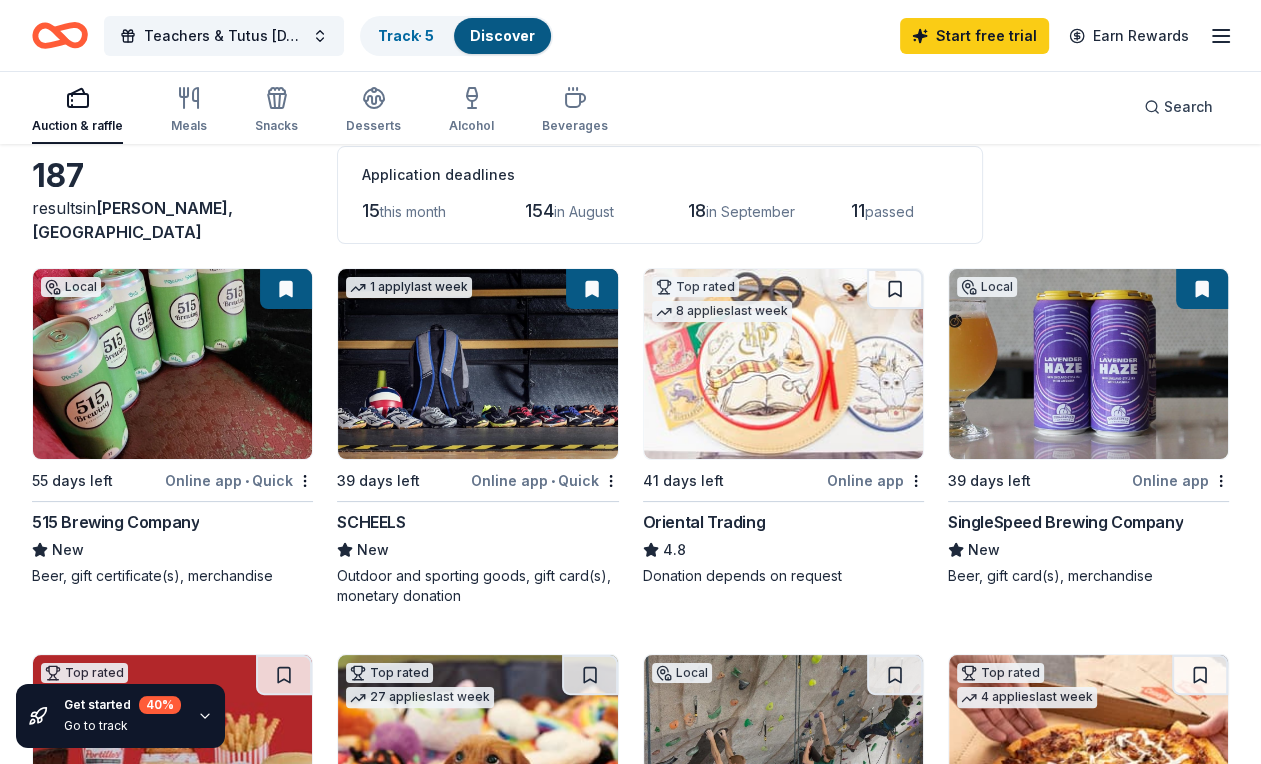click at bounding box center (477, 364) 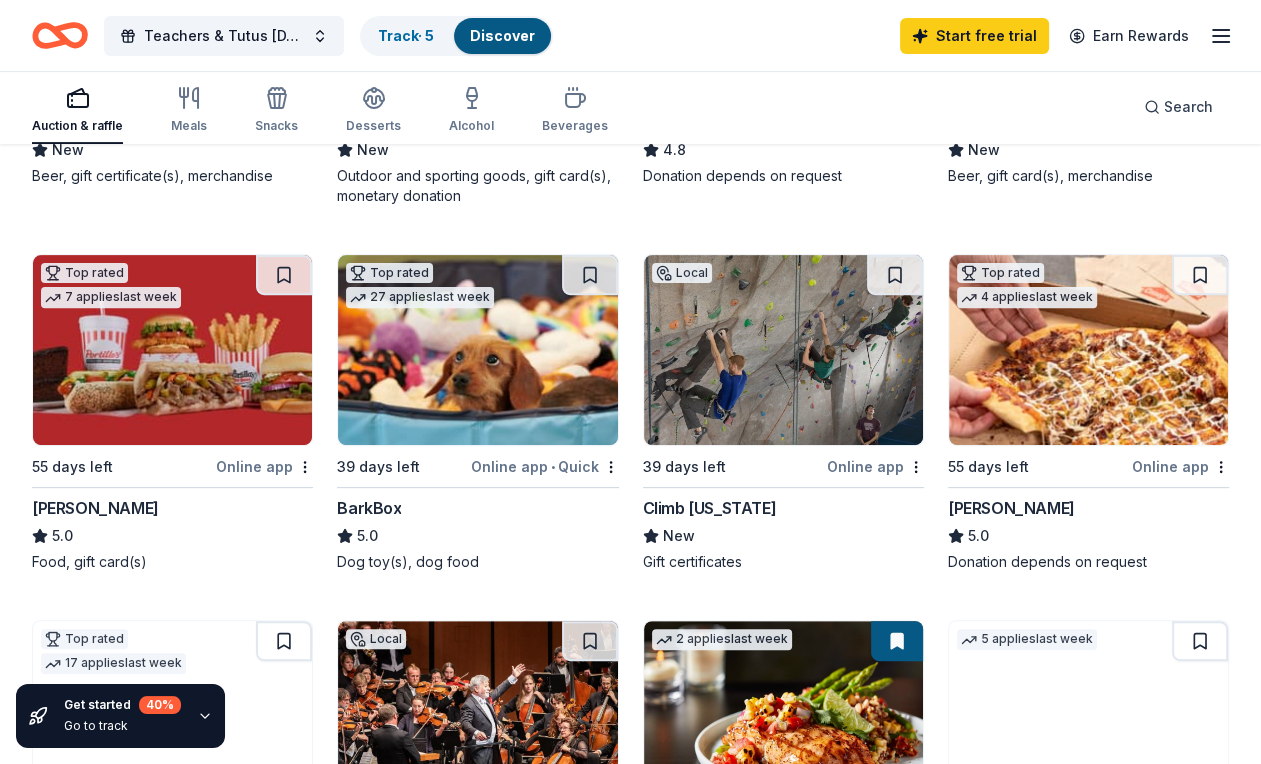 scroll, scrollTop: 600, scrollLeft: 0, axis: vertical 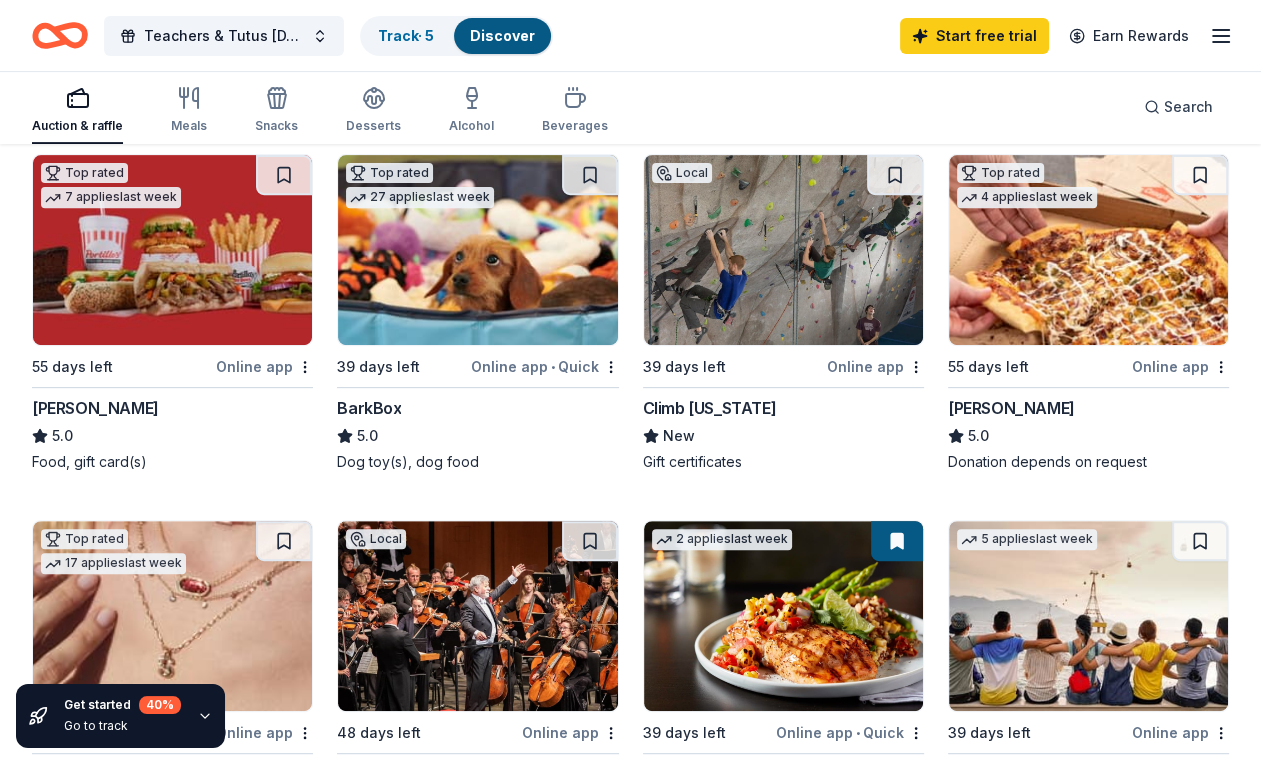 click on "Online app • Quick" at bounding box center (545, 366) 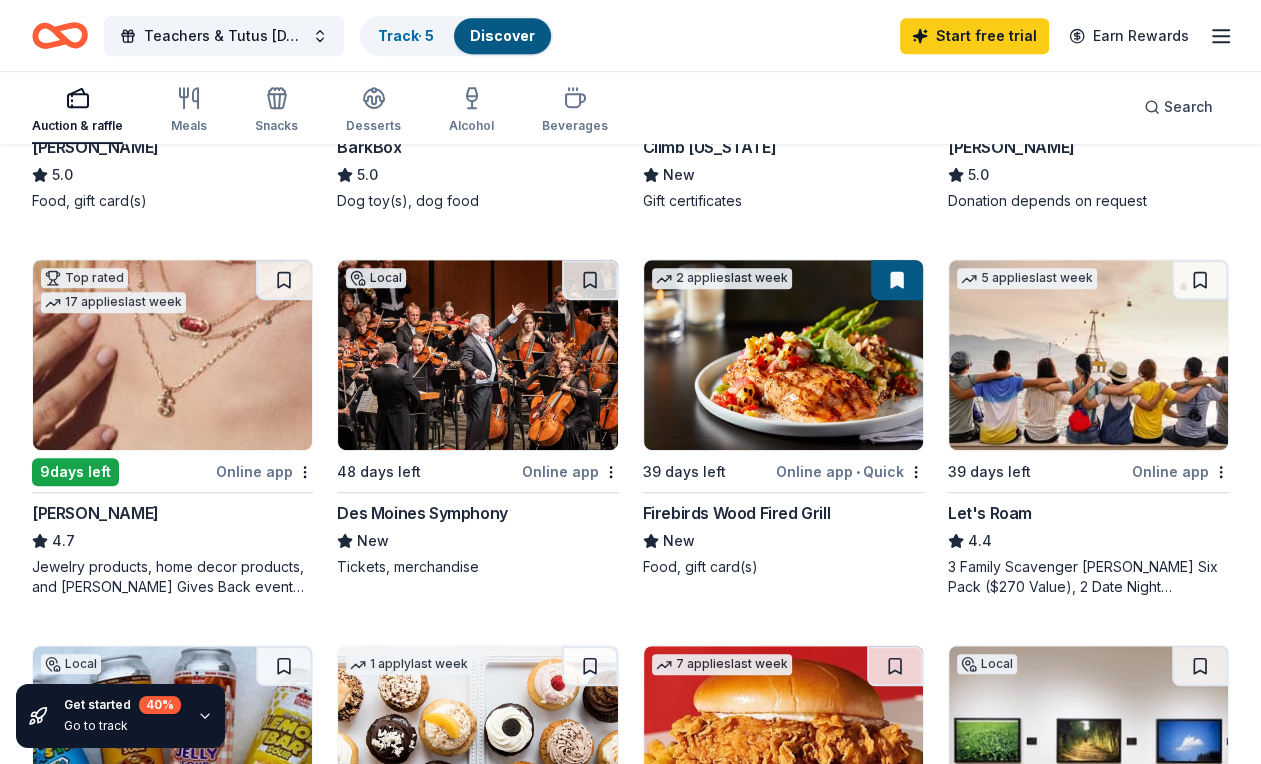 scroll, scrollTop: 900, scrollLeft: 0, axis: vertical 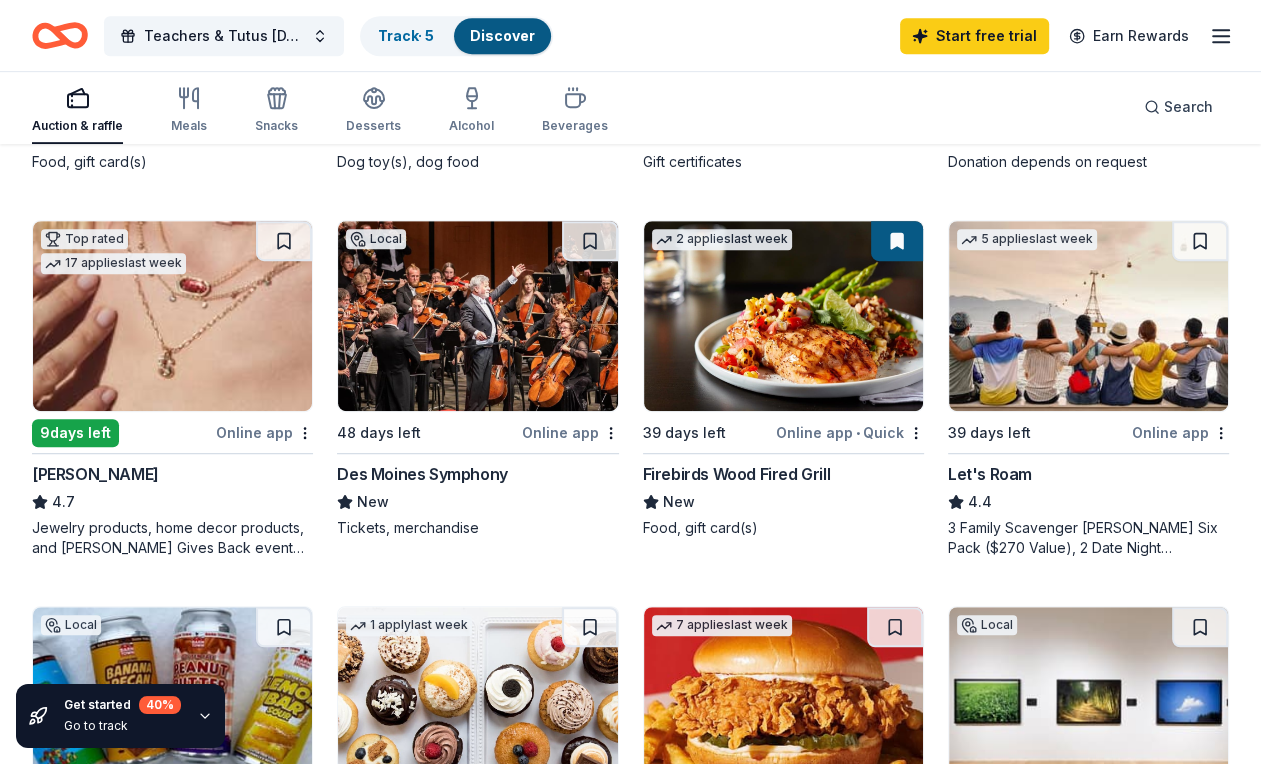 click at bounding box center (172, 316) 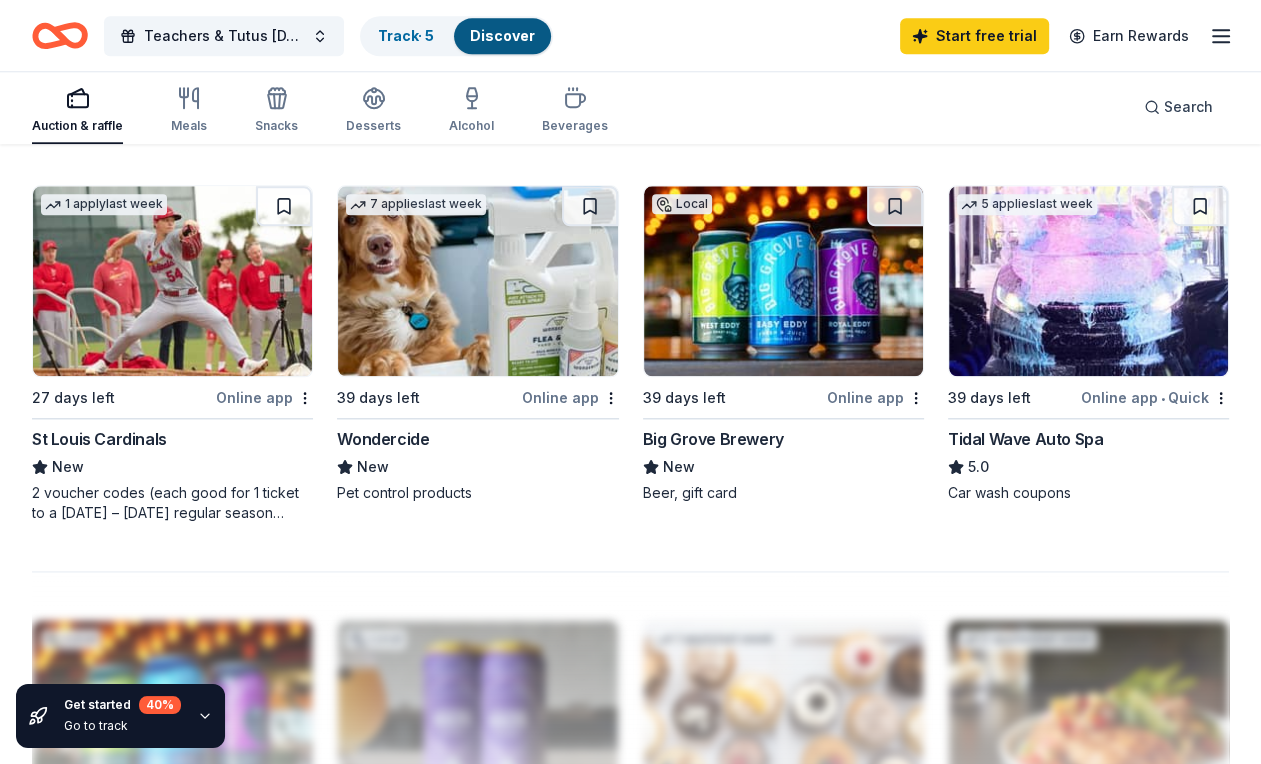 scroll, scrollTop: 1718, scrollLeft: 0, axis: vertical 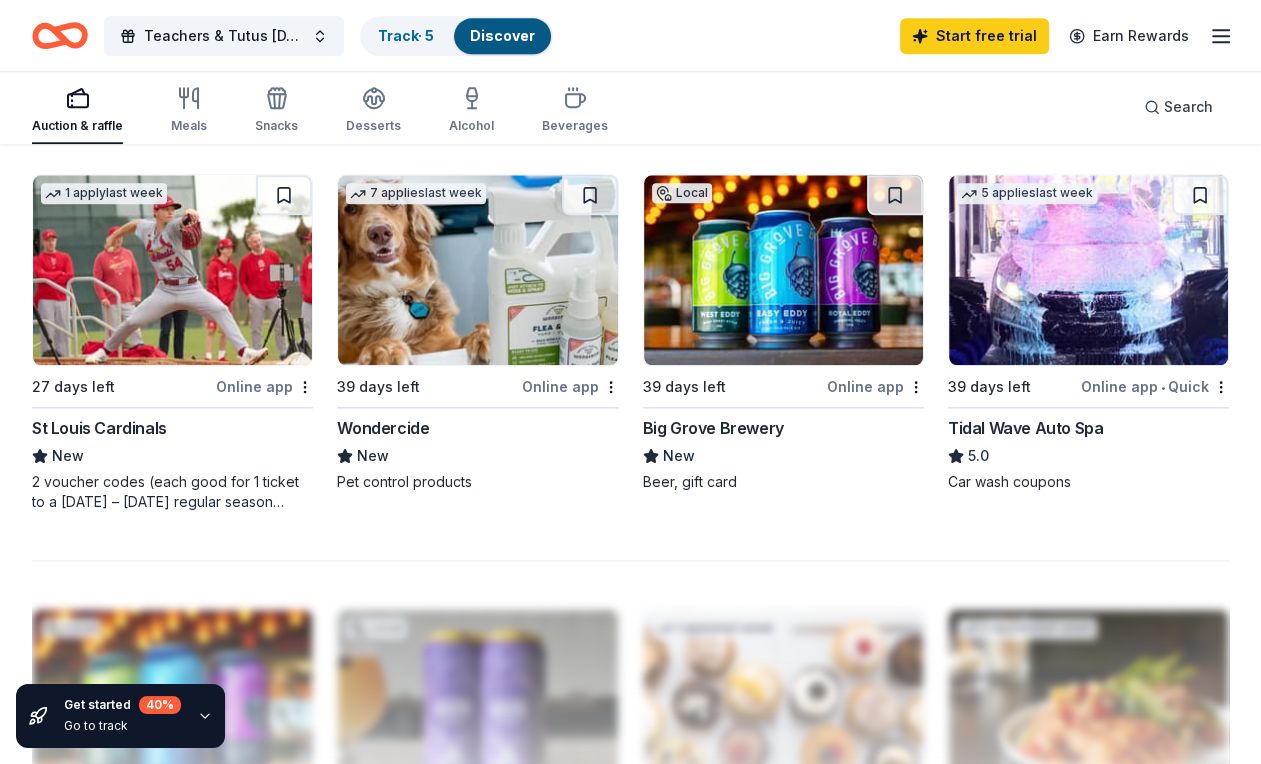 click at bounding box center (1088, 270) 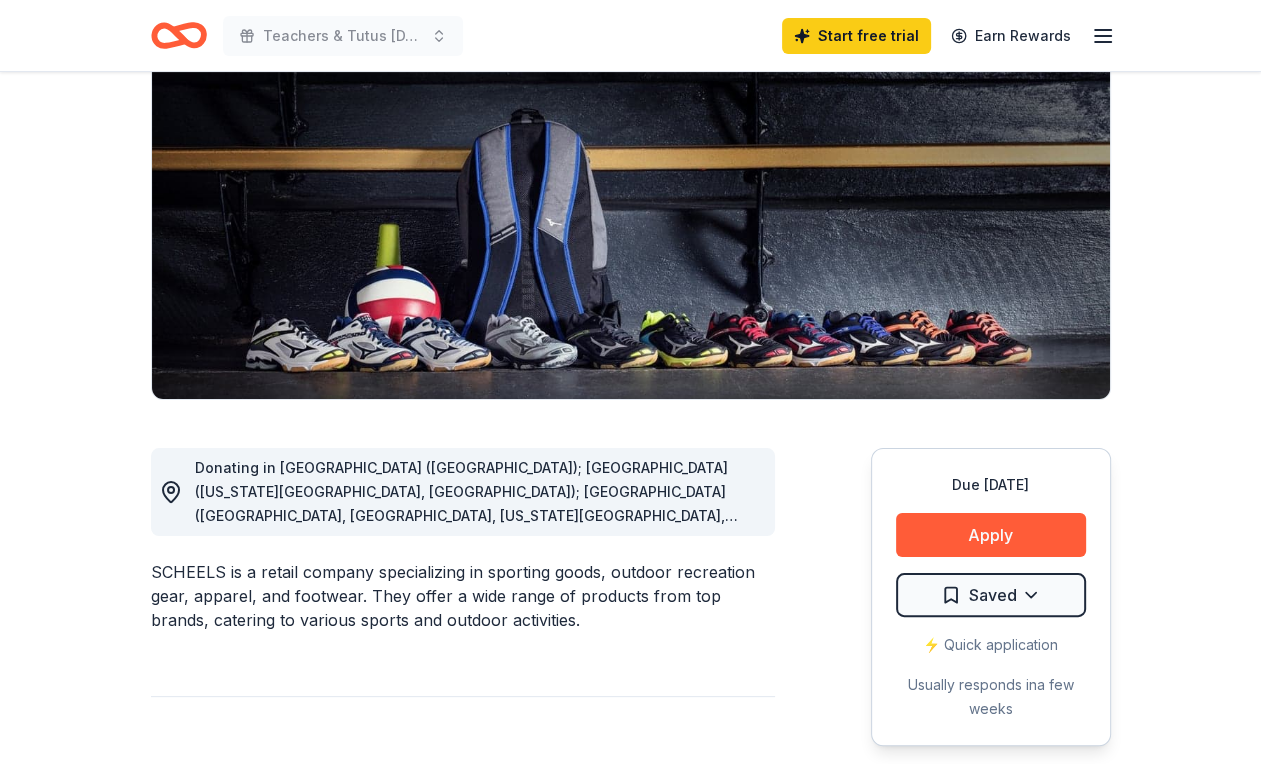 scroll, scrollTop: 300, scrollLeft: 0, axis: vertical 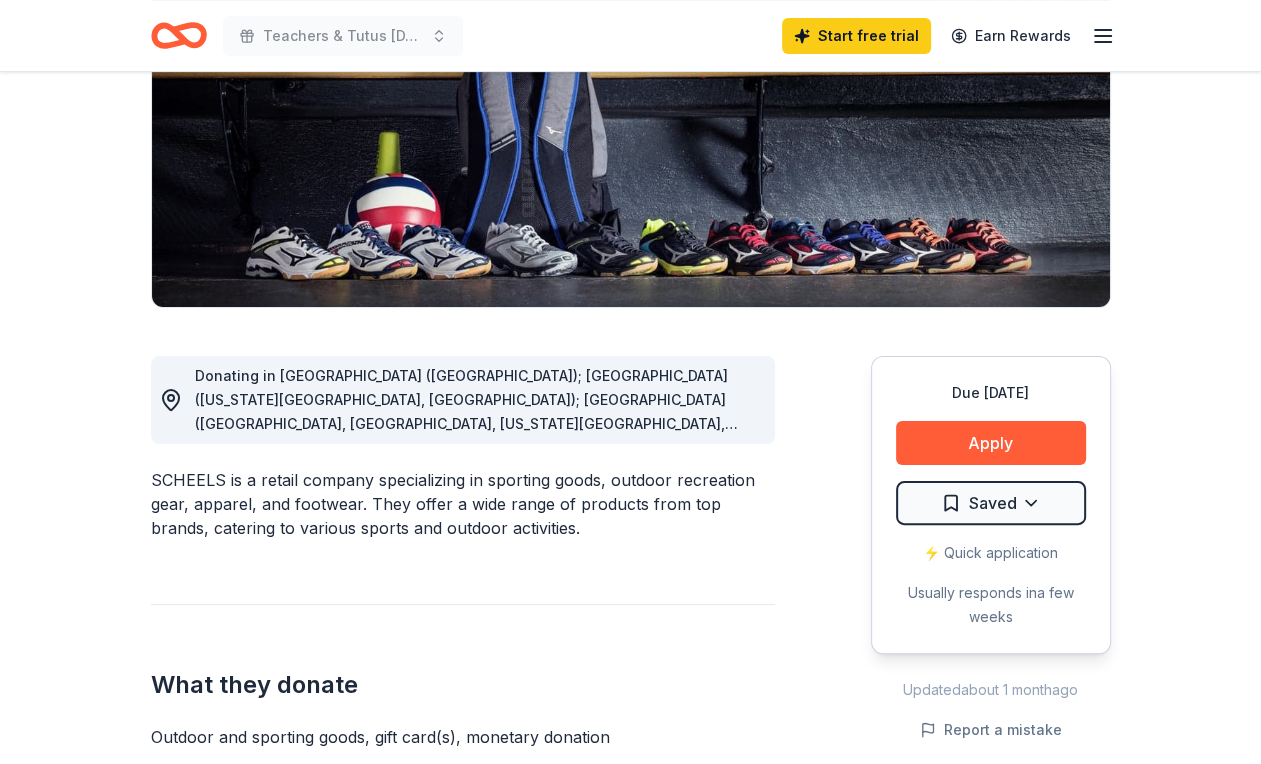 drag, startPoint x: 362, startPoint y: 381, endPoint x: 412, endPoint y: 420, distance: 63.411354 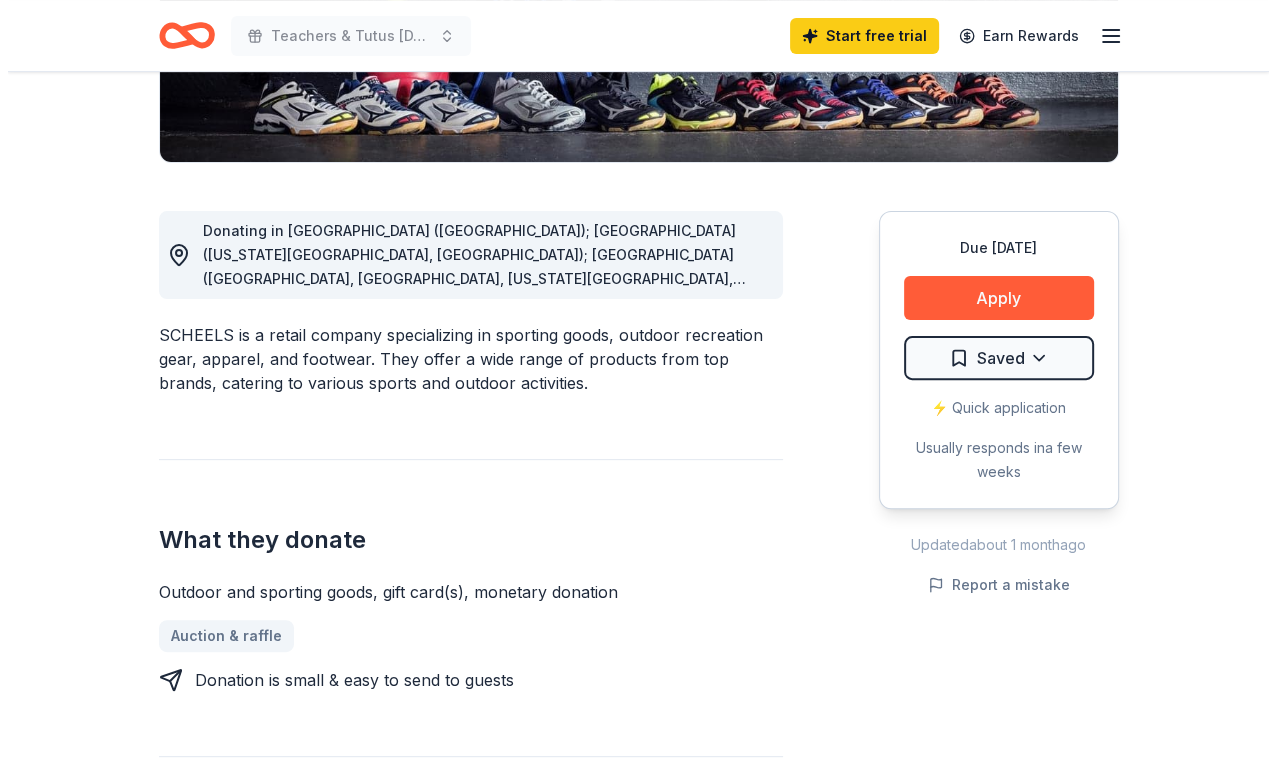 scroll, scrollTop: 500, scrollLeft: 0, axis: vertical 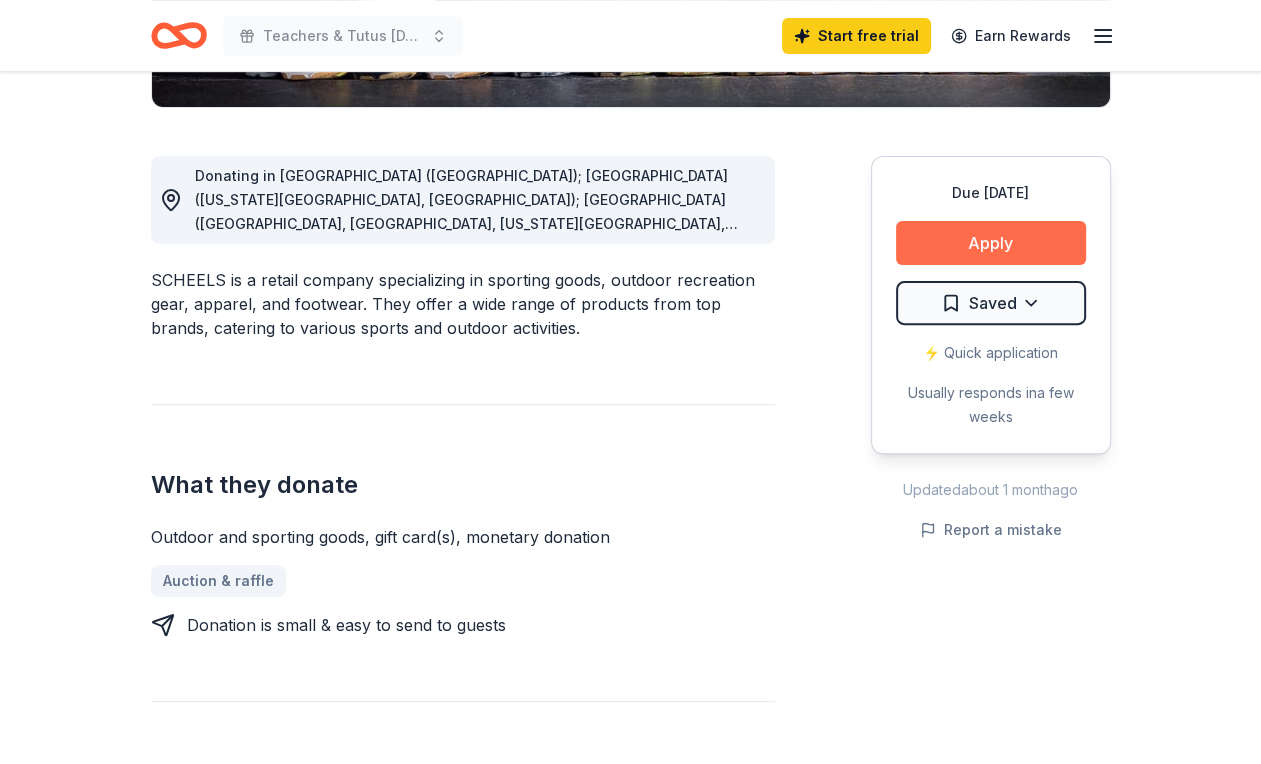 click on "Apply" at bounding box center [991, 243] 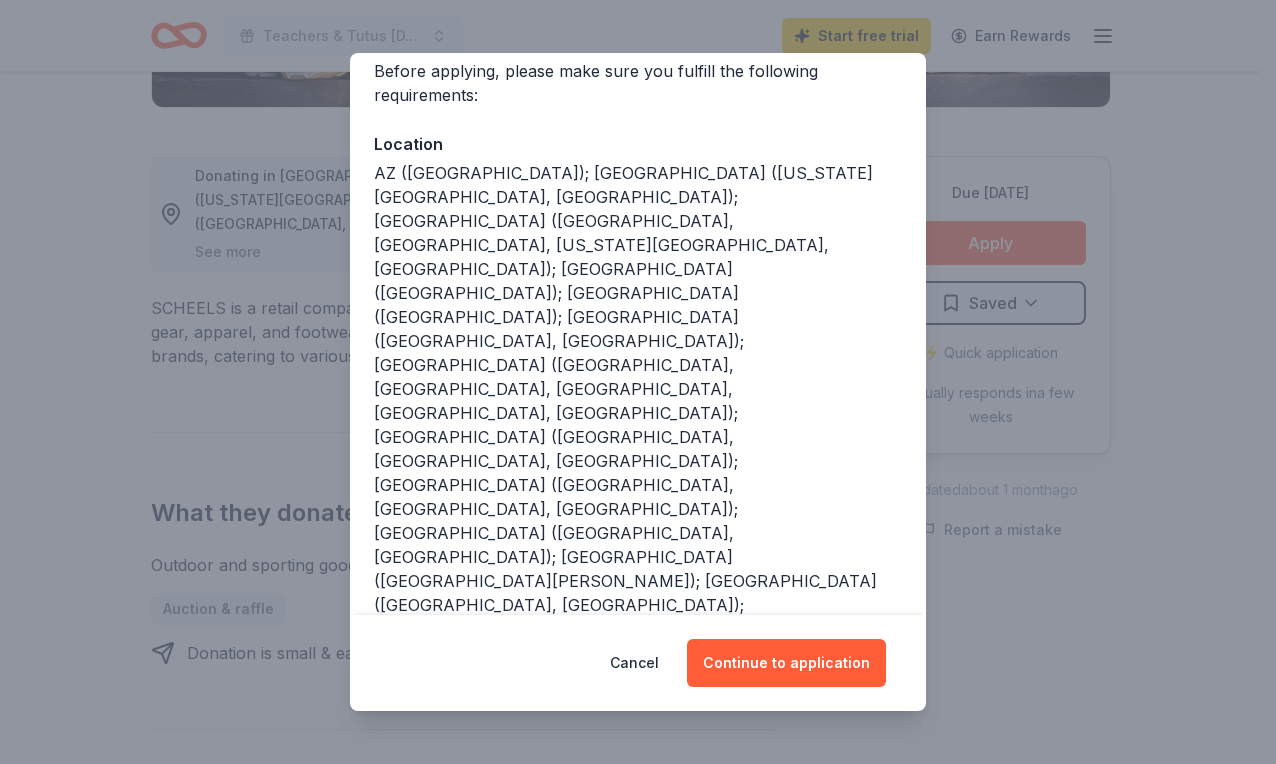 scroll, scrollTop: 191, scrollLeft: 0, axis: vertical 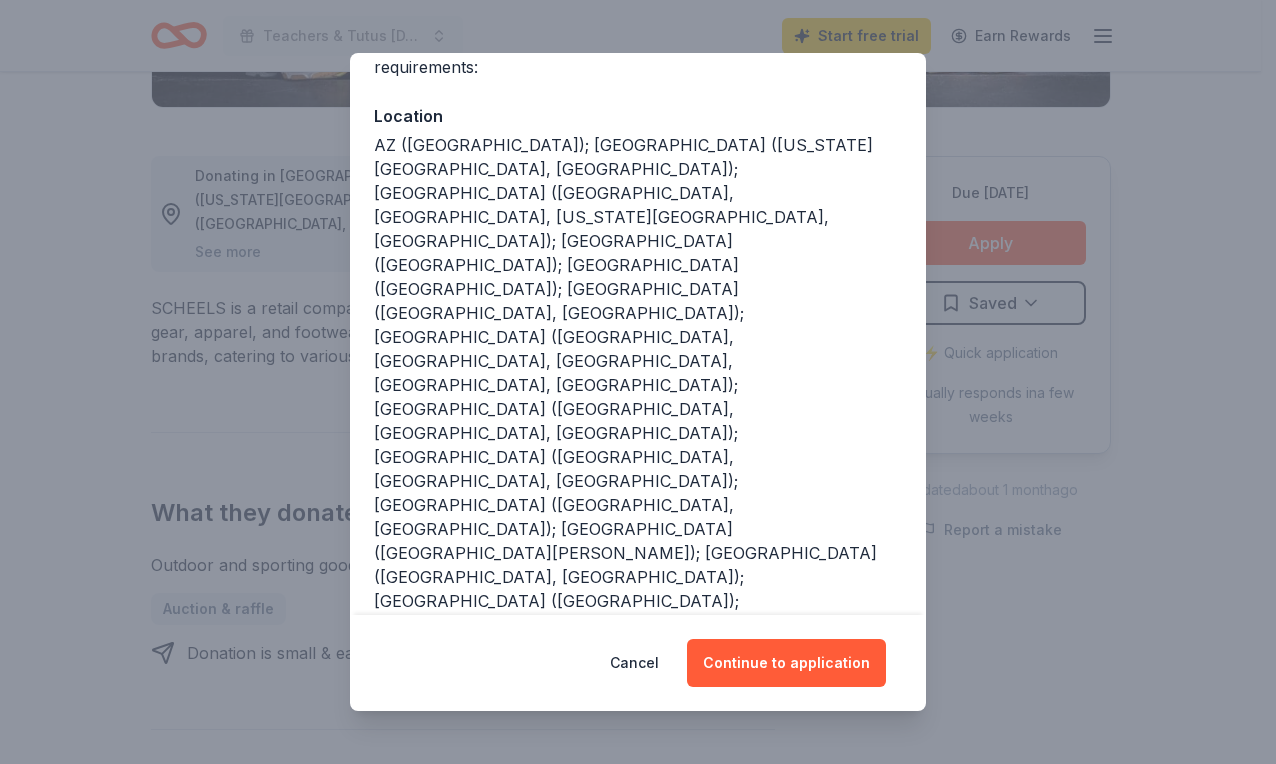 click on "Due in 39 days" at bounding box center (420, 962) 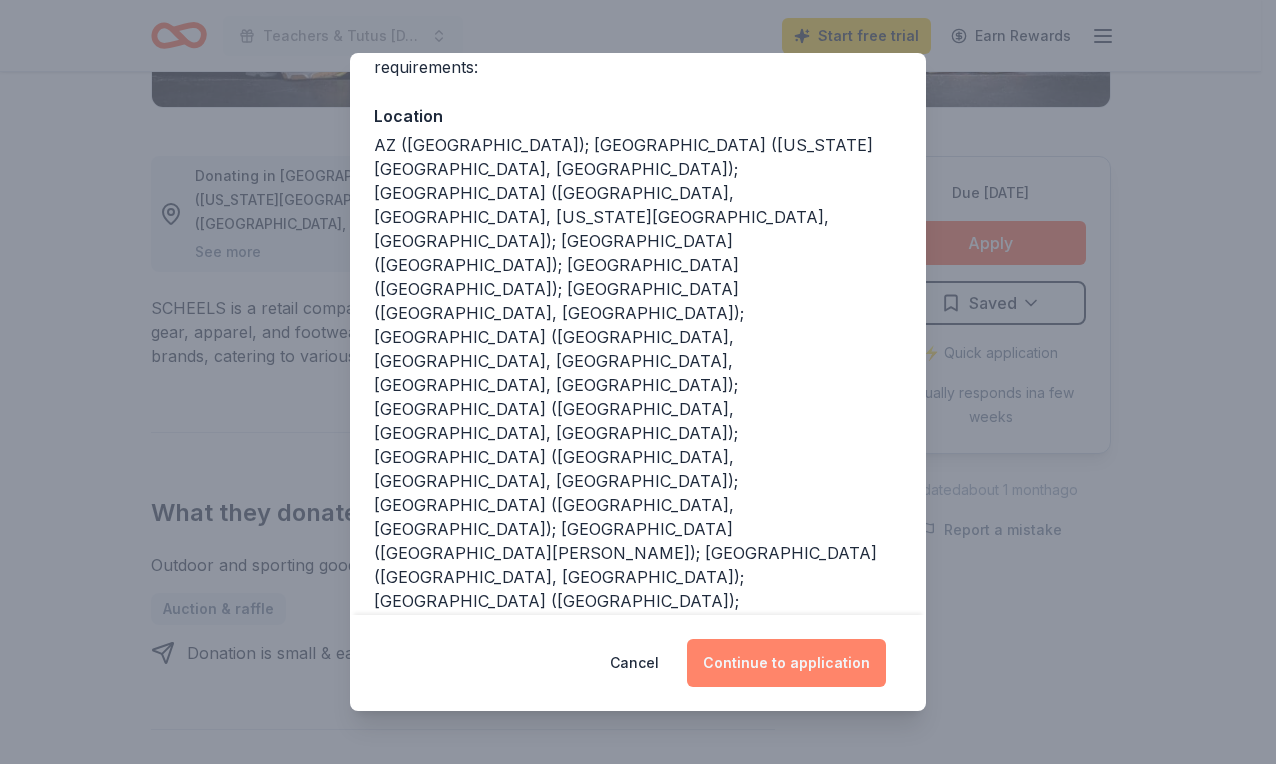 click on "Continue to application" at bounding box center [786, 663] 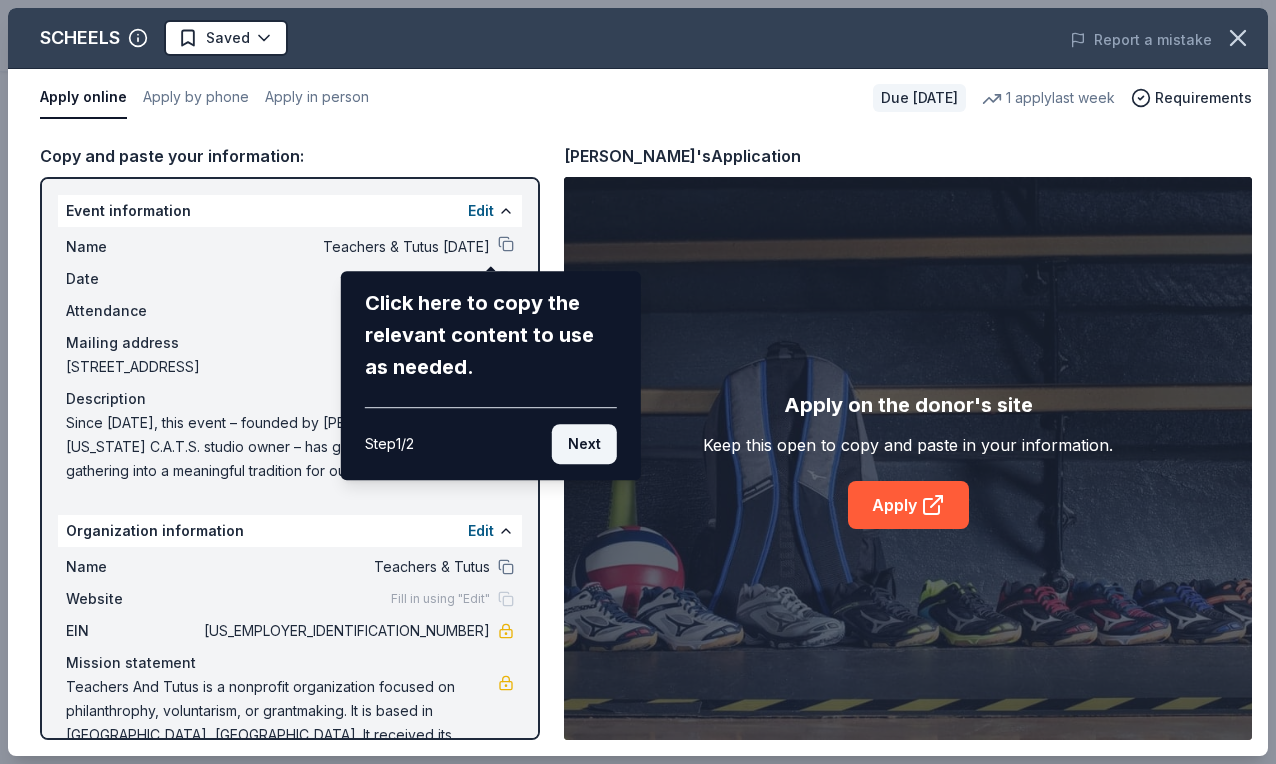 click on "Next" at bounding box center [584, 444] 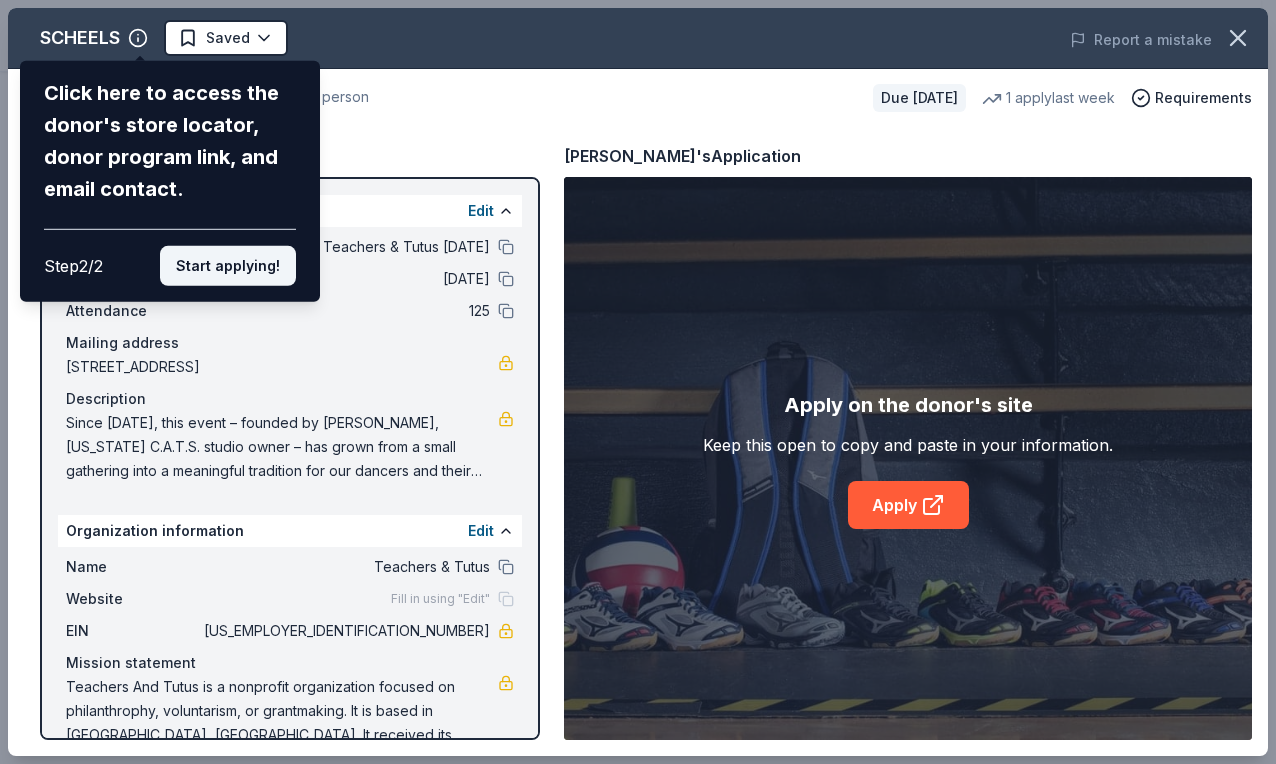 click on "Start applying!" at bounding box center [228, 266] 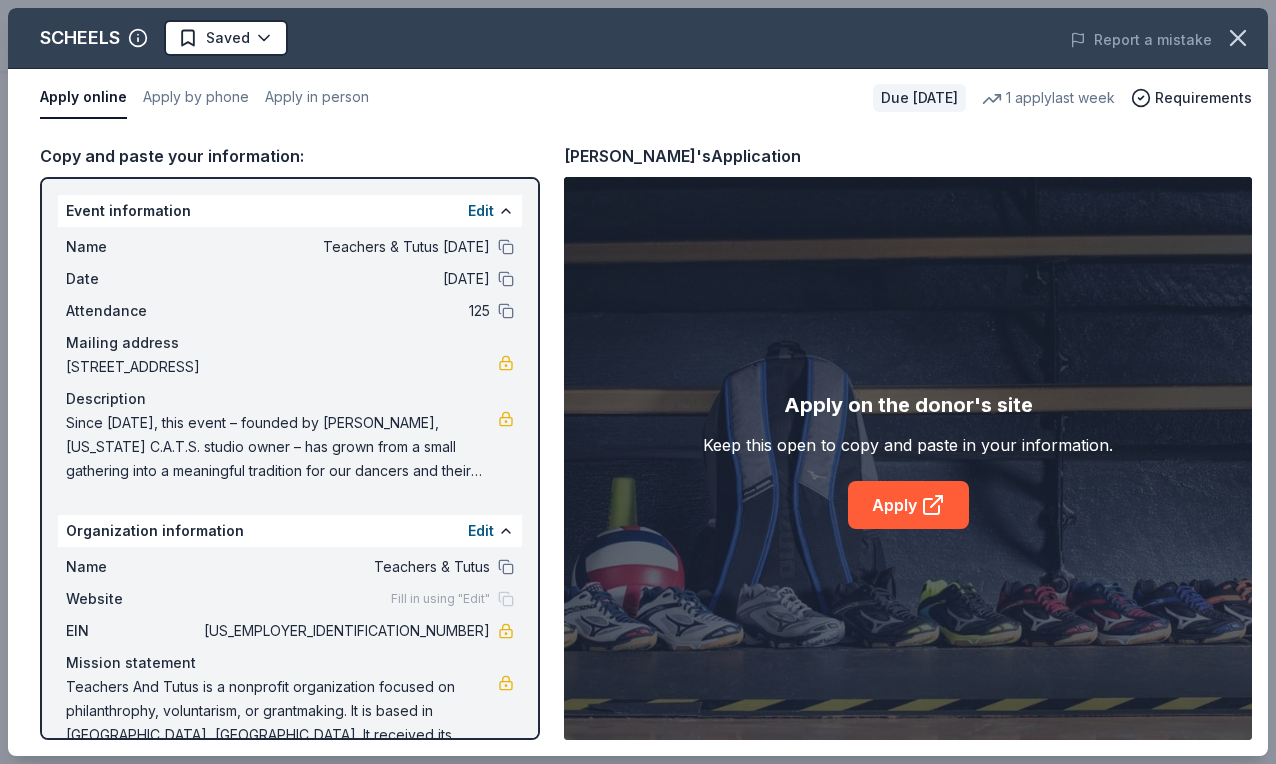scroll, scrollTop: 32, scrollLeft: 0, axis: vertical 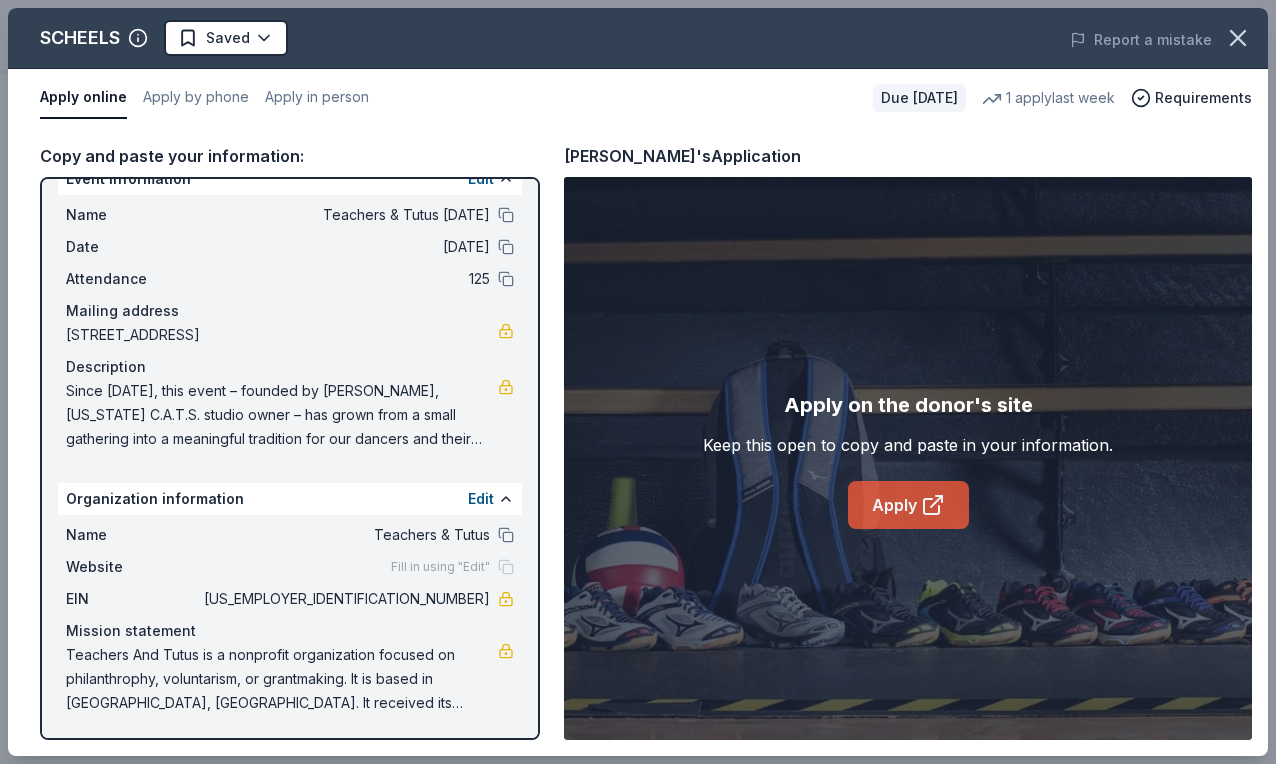 click on "Apply" at bounding box center [908, 505] 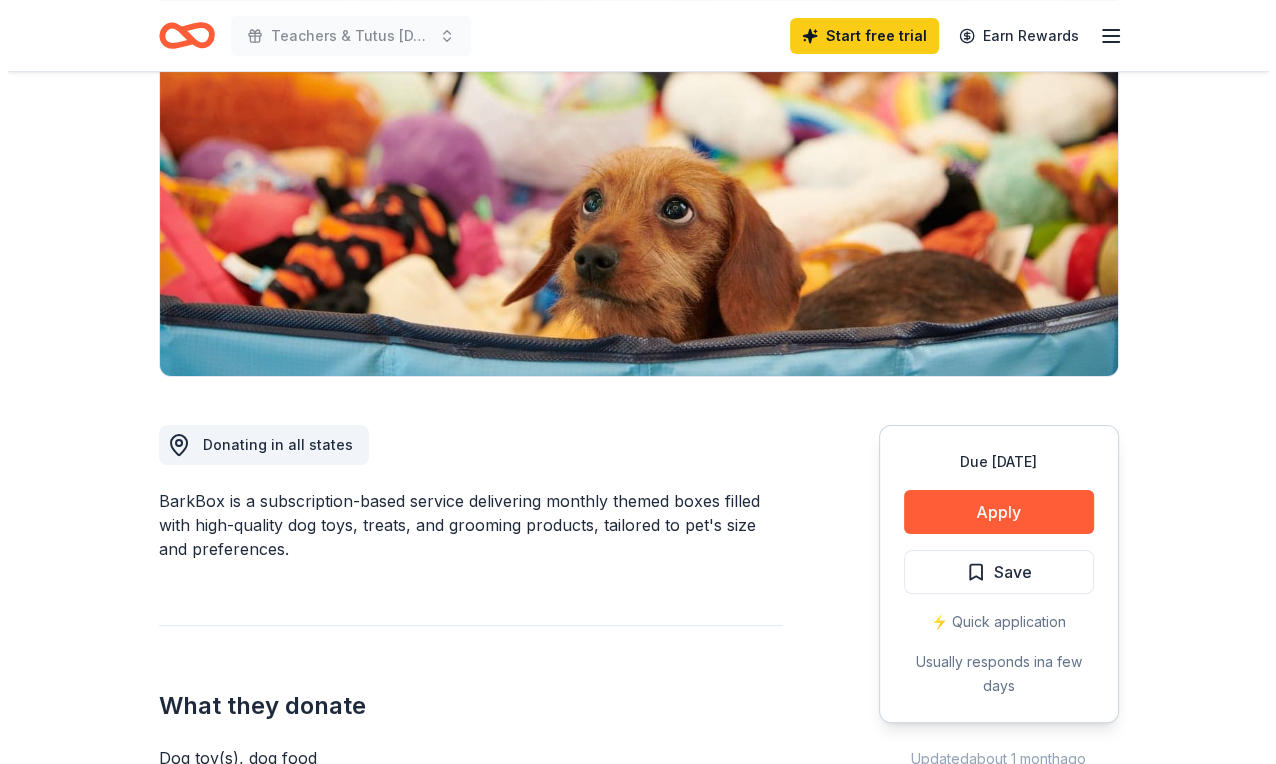 scroll, scrollTop: 400, scrollLeft: 0, axis: vertical 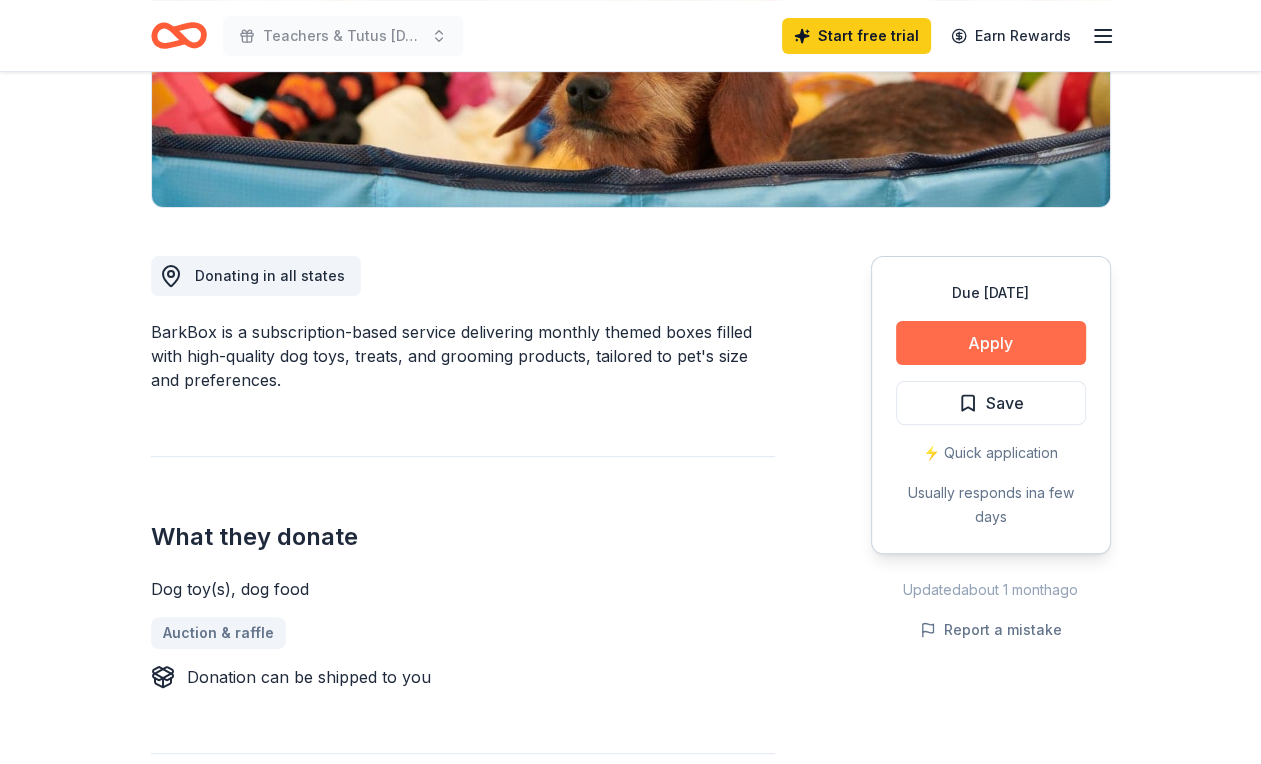 click on "Apply" at bounding box center [991, 343] 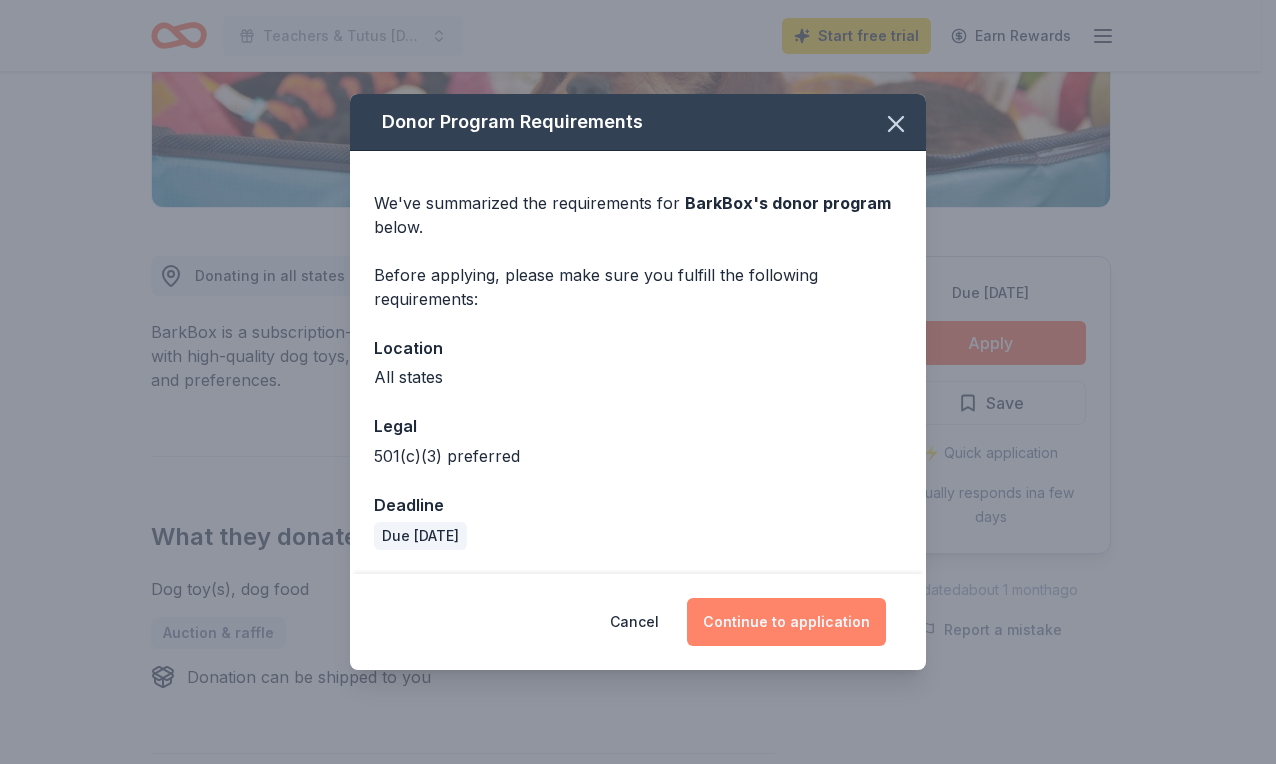 click on "Continue to application" at bounding box center (786, 622) 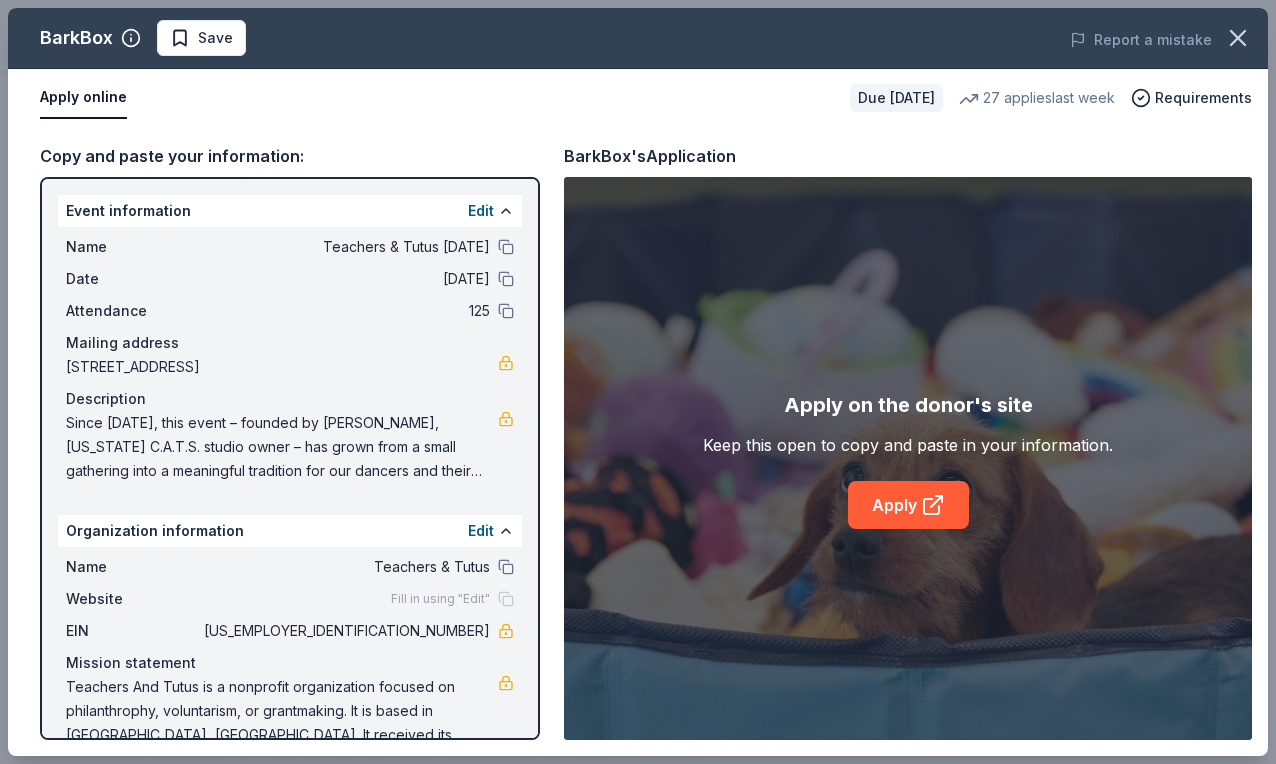 scroll, scrollTop: 32, scrollLeft: 0, axis: vertical 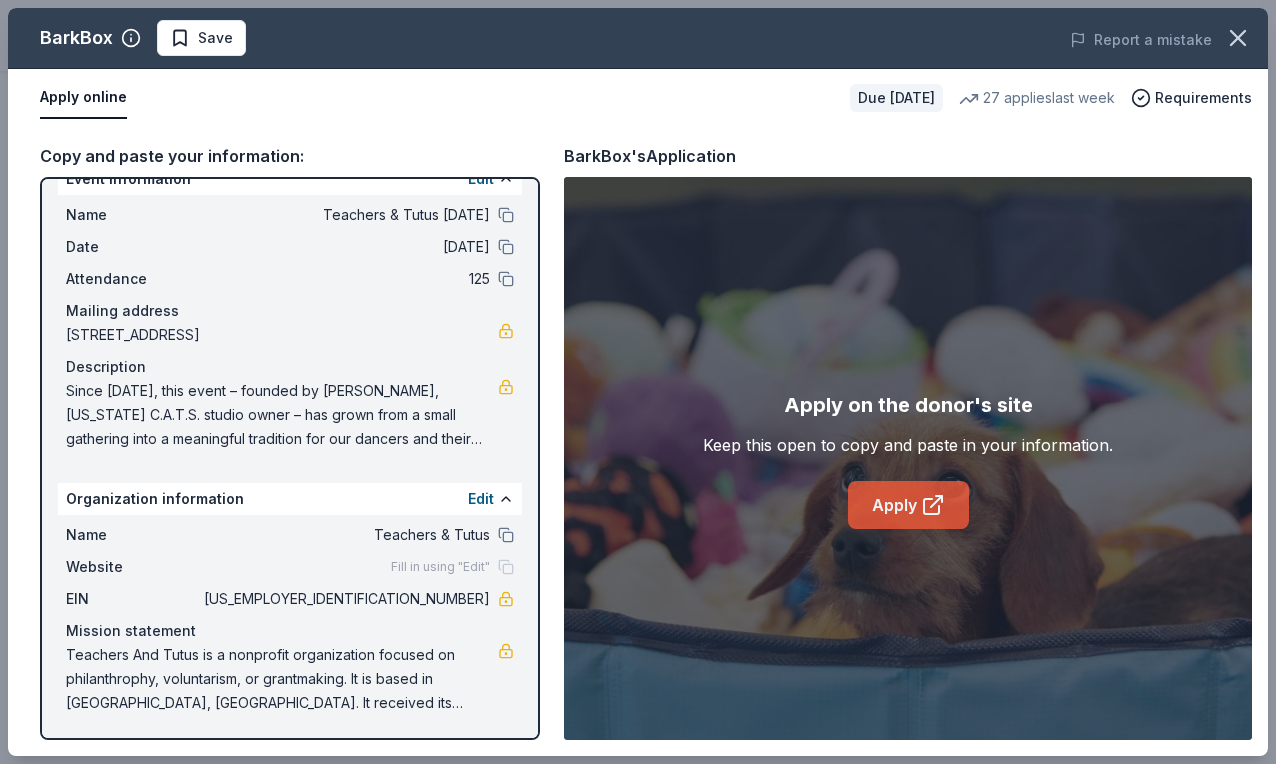 click 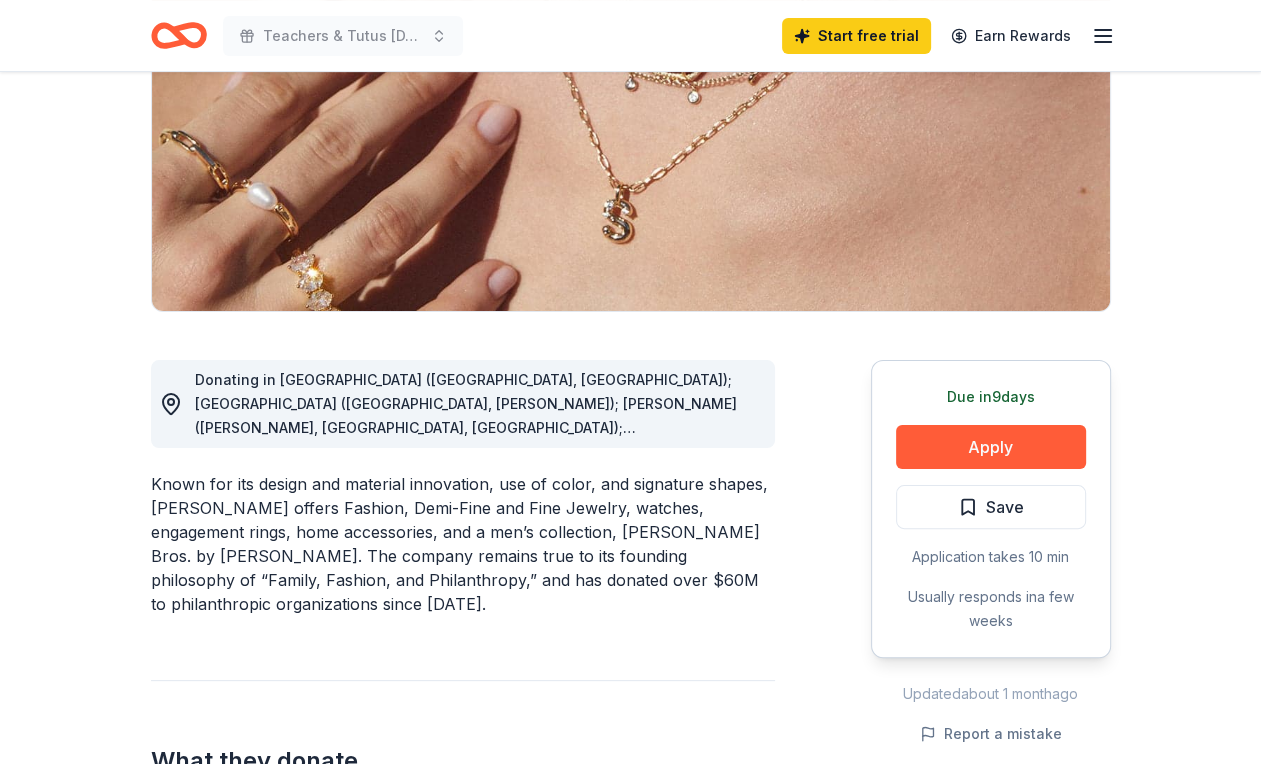scroll, scrollTop: 300, scrollLeft: 0, axis: vertical 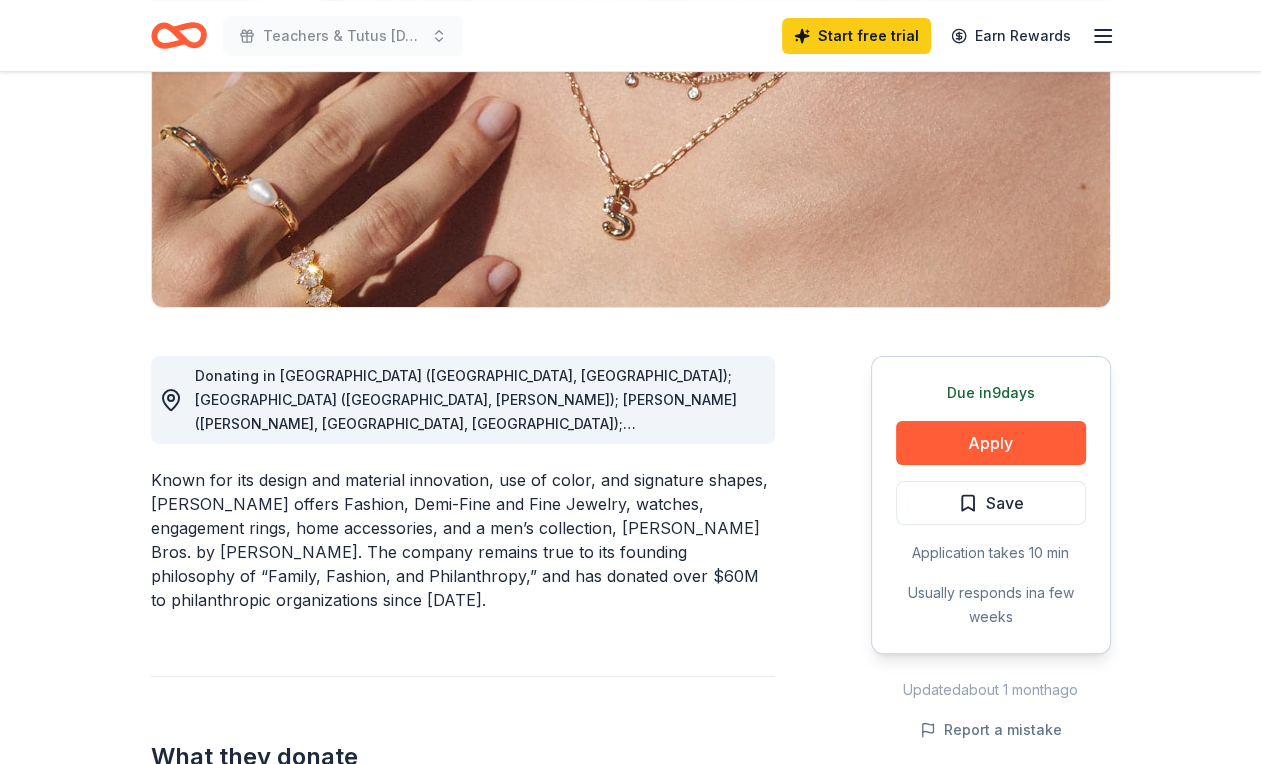drag, startPoint x: 634, startPoint y: 397, endPoint x: 672, endPoint y: 432, distance: 51.662365 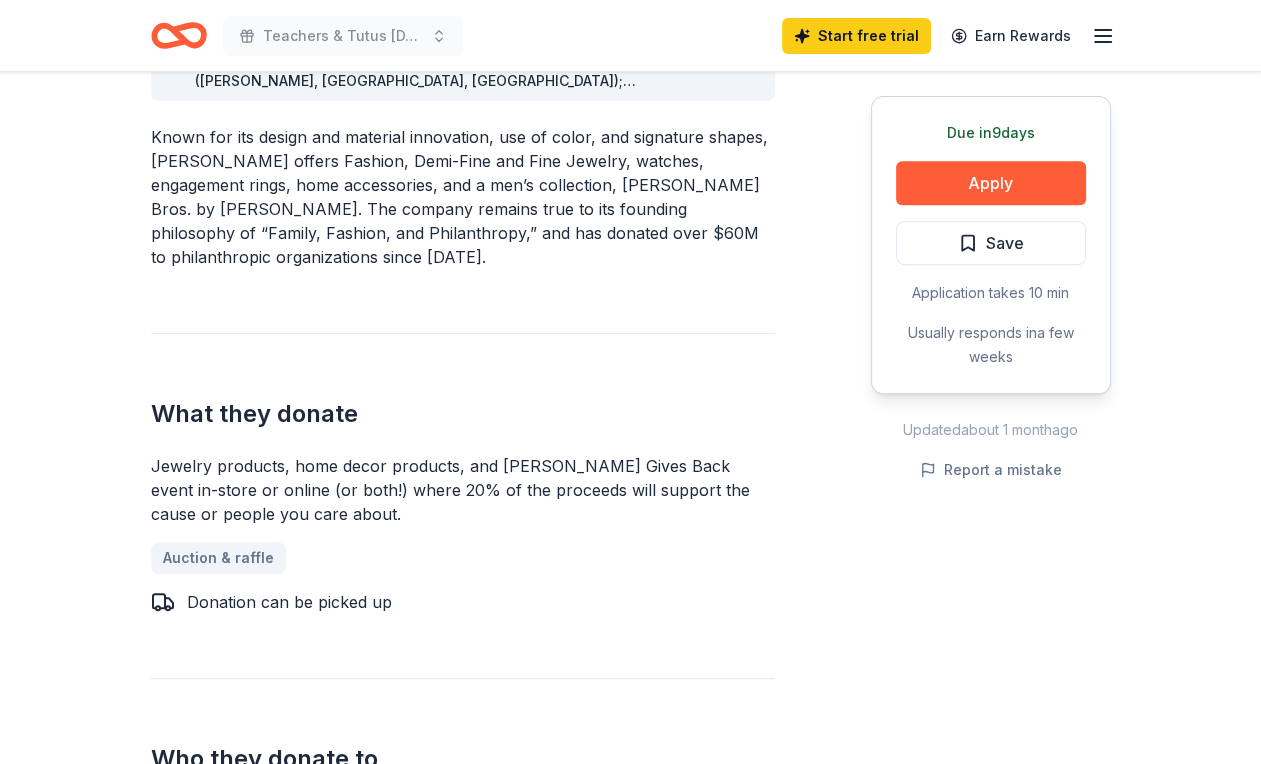 scroll, scrollTop: 700, scrollLeft: 0, axis: vertical 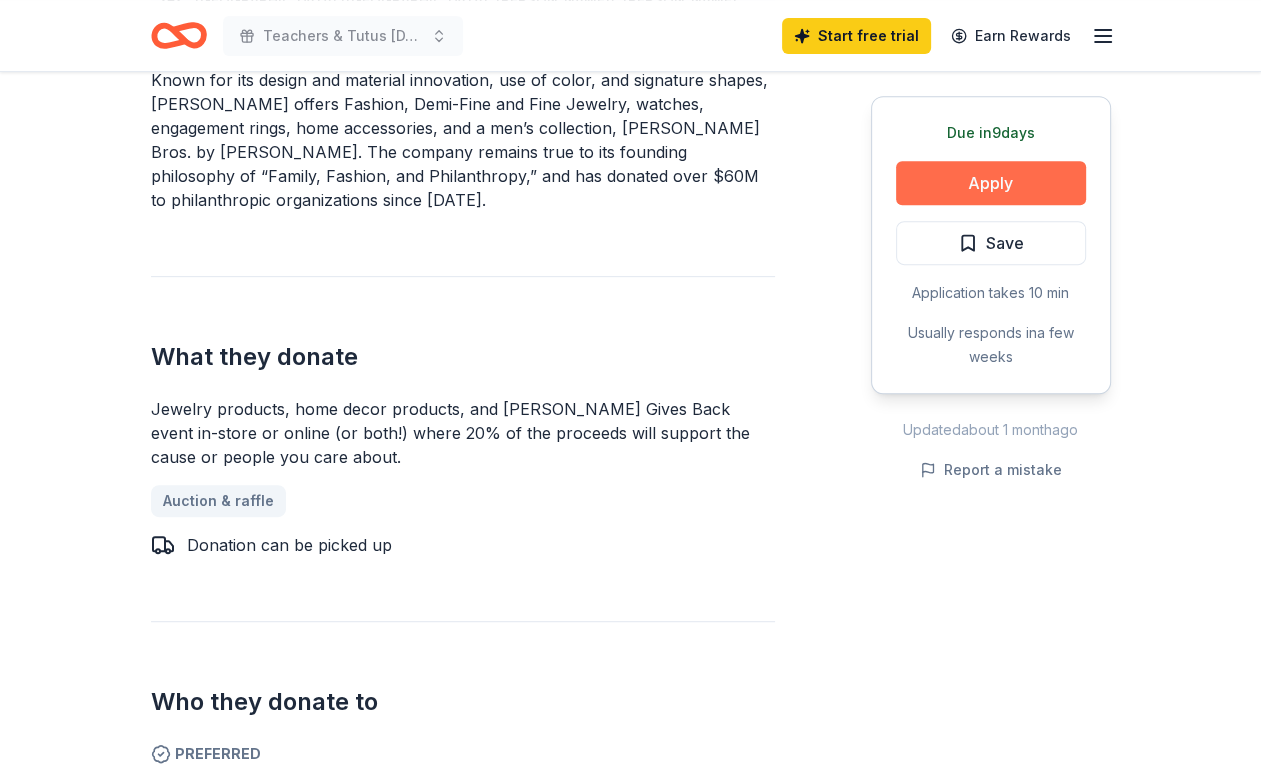 click on "Apply" at bounding box center (991, 183) 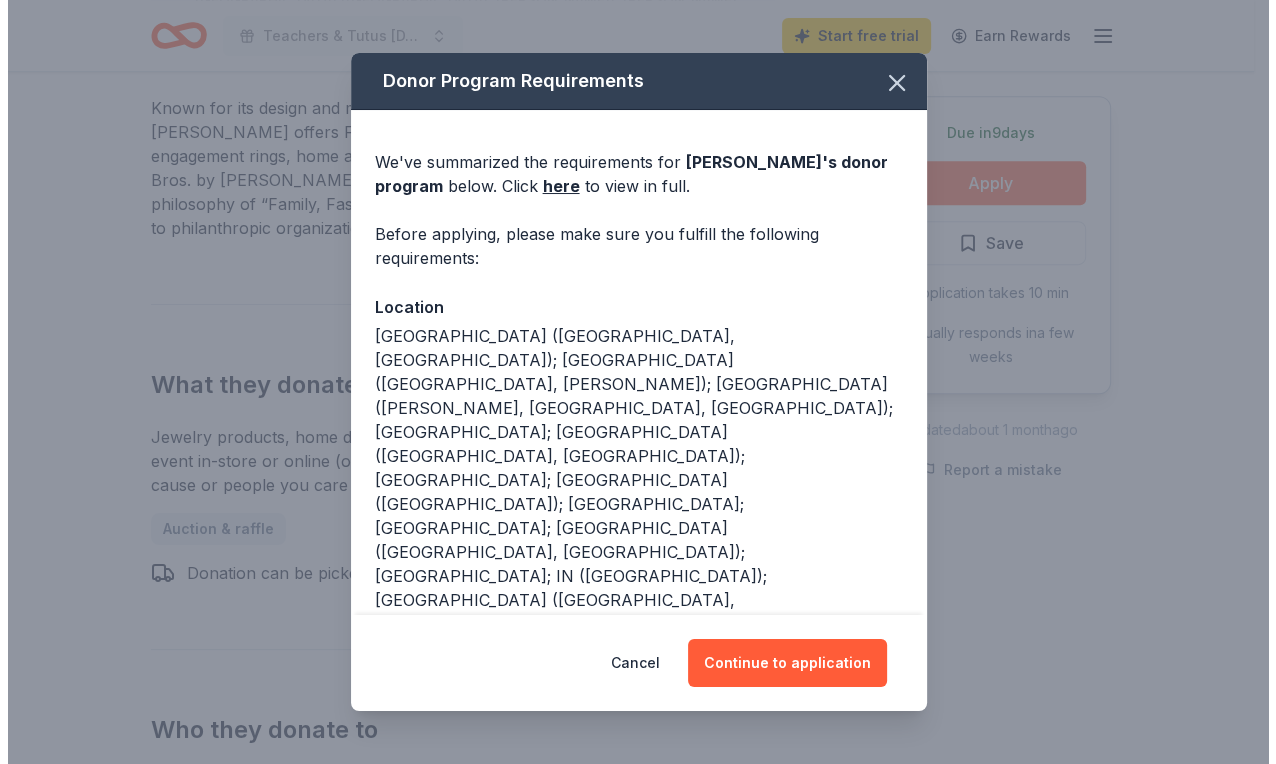 scroll, scrollTop: 713, scrollLeft: 0, axis: vertical 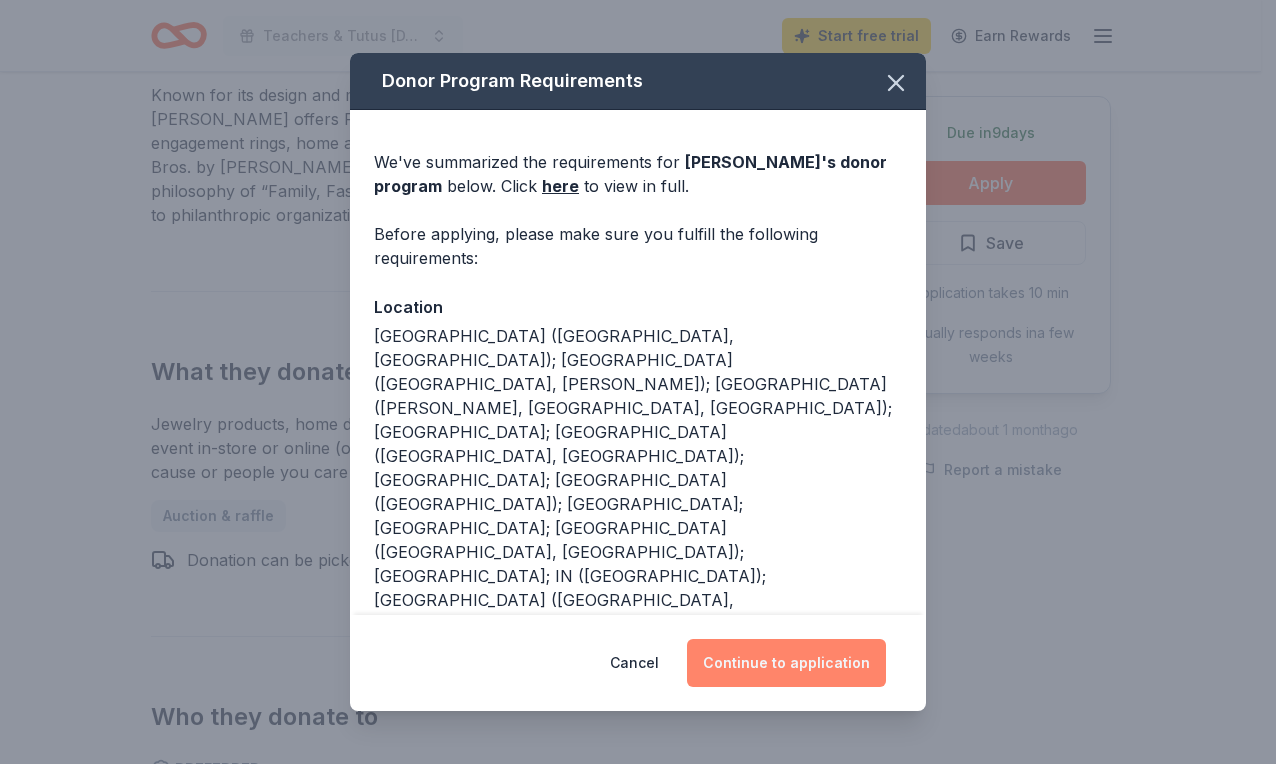 click on "Continue to application" at bounding box center (786, 663) 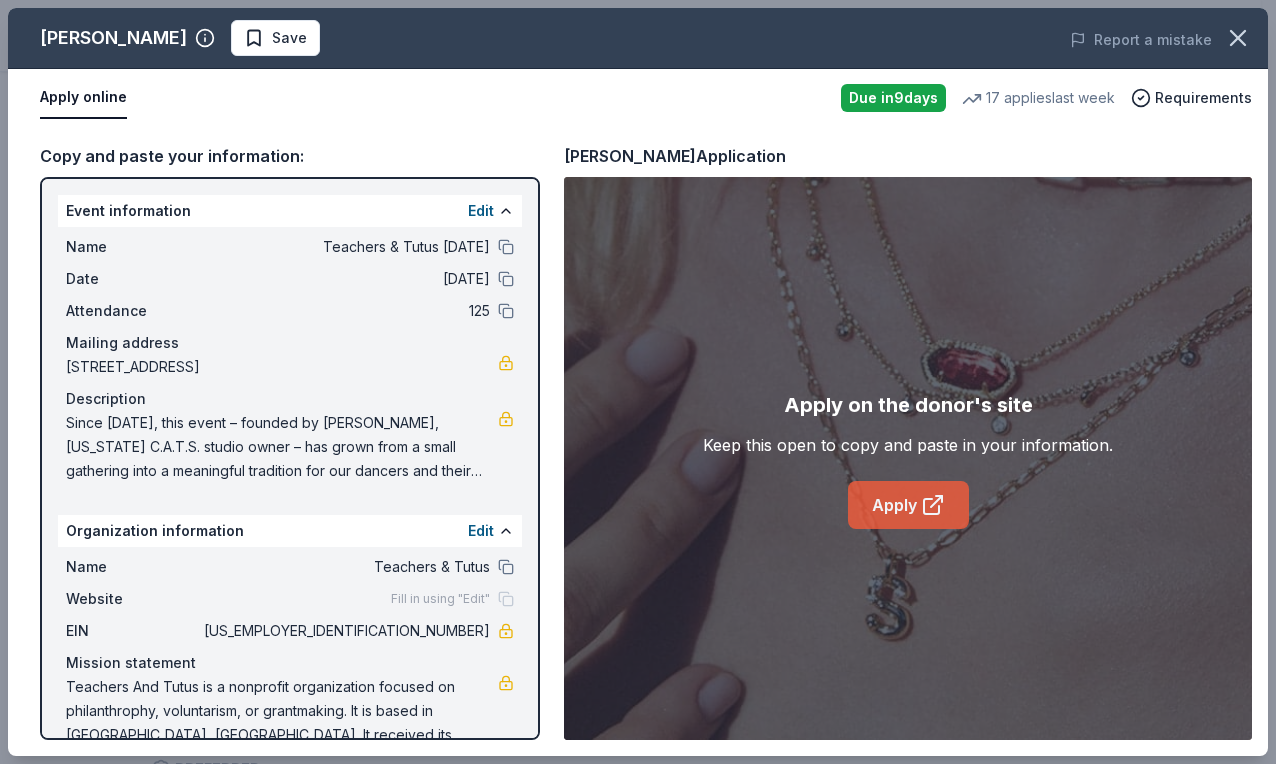 click on "Apply" at bounding box center (908, 505) 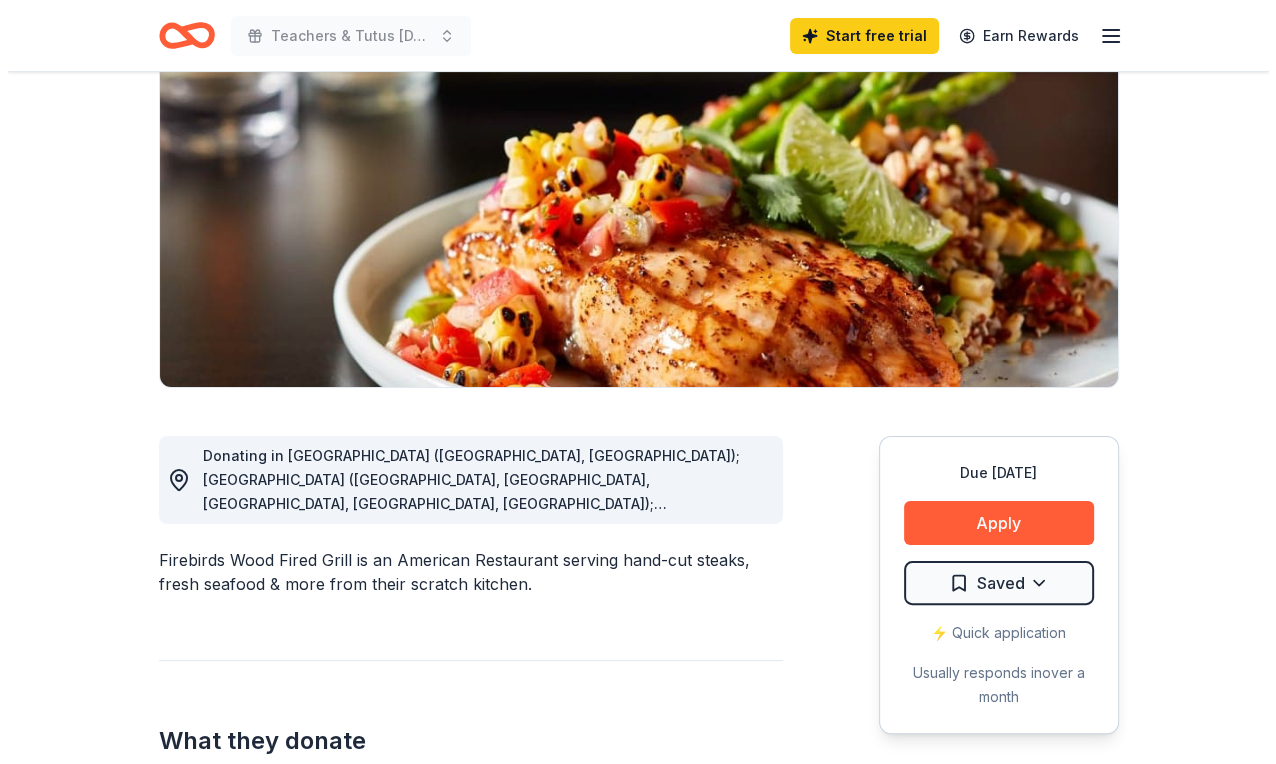 scroll, scrollTop: 300, scrollLeft: 0, axis: vertical 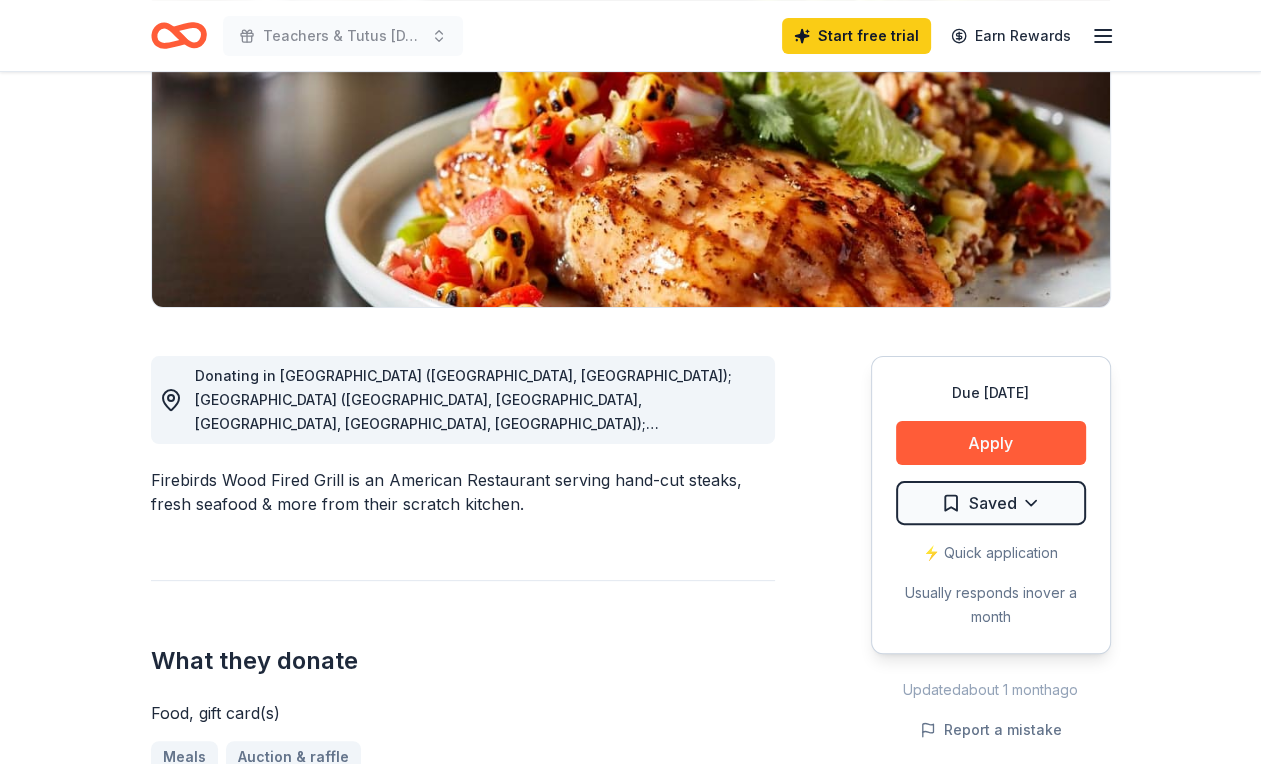 click on "Donating in [GEOGRAPHIC_DATA] ([GEOGRAPHIC_DATA], [GEOGRAPHIC_DATA]); [GEOGRAPHIC_DATA] ([GEOGRAPHIC_DATA], [GEOGRAPHIC_DATA], [GEOGRAPHIC_DATA], [GEOGRAPHIC_DATA], [GEOGRAPHIC_DATA]); [GEOGRAPHIC_DATA] ([GEOGRAPHIC_DATA]); [GEOGRAPHIC_DATA] ([PERSON_NAME][GEOGRAPHIC_DATA], [GEOGRAPHIC_DATA], [GEOGRAPHIC_DATA], [GEOGRAPHIC_DATA]); [GEOGRAPHIC_DATA] ([GEOGRAPHIC_DATA], [GEOGRAPHIC_DATA]); [GEOGRAPHIC_DATA] ([GEOGRAPHIC_DATA]); IN ([GEOGRAPHIC_DATA]); [GEOGRAPHIC_DATA] ([GEOGRAPHIC_DATA], [GEOGRAPHIC_DATA]); [GEOGRAPHIC_DATA] ([GEOGRAPHIC_DATA], [GEOGRAPHIC_DATA]); [GEOGRAPHIC_DATA] ([PERSON_NAME][GEOGRAPHIC_DATA], [GEOGRAPHIC_DATA][PERSON_NAME]); [GEOGRAPHIC_DATA] ([GEOGRAPHIC_DATA], [GEOGRAPHIC_DATA], [GEOGRAPHIC_DATA], [GEOGRAPHIC_DATA], [GEOGRAPHIC_DATA], [GEOGRAPHIC_DATA]); [GEOGRAPHIC_DATA] ([GEOGRAPHIC_DATA]); [GEOGRAPHIC_DATA] ([GEOGRAPHIC_DATA]); [GEOGRAPHIC_DATA] ([GEOGRAPHIC_DATA], [GEOGRAPHIC_DATA], [GEOGRAPHIC_DATA], [GEOGRAPHIC_DATA], [GEOGRAPHIC_DATA]); [GEOGRAPHIC_DATA] ([US_STATE][GEOGRAPHIC_DATA]); [GEOGRAPHIC_DATA] ([GEOGRAPHIC_DATA], [GEOGRAPHIC_DATA], [GEOGRAPHIC_DATA], [GEOGRAPHIC_DATA] [GEOGRAPHIC_DATA], [GEOGRAPHIC_DATA], [GEOGRAPHIC_DATA]); [GEOGRAPHIC_DATA] ([GEOGRAPHIC_DATA]); [GEOGRAPHIC_DATA] ([GEOGRAPHIC_DATA], [GEOGRAPHIC_DATA], [GEOGRAPHIC_DATA], [GEOGRAPHIC_DATA], [GEOGRAPHIC_DATA]); [GEOGRAPHIC_DATA] ([GEOGRAPHIC_DATA], [GEOGRAPHIC_DATA], [GEOGRAPHIC_DATA]); [GEOGRAPHIC_DATA] ([GEOGRAPHIC_DATA], [GEOGRAPHIC_DATA], [GEOGRAPHIC_DATA], [GEOGRAPHIC_DATA], [GEOGRAPHIC_DATA])" at bounding box center [477, 400] 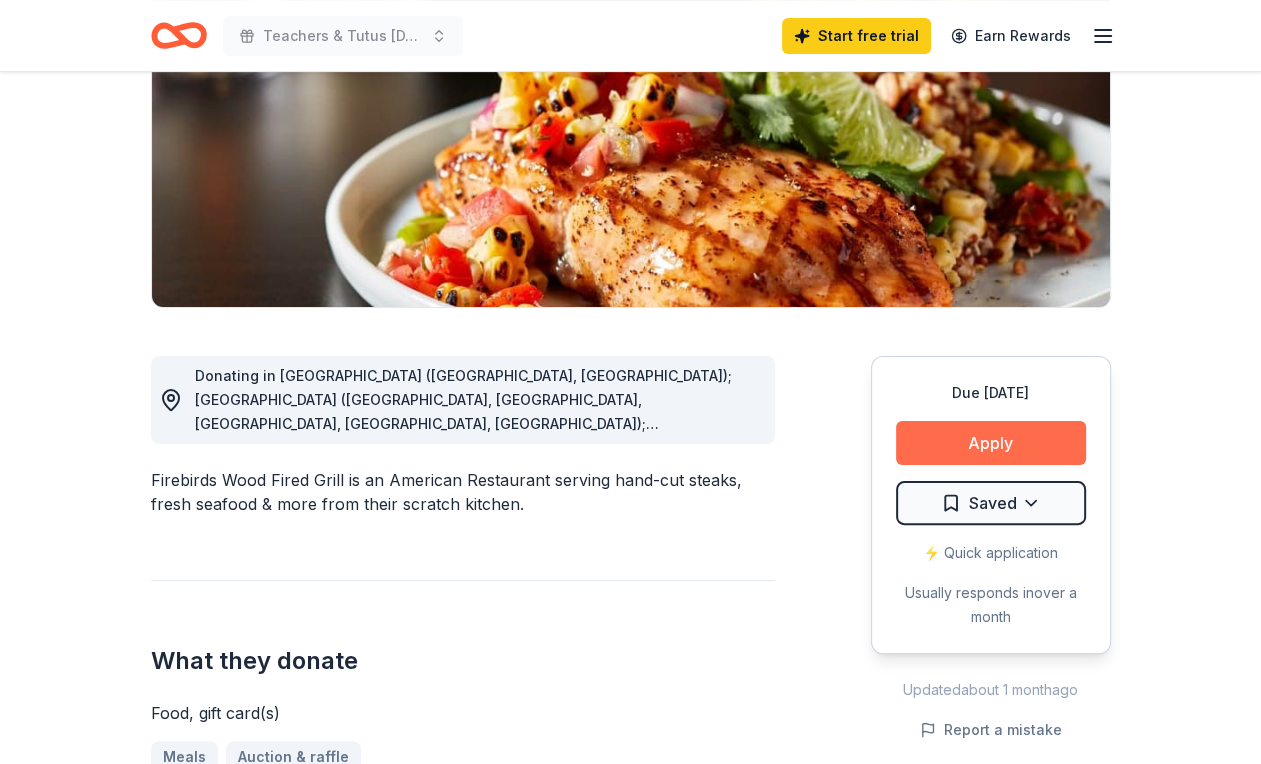 click on "Apply" at bounding box center [991, 443] 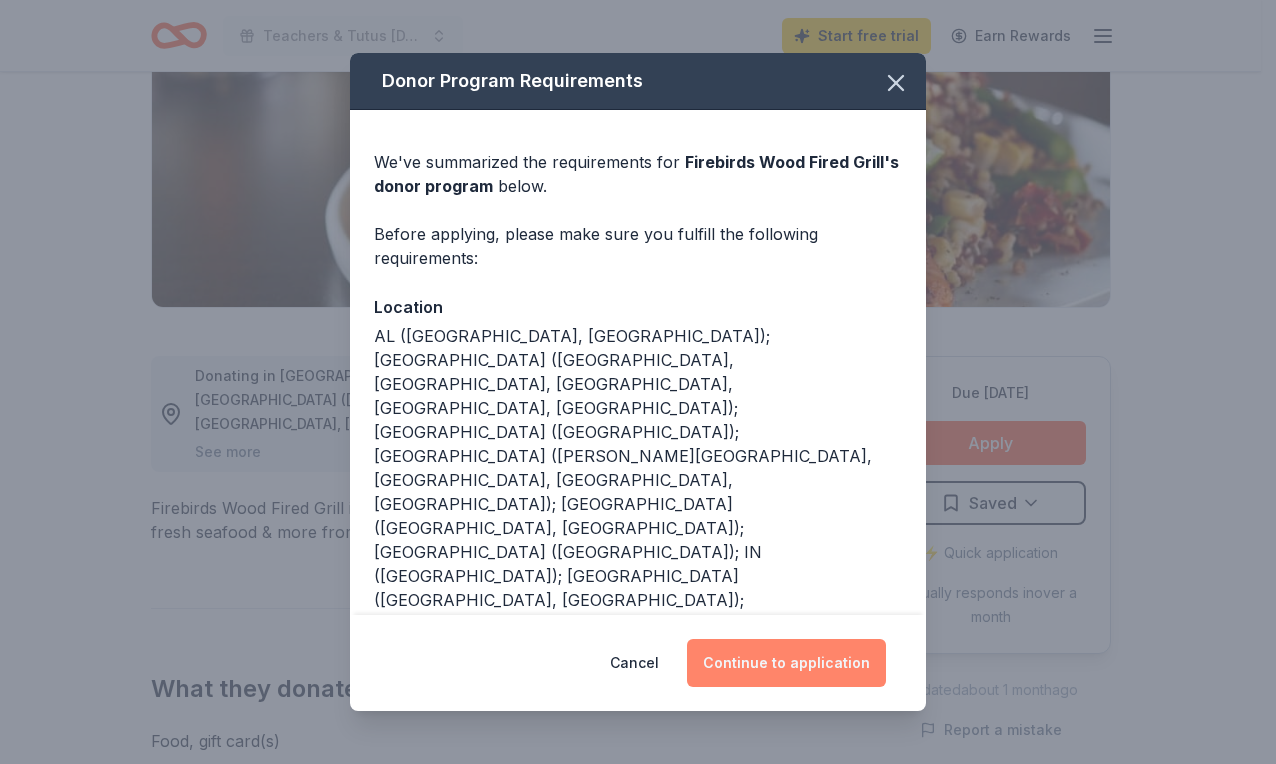 click on "Continue to application" at bounding box center [786, 663] 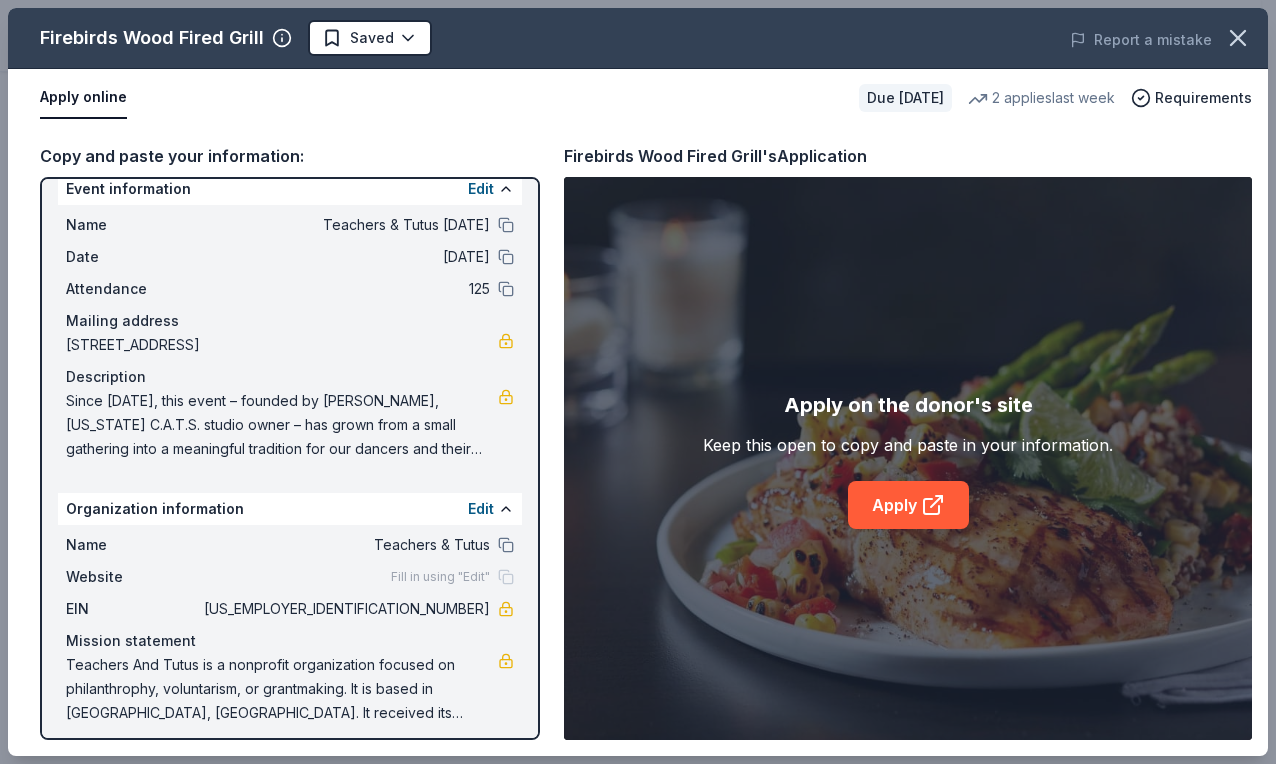 scroll, scrollTop: 32, scrollLeft: 0, axis: vertical 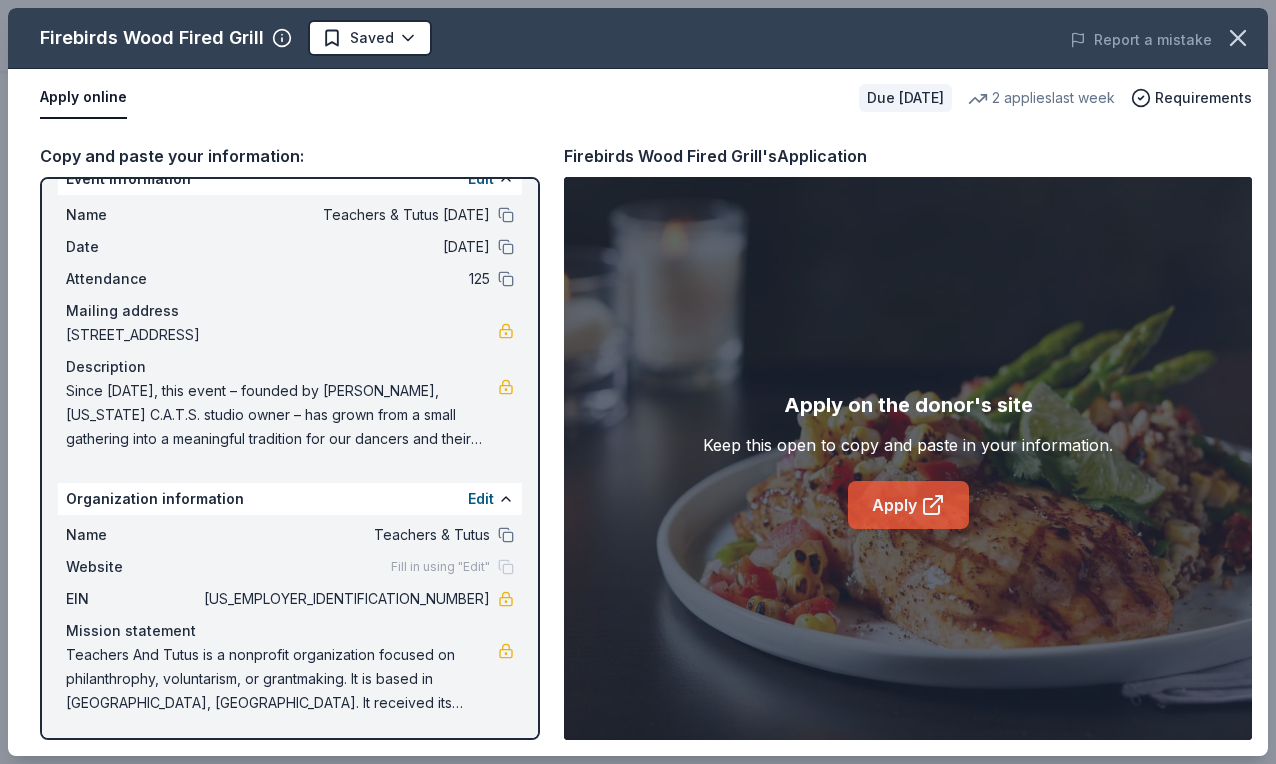 click on "Apply" at bounding box center [908, 505] 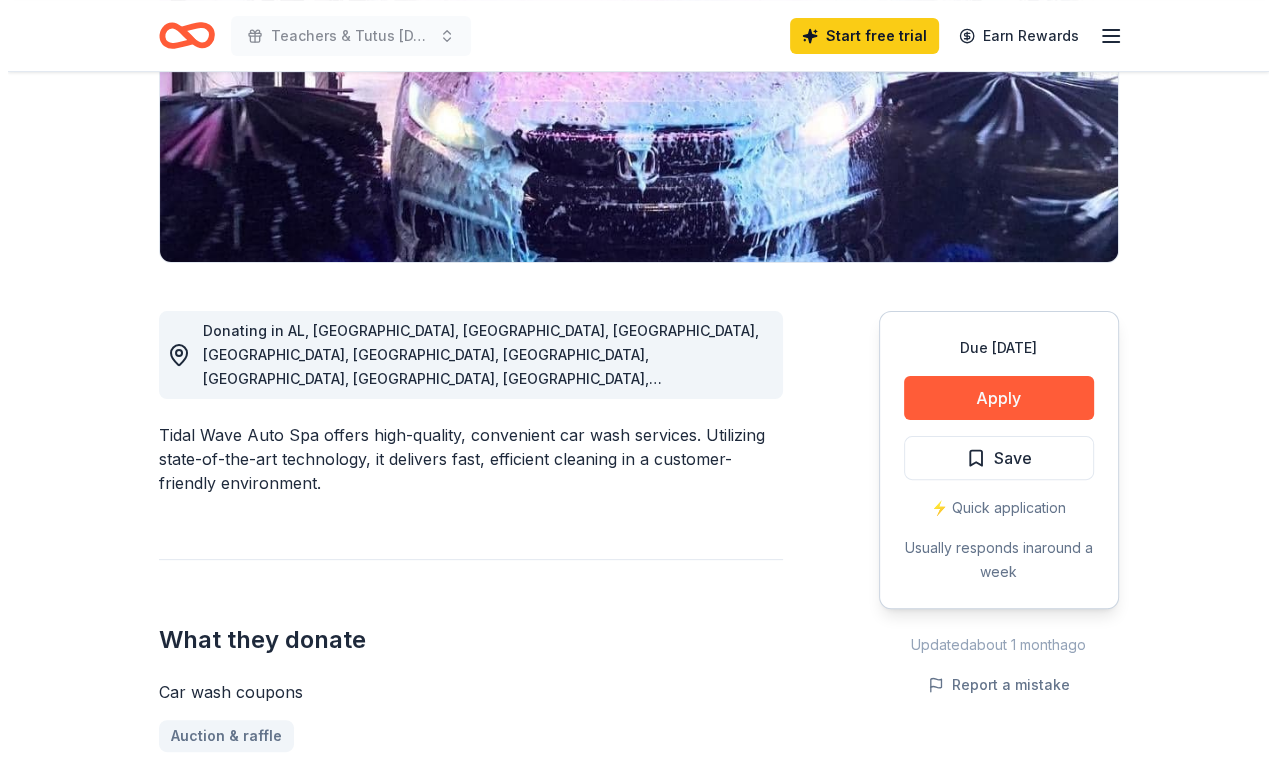 scroll, scrollTop: 400, scrollLeft: 0, axis: vertical 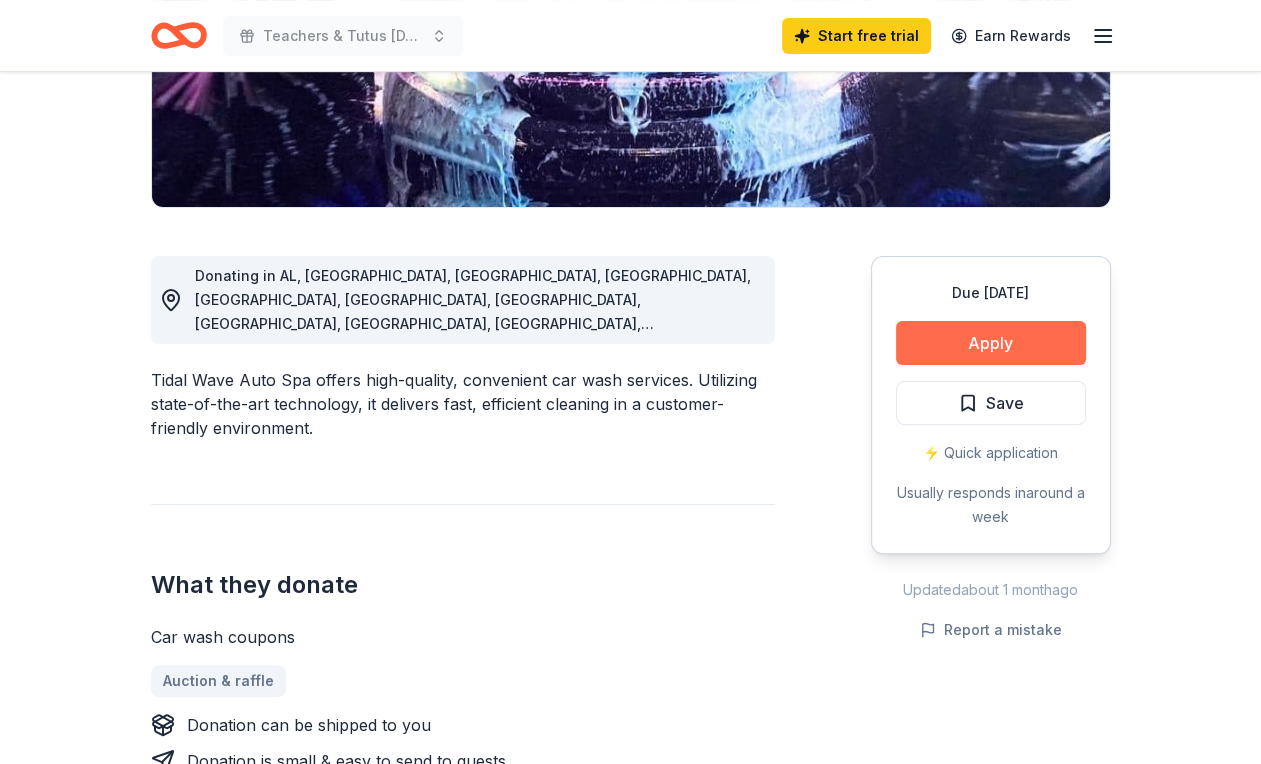 click on "Apply" at bounding box center (991, 343) 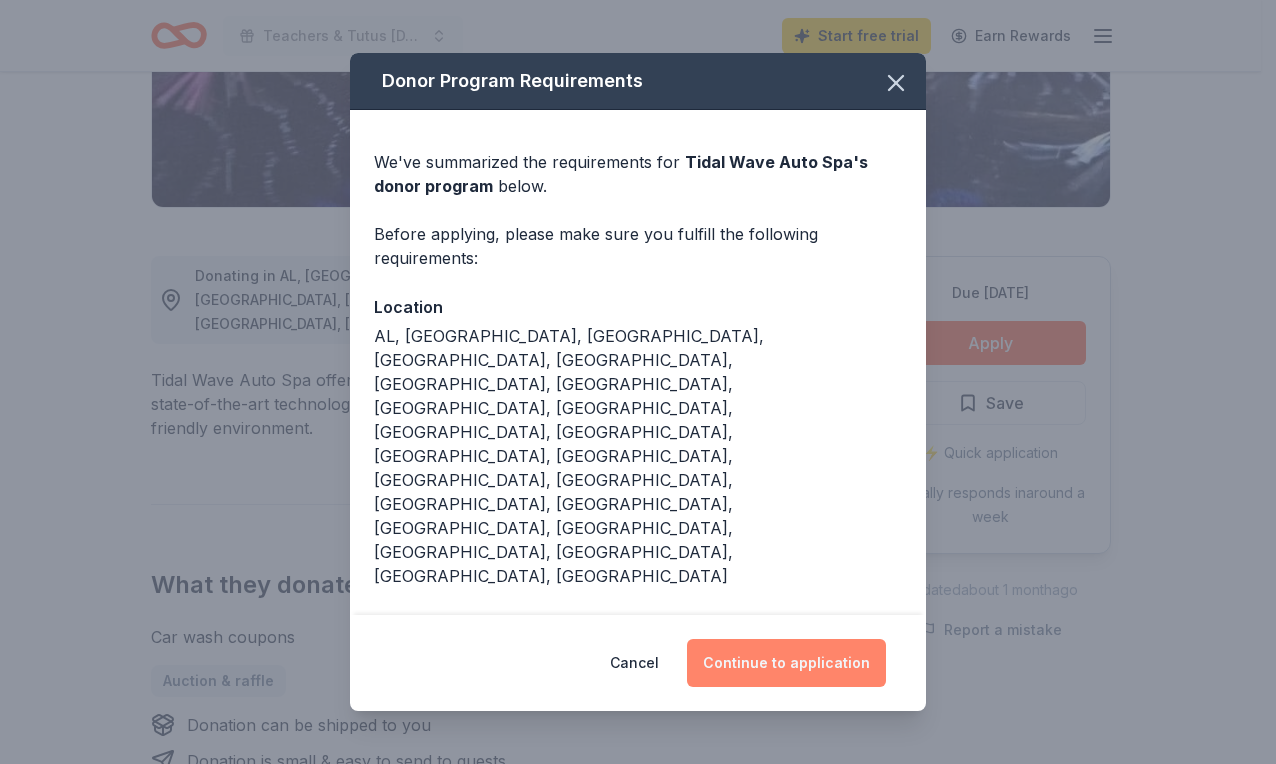 click on "Continue to application" at bounding box center (786, 663) 